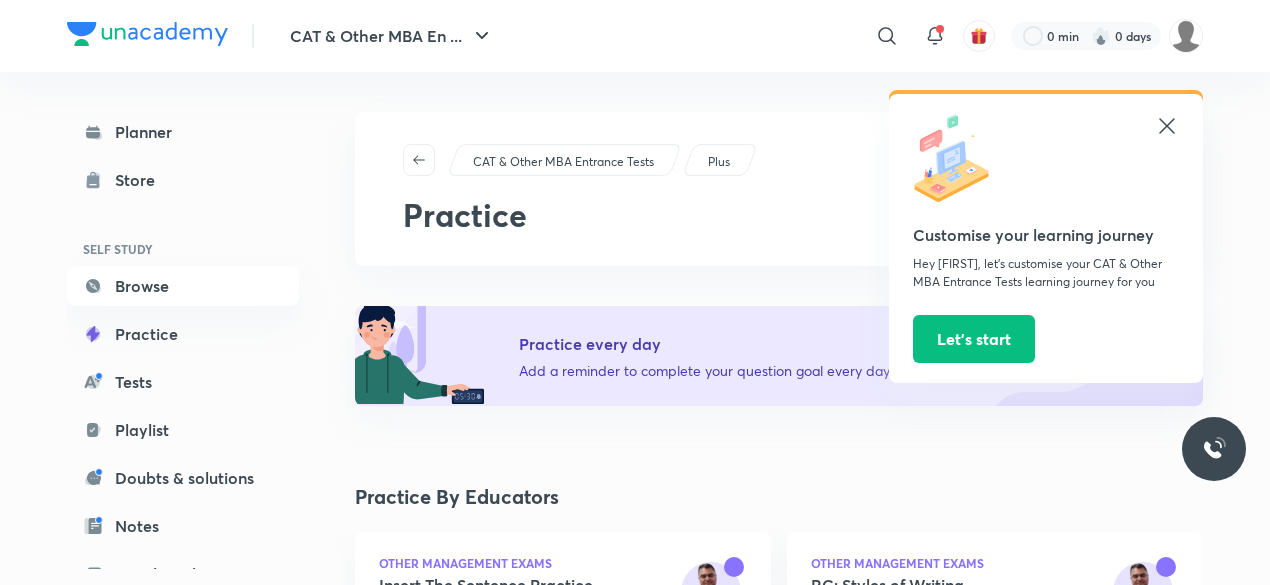 scroll, scrollTop: 1128, scrollLeft: 0, axis: vertical 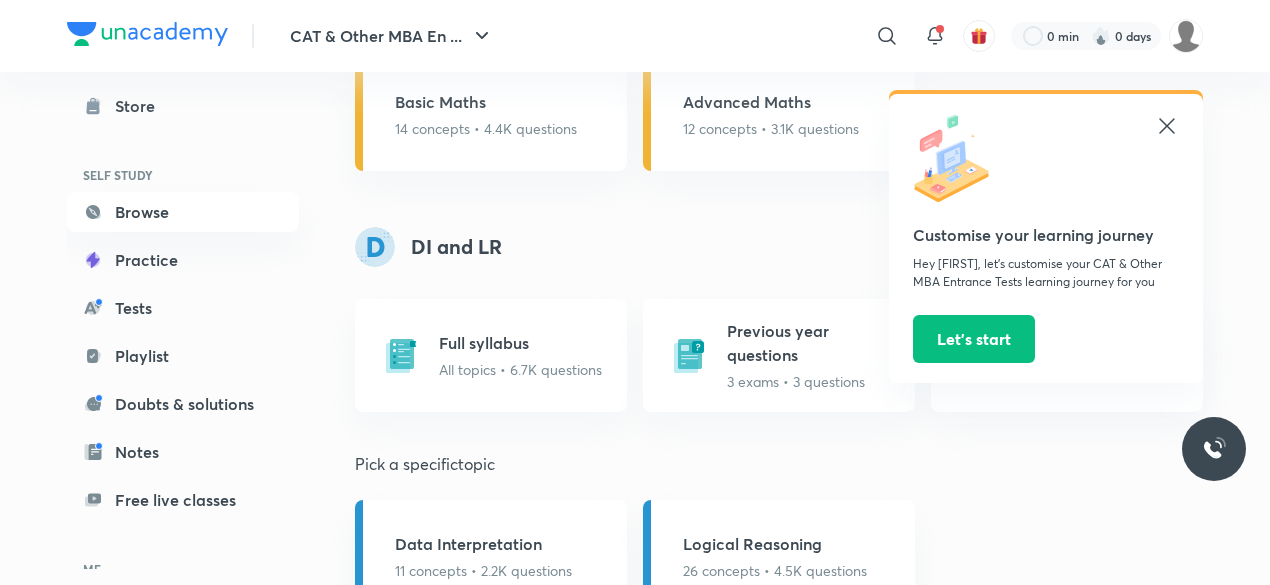 click on "Tests" at bounding box center [183, 308] 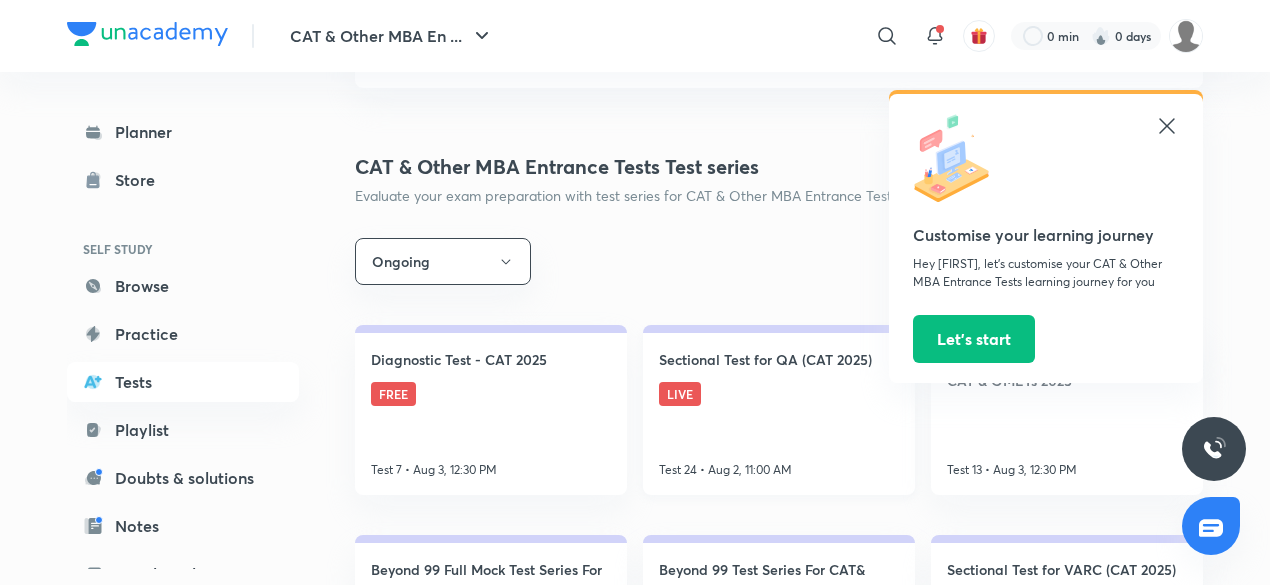 scroll, scrollTop: 442, scrollLeft: 0, axis: vertical 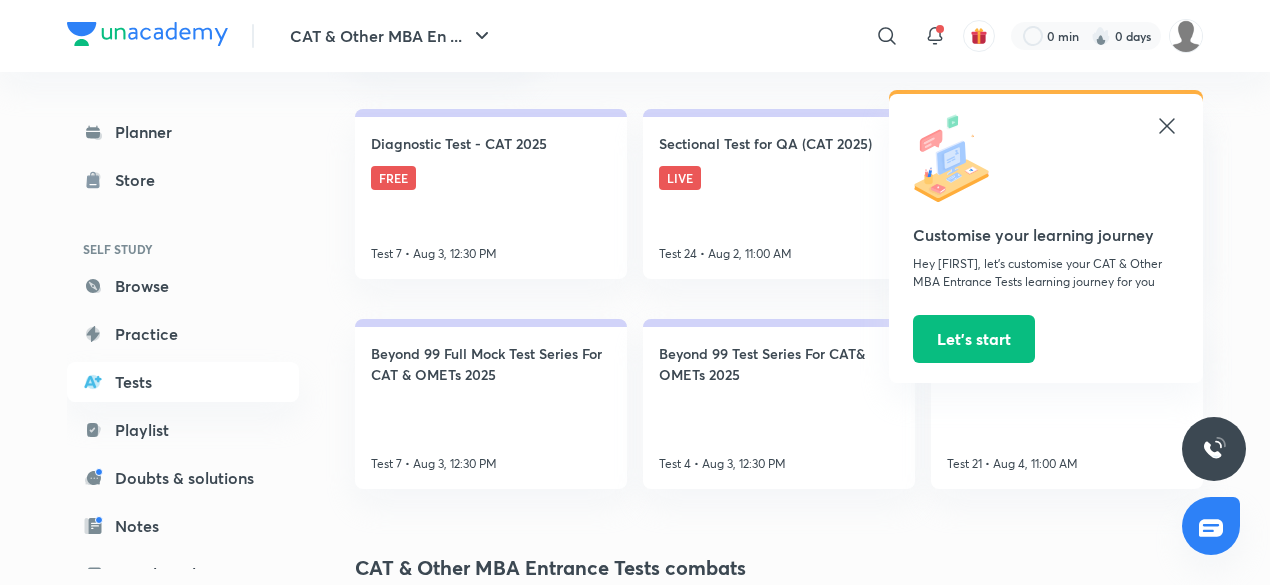 click 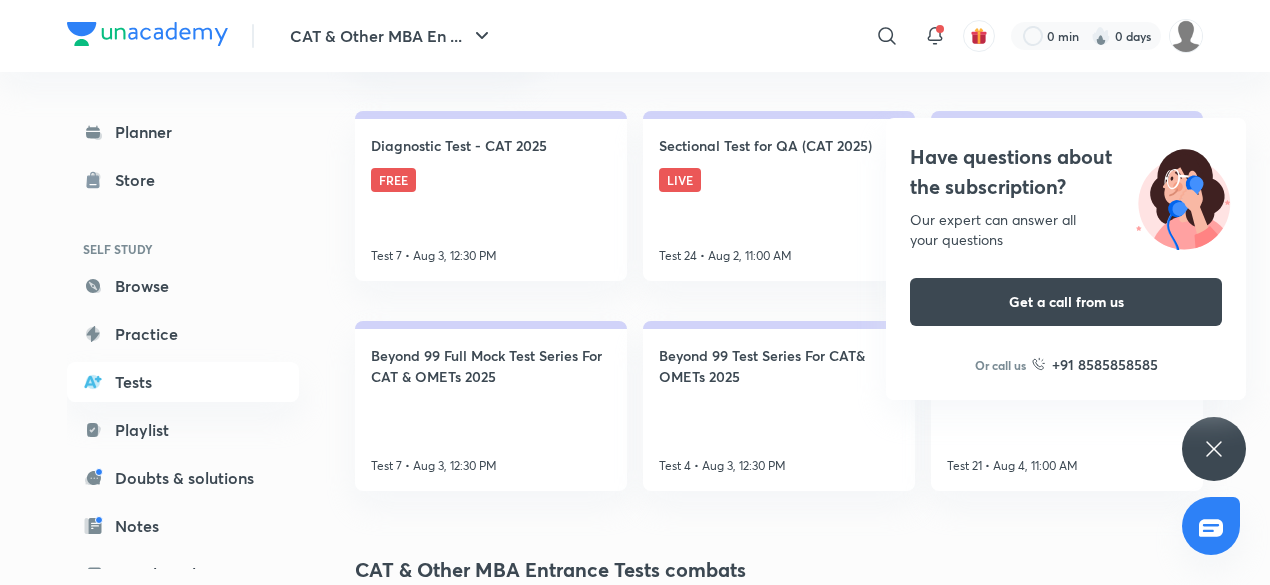 scroll, scrollTop: 436, scrollLeft: 0, axis: vertical 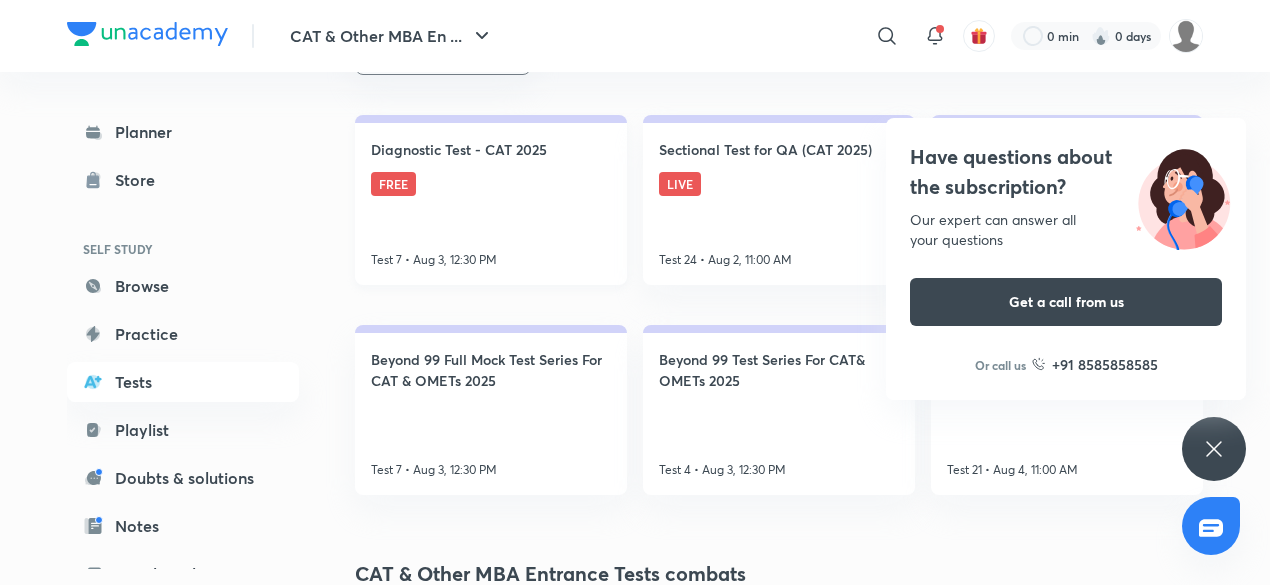 click on "Diagnostic Test - CAT 2025 FREE Test 7 • Aug 3, 12:30 PM" at bounding box center [491, 200] 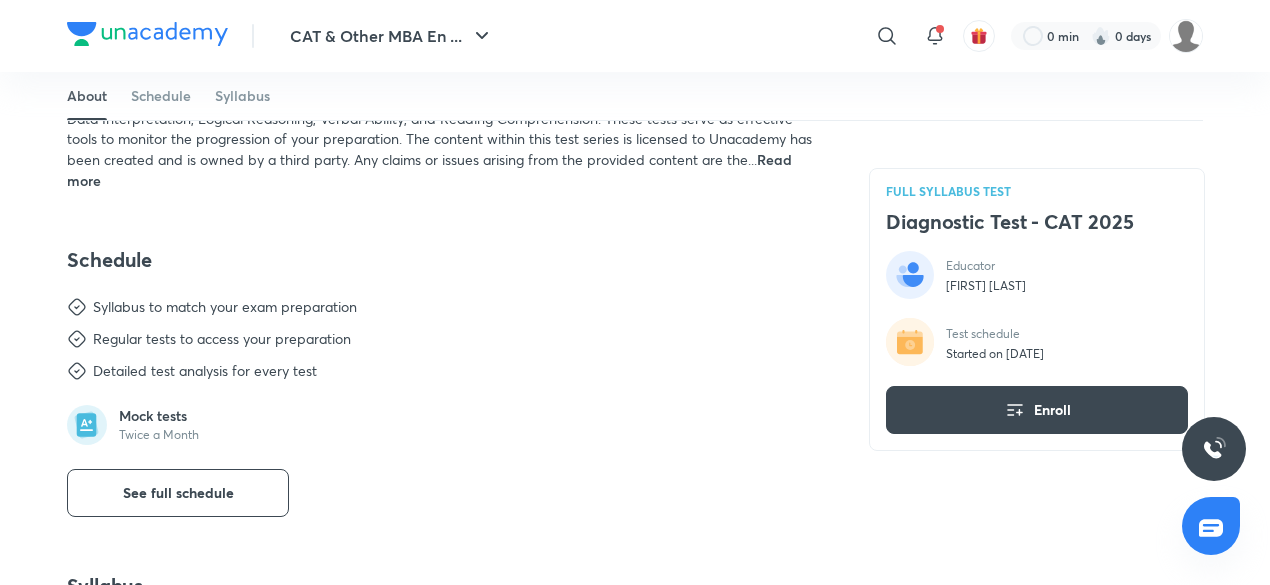 scroll, scrollTop: 813, scrollLeft: 0, axis: vertical 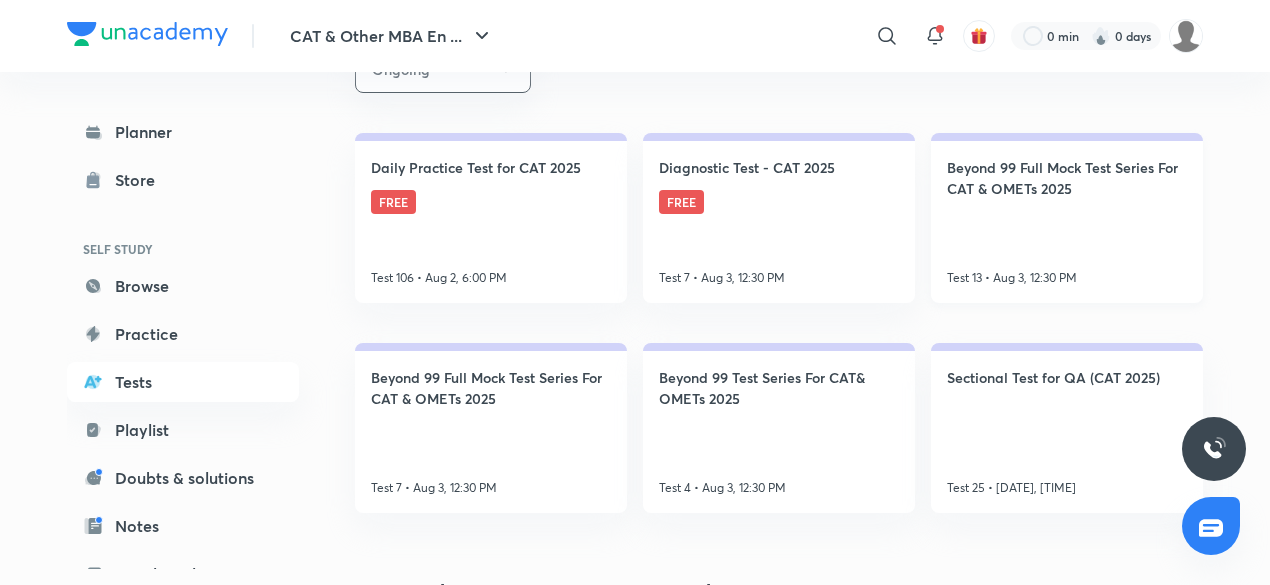 click on "Beyond 99 Full Mock Test Series For CAT & OMETs 2025" at bounding box center [1067, 178] 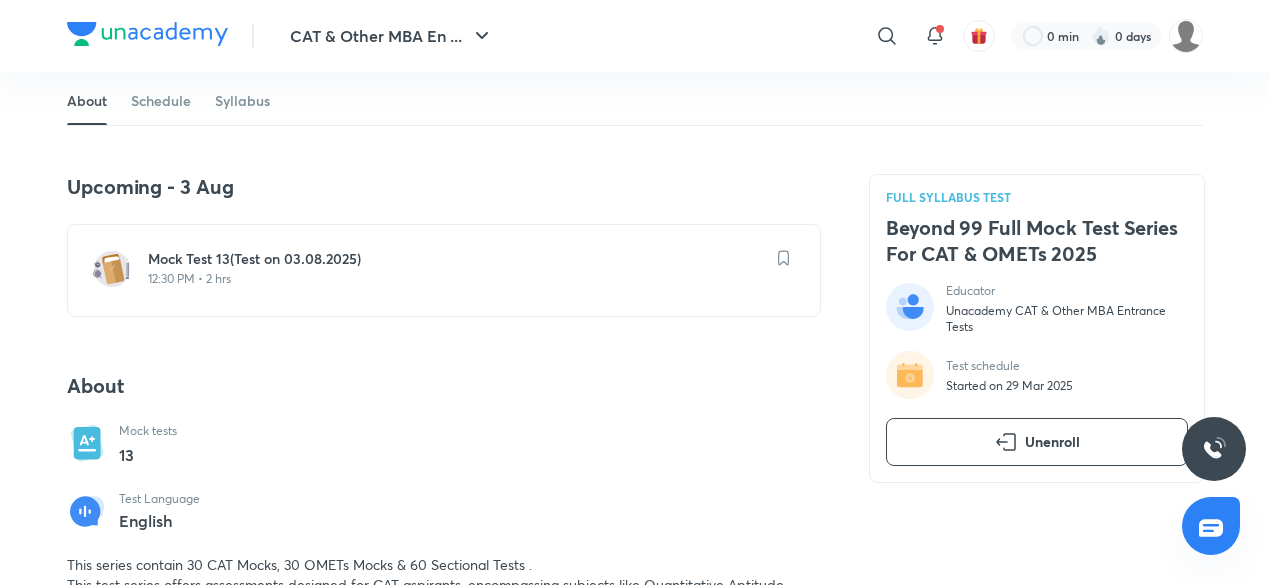 scroll, scrollTop: 379, scrollLeft: 0, axis: vertical 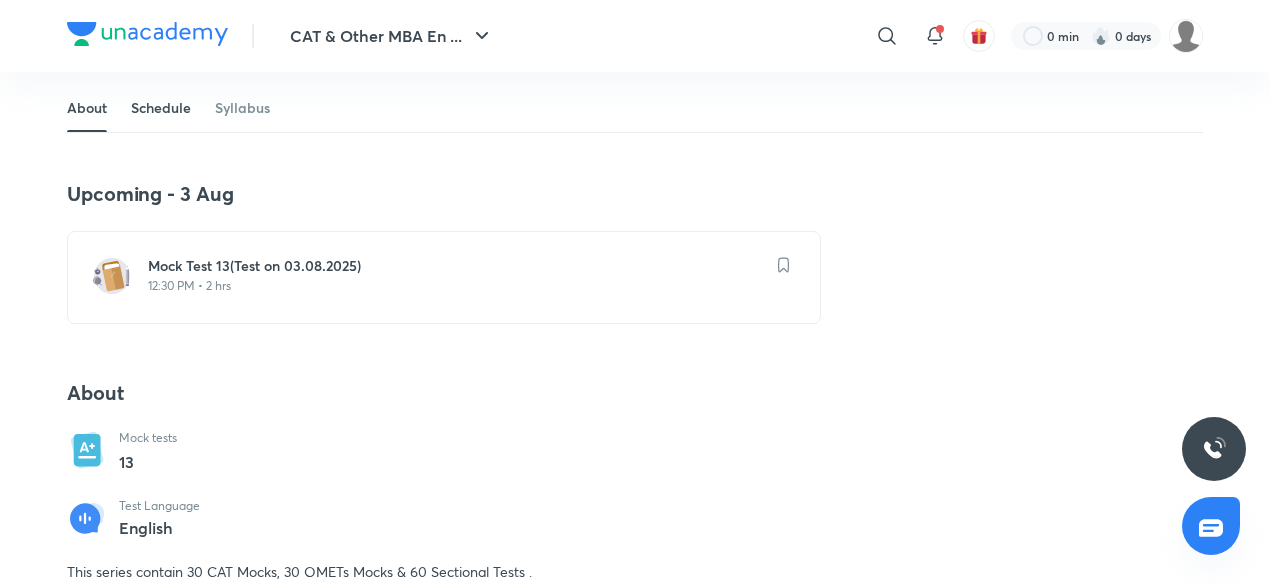 click on "Schedule" at bounding box center (161, 108) 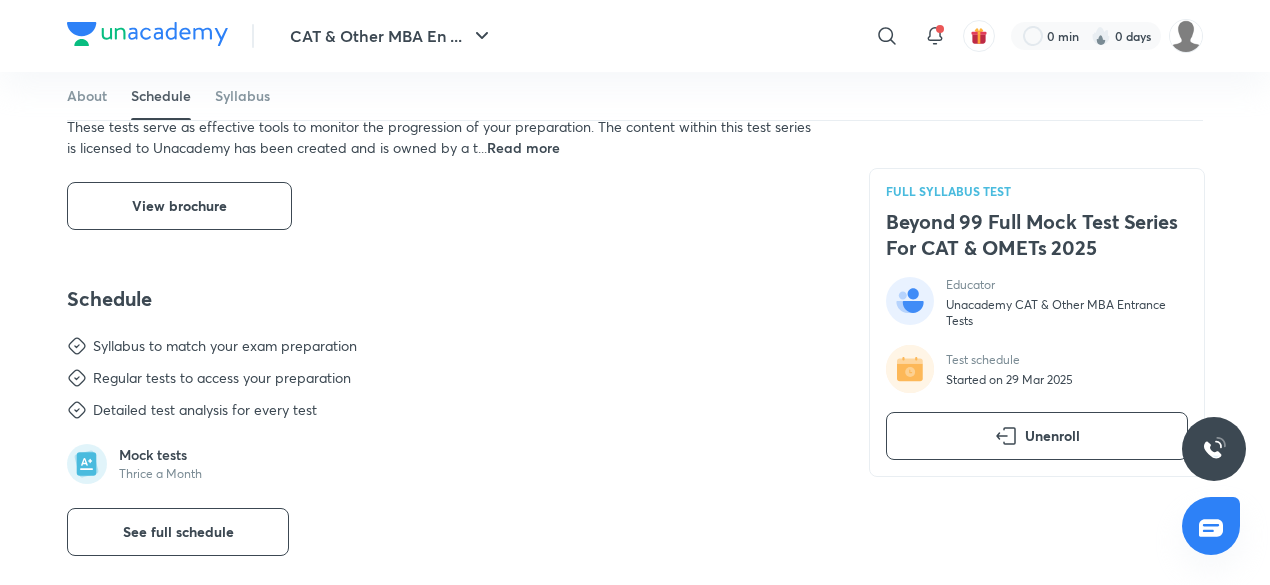 scroll, scrollTop: 1030, scrollLeft: 0, axis: vertical 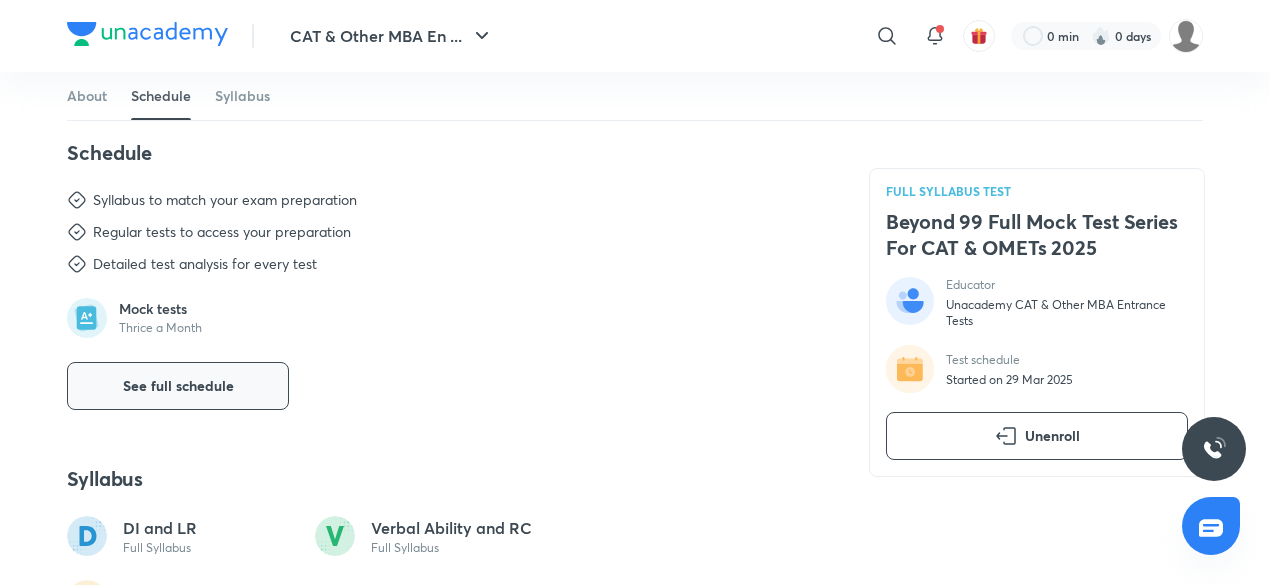 click on "See full schedule" at bounding box center (178, 386) 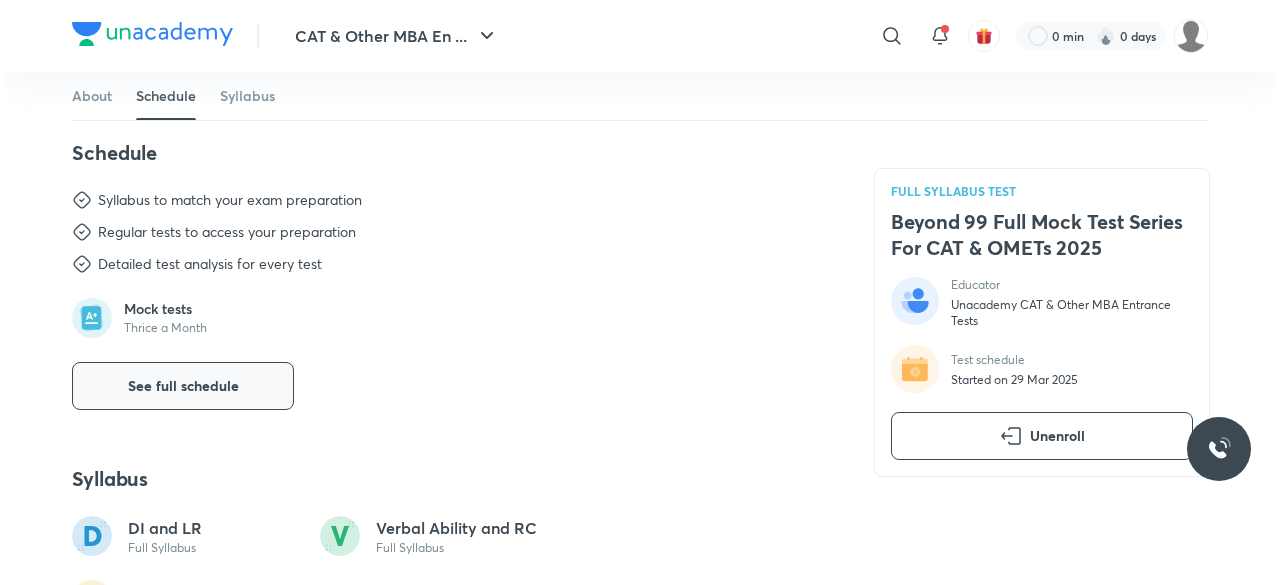 scroll, scrollTop: 0, scrollLeft: 0, axis: both 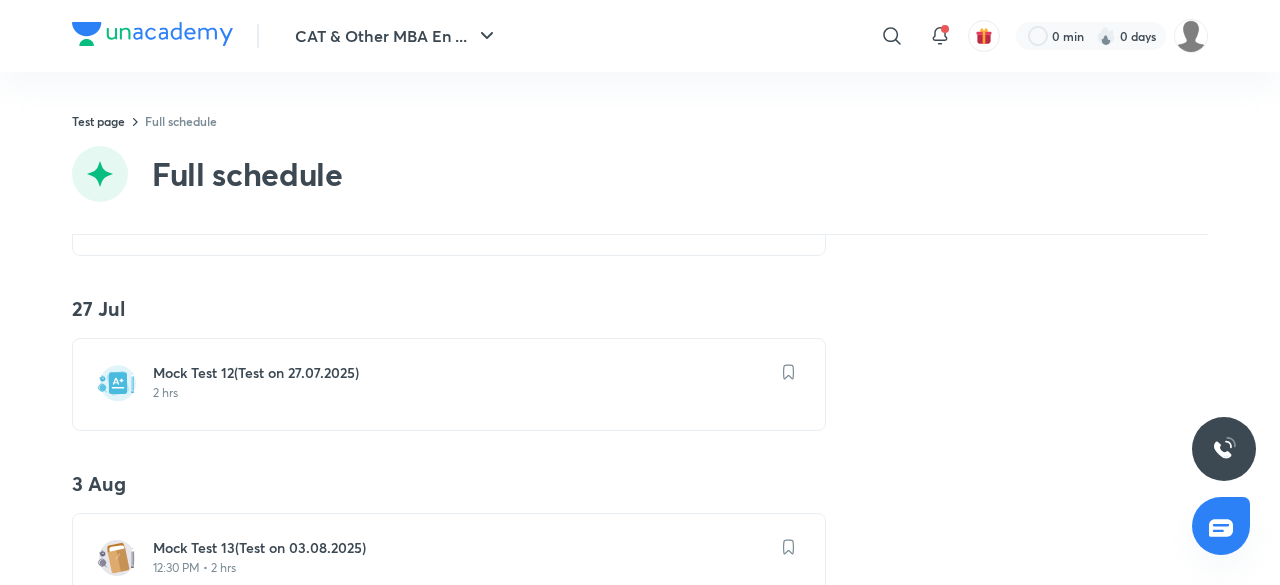 click on "2 hrs" at bounding box center [461, 393] 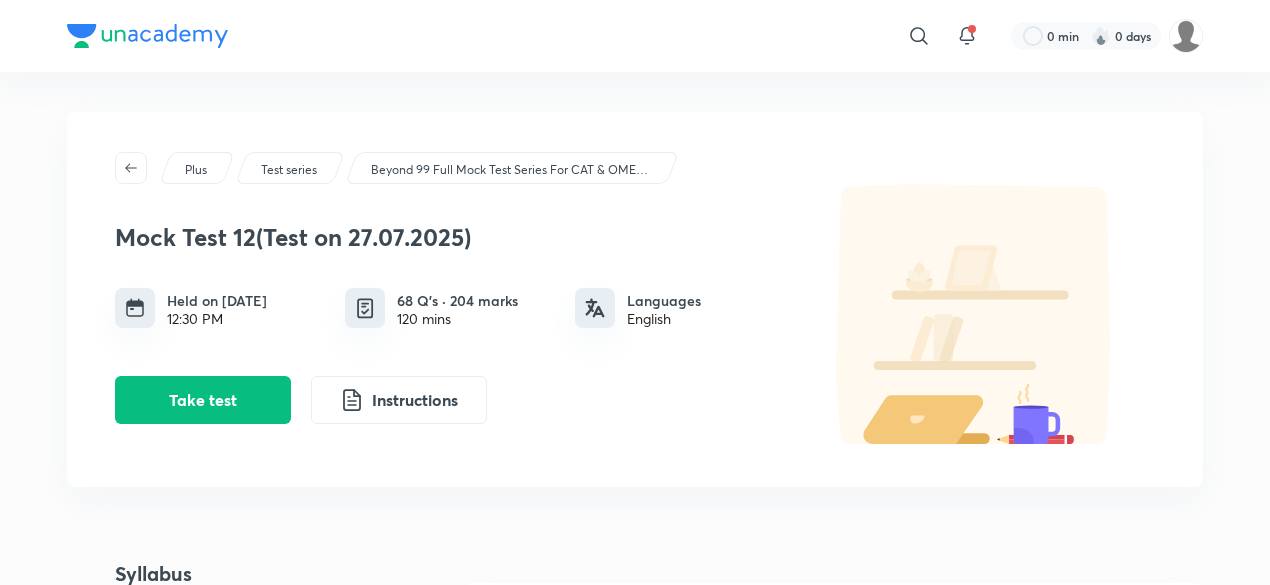 click on "Mock Test 12(Test on [DATE]) Held on Jul 27, 2025 12:30 PM 68 Q’s · 204 marks 120 mins Languages English Take test Instructions" at bounding box center [450, 315] 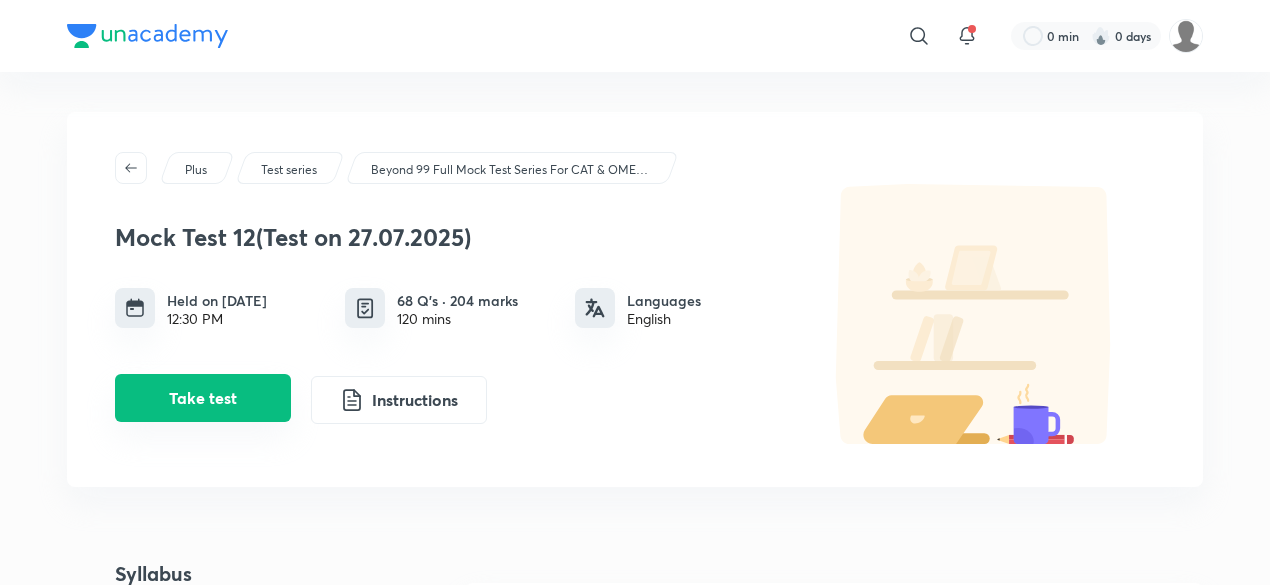 click on "Take test" at bounding box center [203, 398] 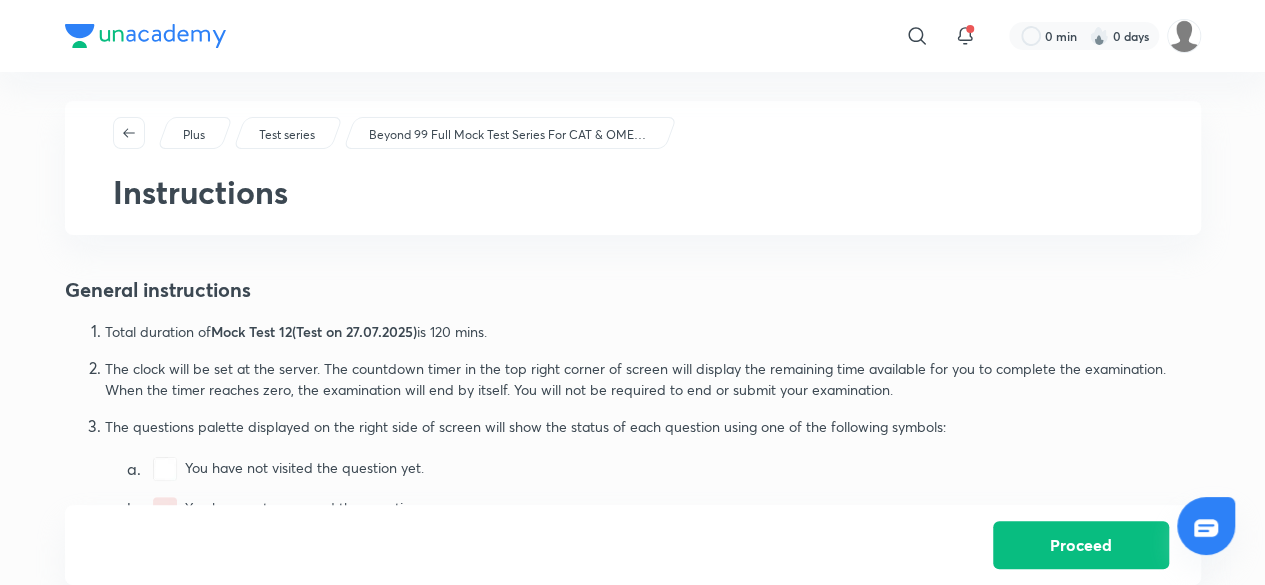 scroll, scrollTop: 0, scrollLeft: 0, axis: both 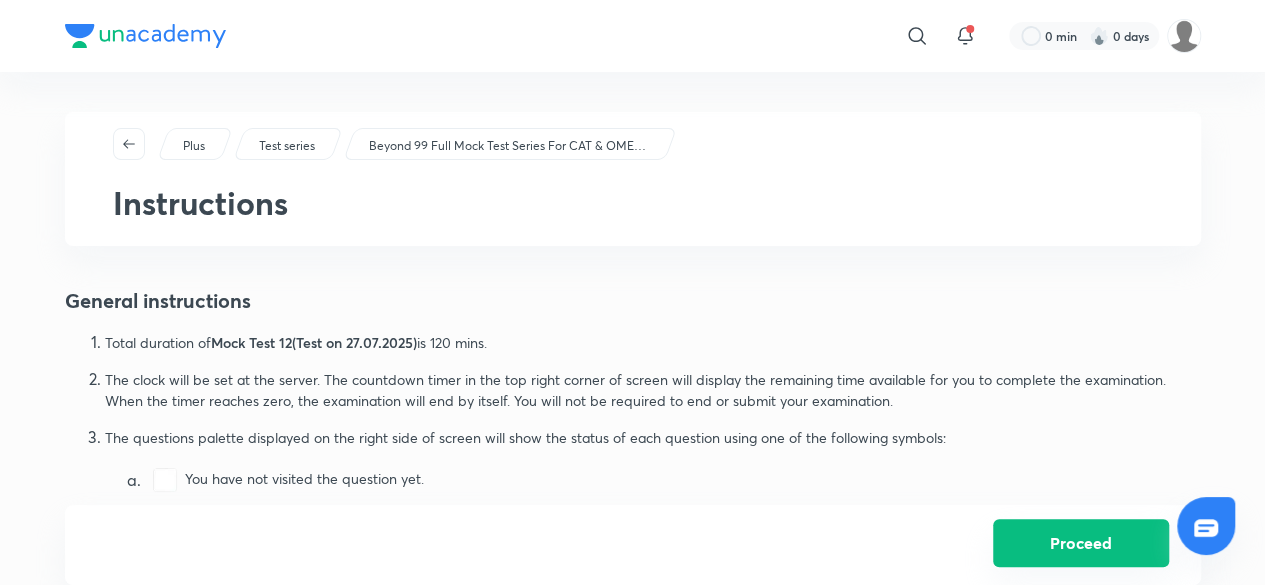 click on "Proceed" at bounding box center [1081, 543] 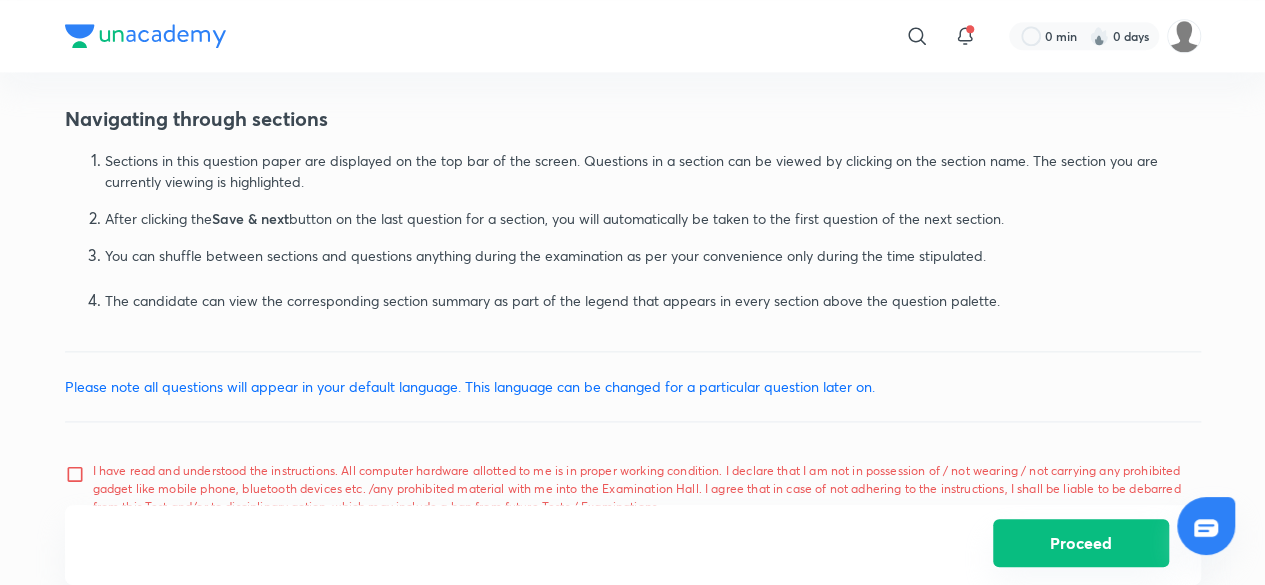 scroll, scrollTop: 1343, scrollLeft: 0, axis: vertical 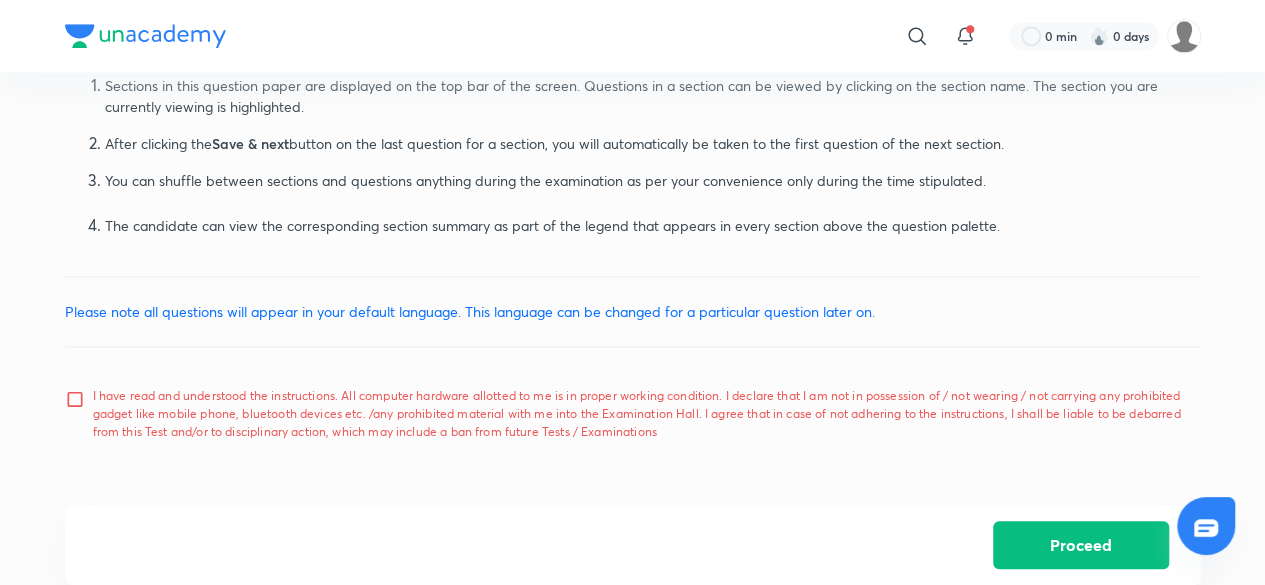click on "I have read and understood the instructions. All computer hardware allotted to me is in proper working condition. I declare that I am not in possession of / not wearing / not carrying any prohibited gadget like mobile phone, bluetooth devices etc. /any prohibited material with me into the Examination Hall. I agree that in case of not adhering to the instructions, I shall be liable to be debarred from this Test and/or to disciplinary action, which may include a ban from future Tests / Examinations" at bounding box center (79, 414) 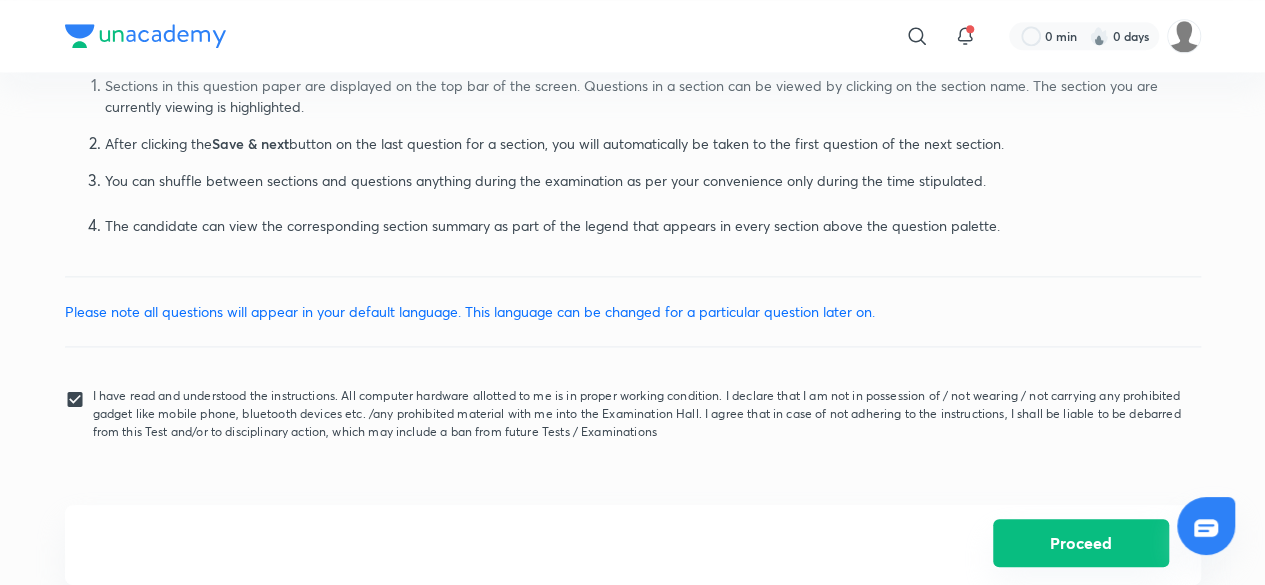 click on "Proceed" at bounding box center (1081, 543) 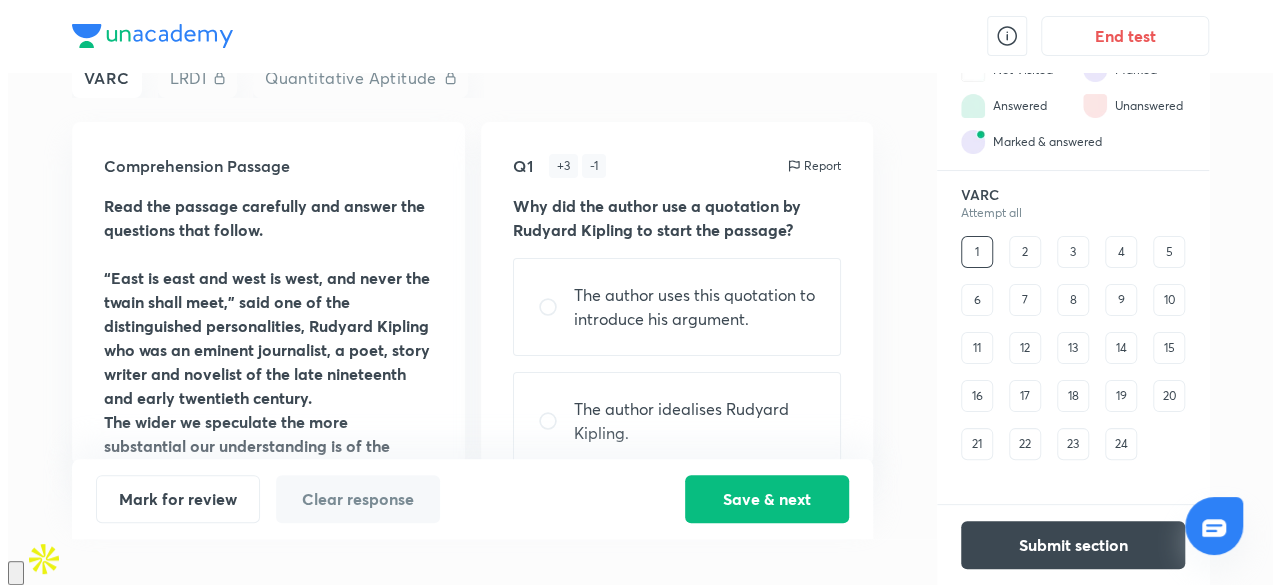 scroll, scrollTop: 0, scrollLeft: 0, axis: both 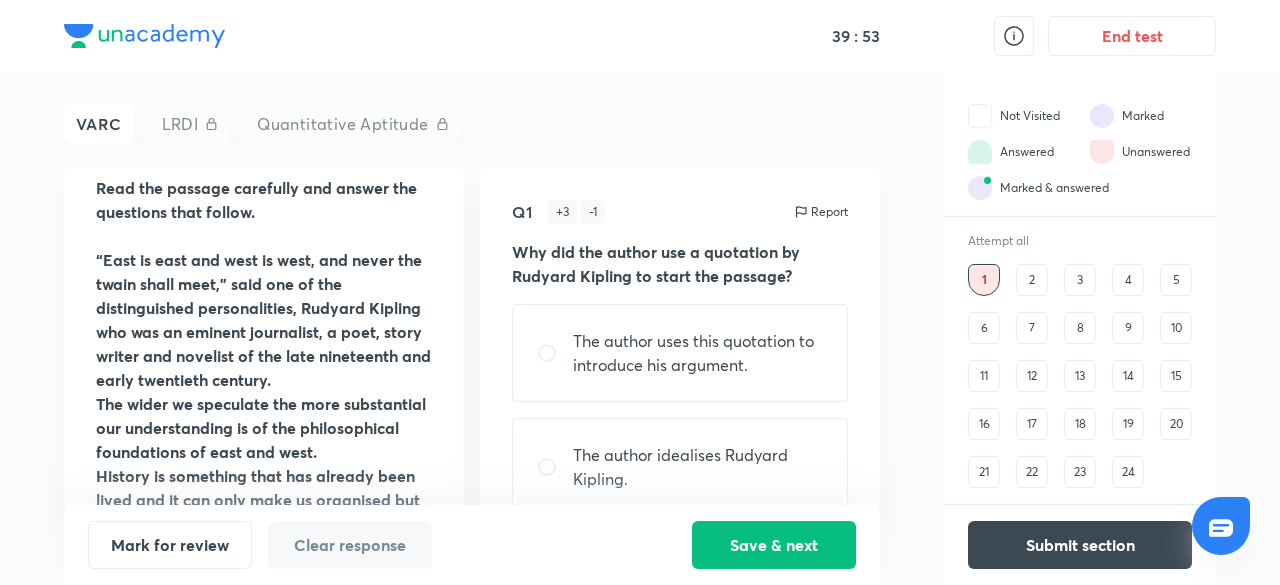 click on "24" at bounding box center (1128, 472) 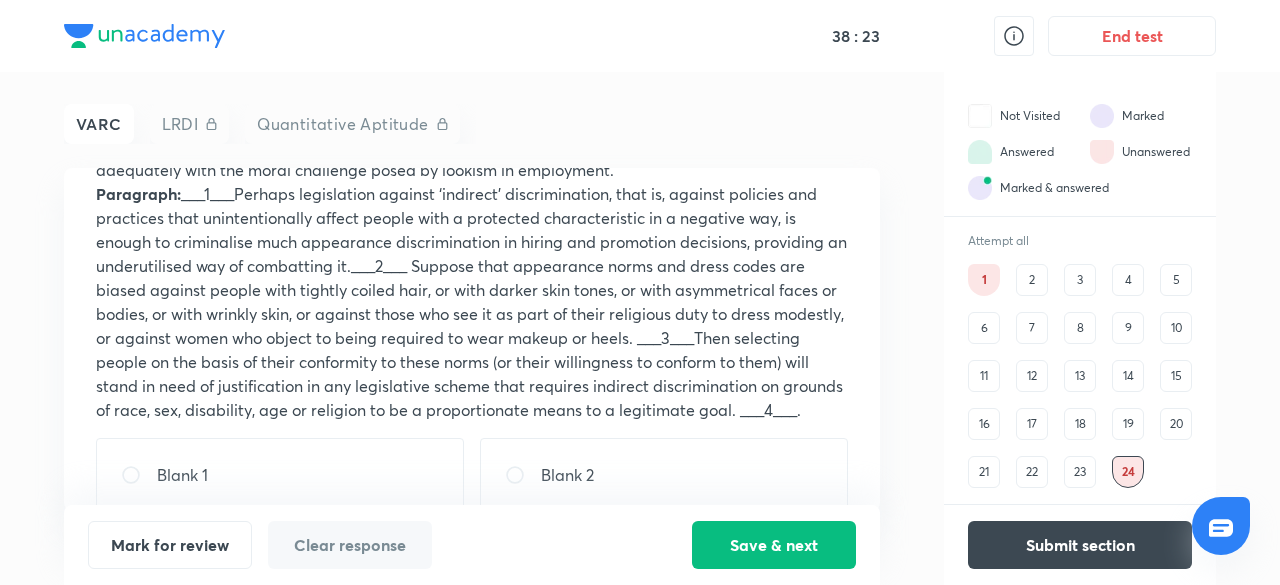 scroll, scrollTop: 155, scrollLeft: 0, axis: vertical 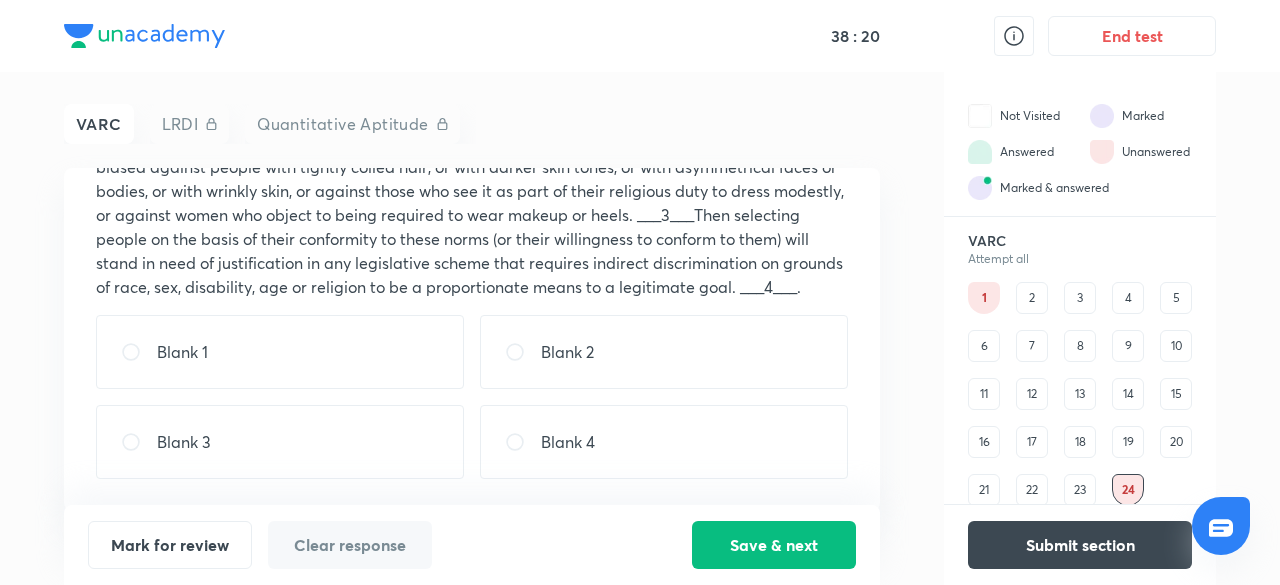 click on "Blank 2" at bounding box center (664, 352) 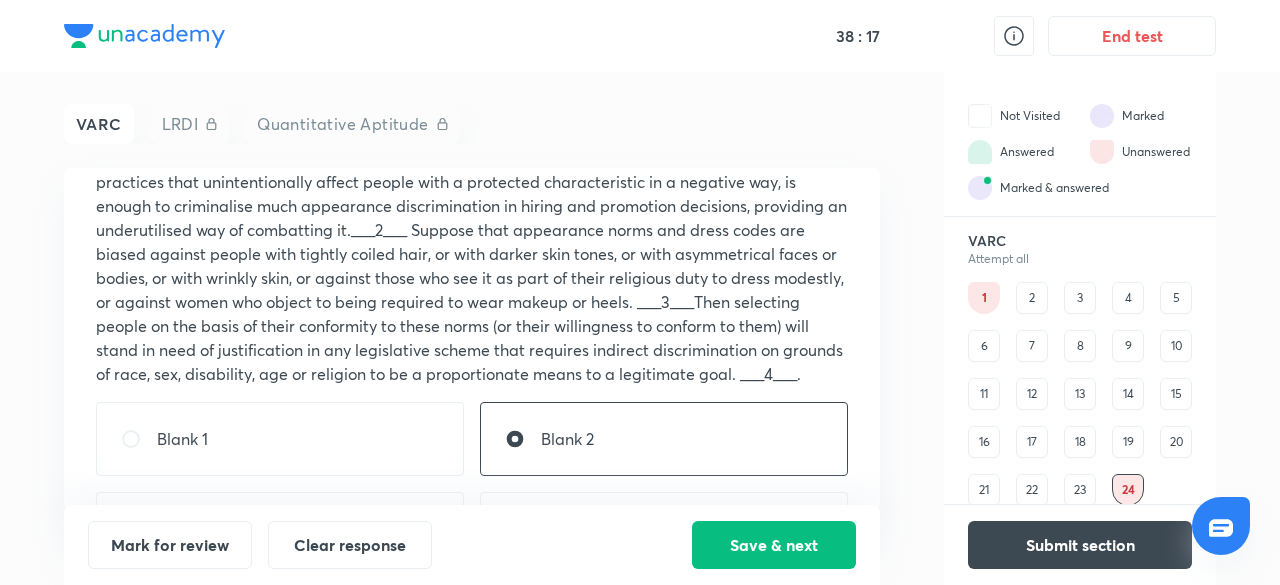 scroll, scrollTop: 227, scrollLeft: 0, axis: vertical 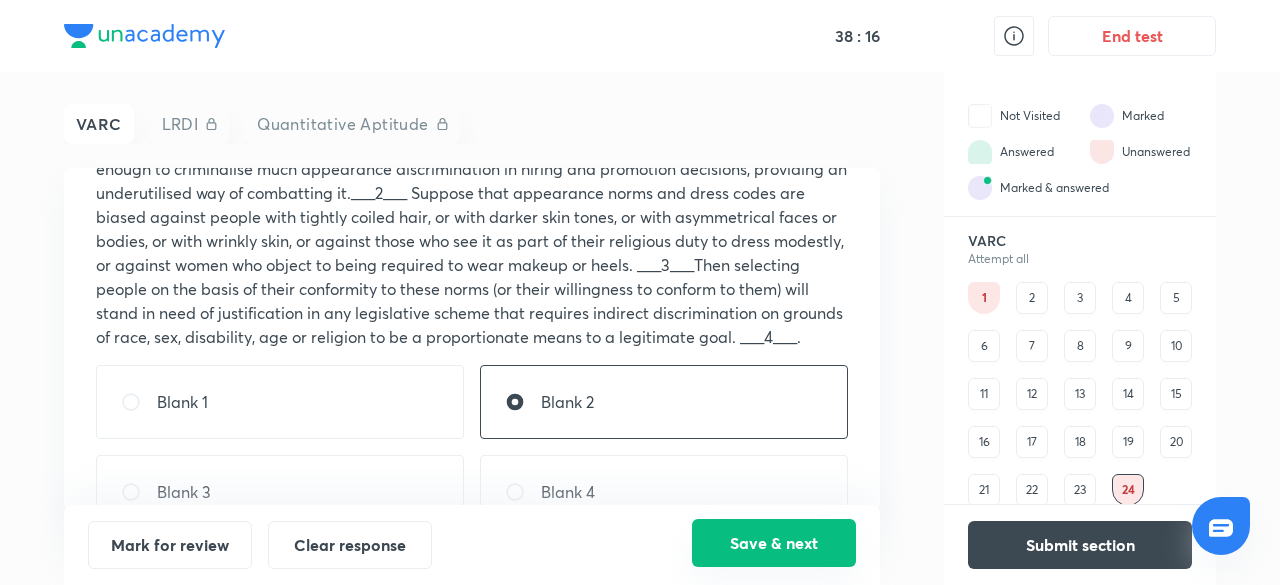 click on "Save & next" at bounding box center (774, 543) 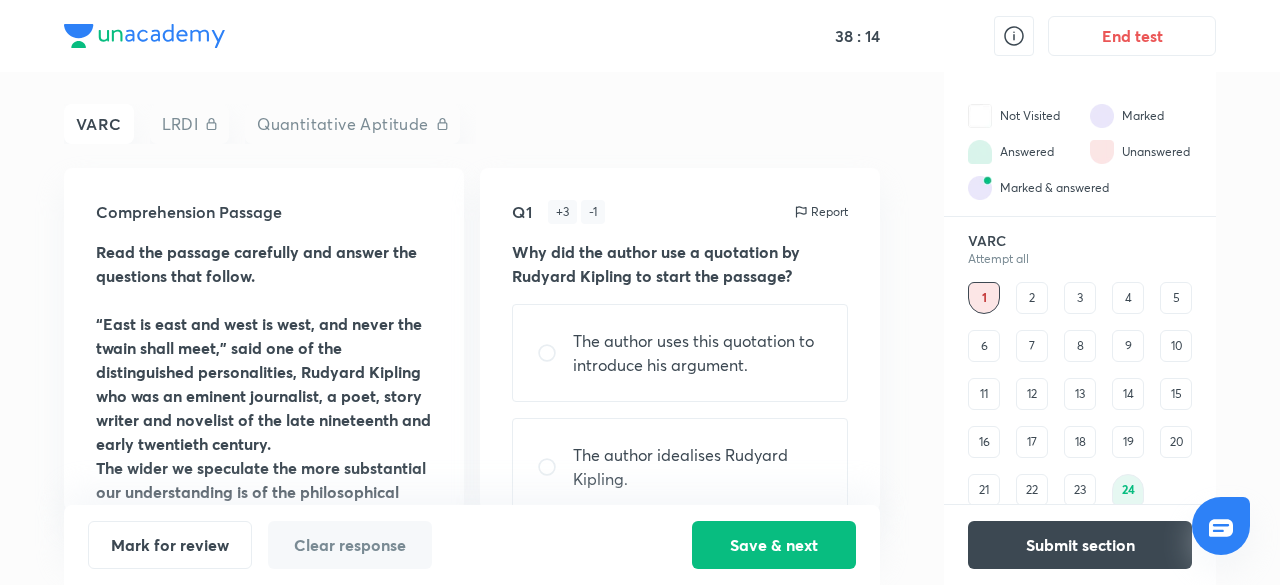 click on "23" at bounding box center (1080, 490) 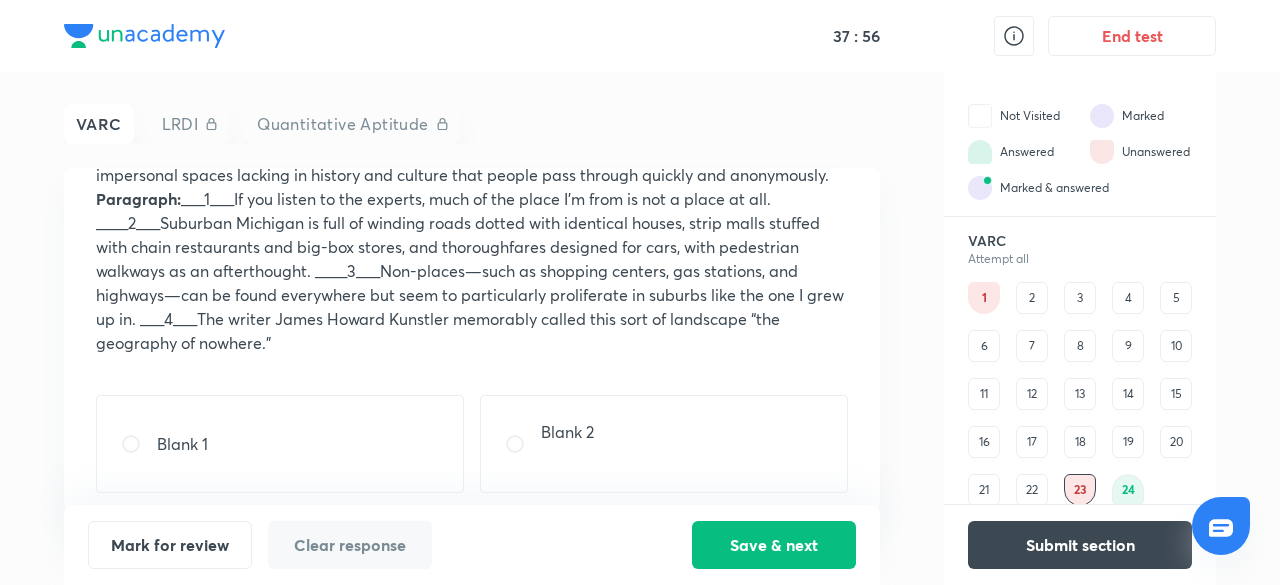 scroll, scrollTop: 150, scrollLeft: 0, axis: vertical 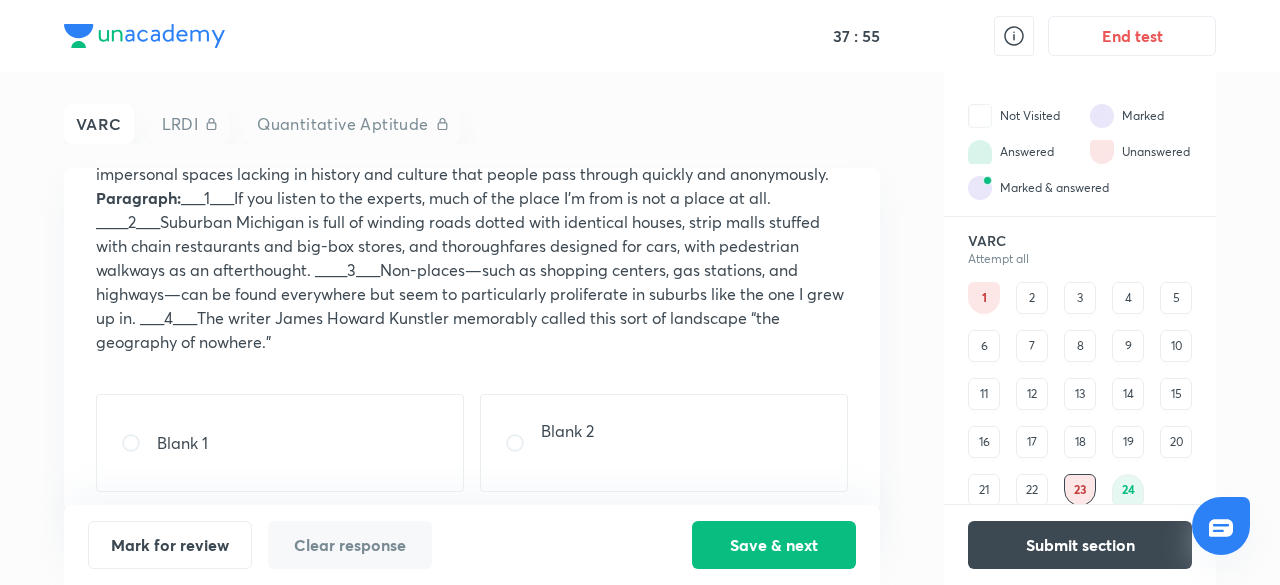 click on "22" at bounding box center [1032, 490] 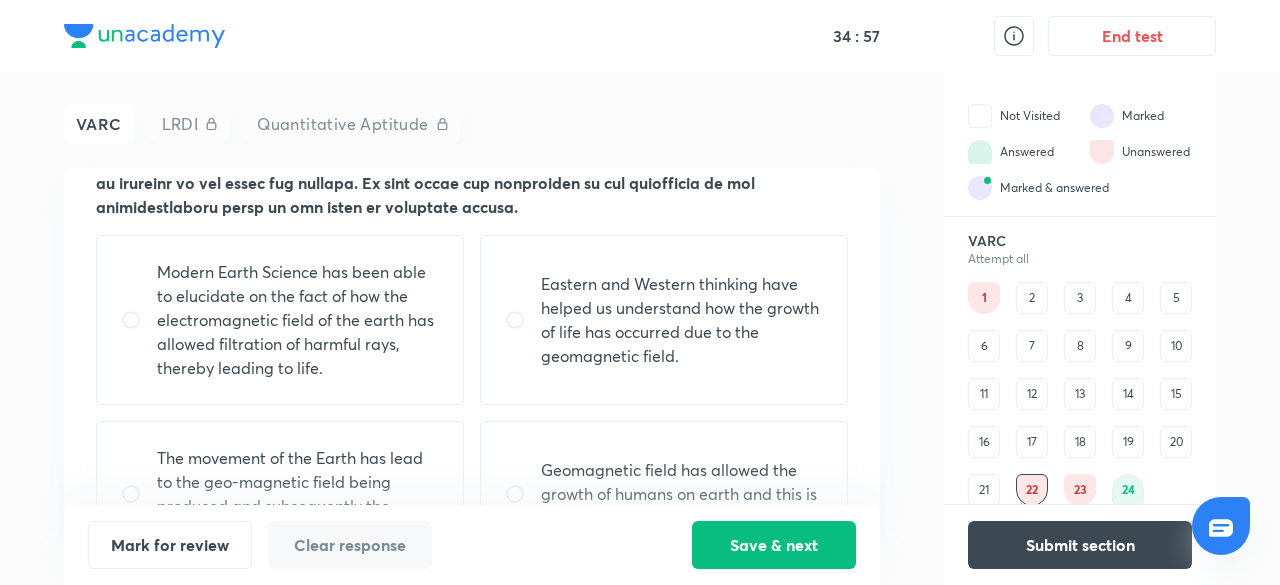 scroll, scrollTop: 381, scrollLeft: 0, axis: vertical 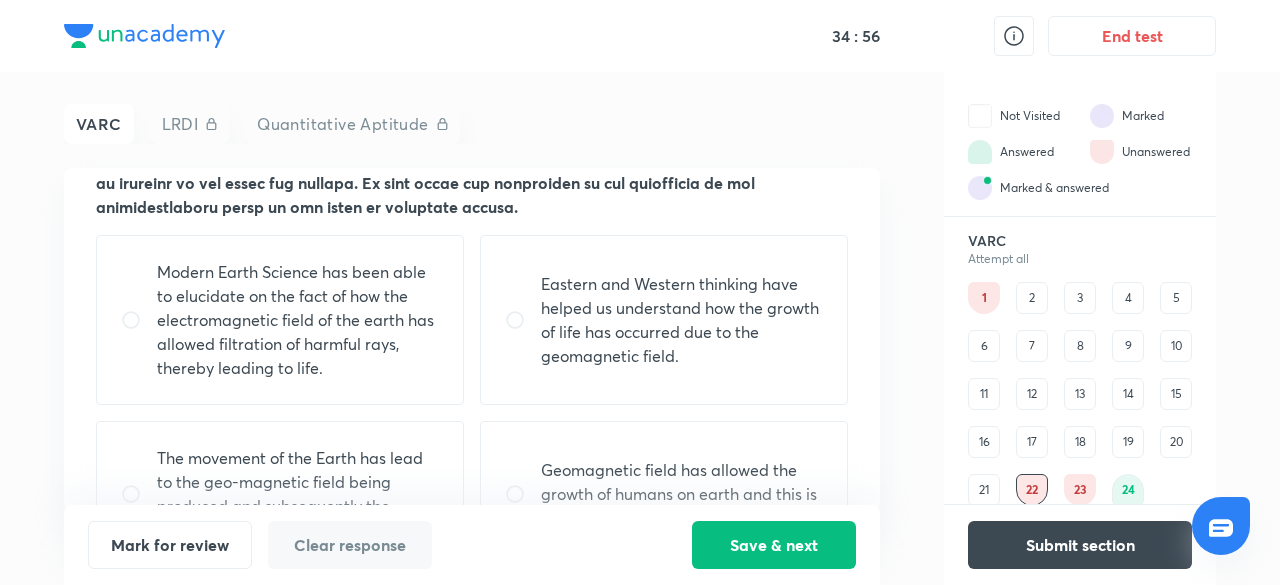 click on "Modern Earth Science has been able to elucidate on the fact of how the electromagnetic field of the earth has allowed filtration of harmful rays, thereby leading to life." at bounding box center [298, 320] 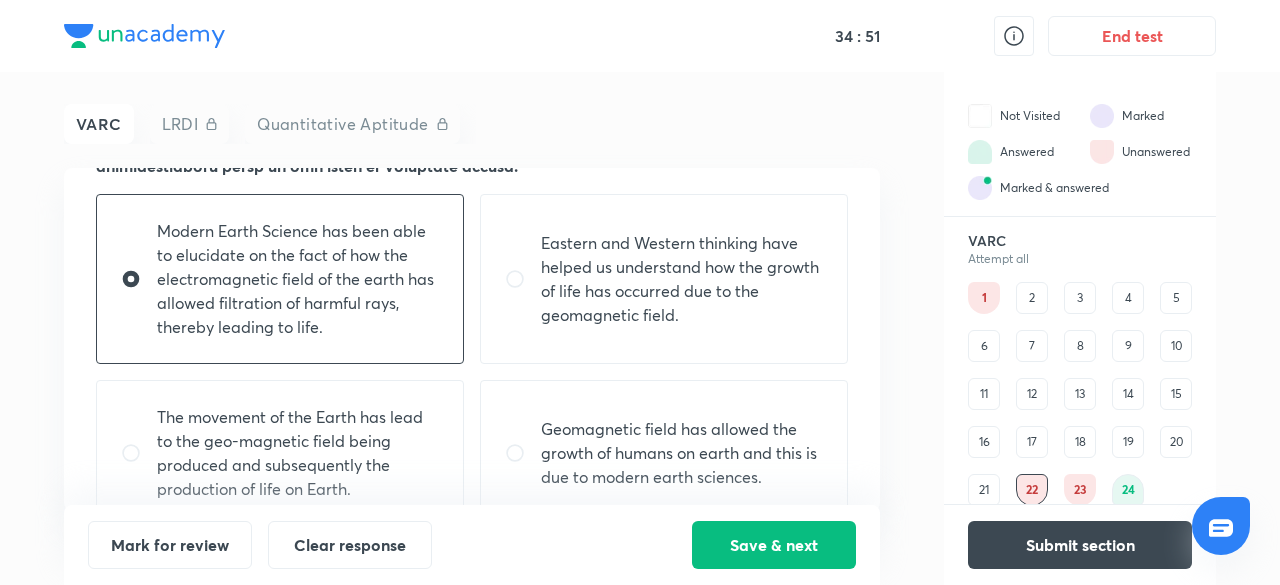 scroll, scrollTop: 427, scrollLeft: 0, axis: vertical 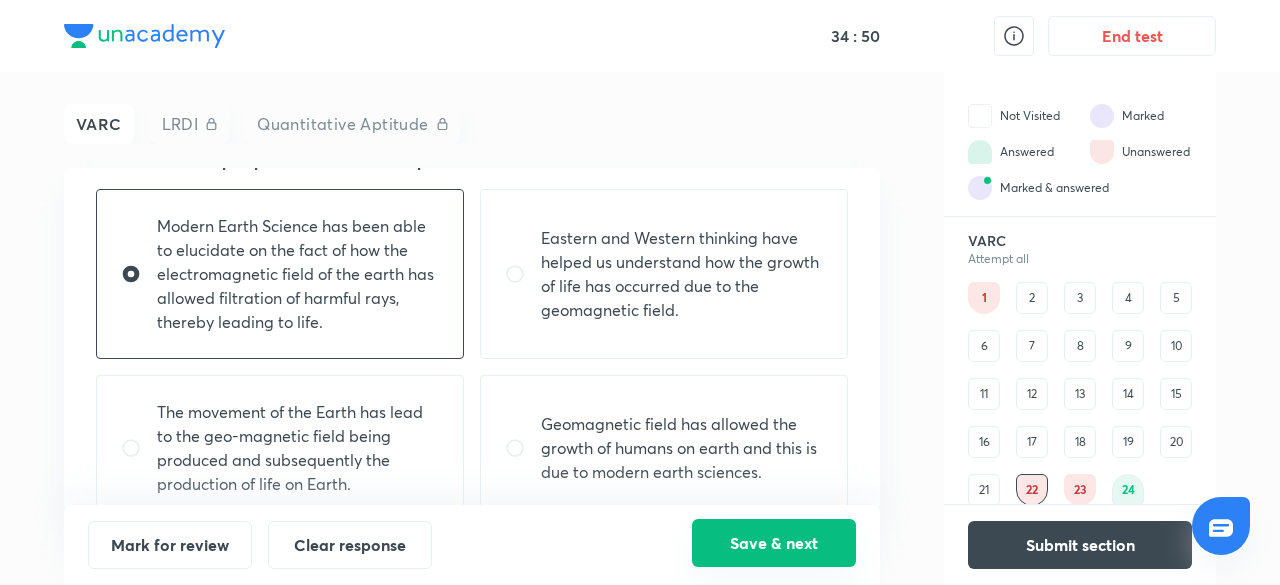 click on "Save & next" at bounding box center [774, 543] 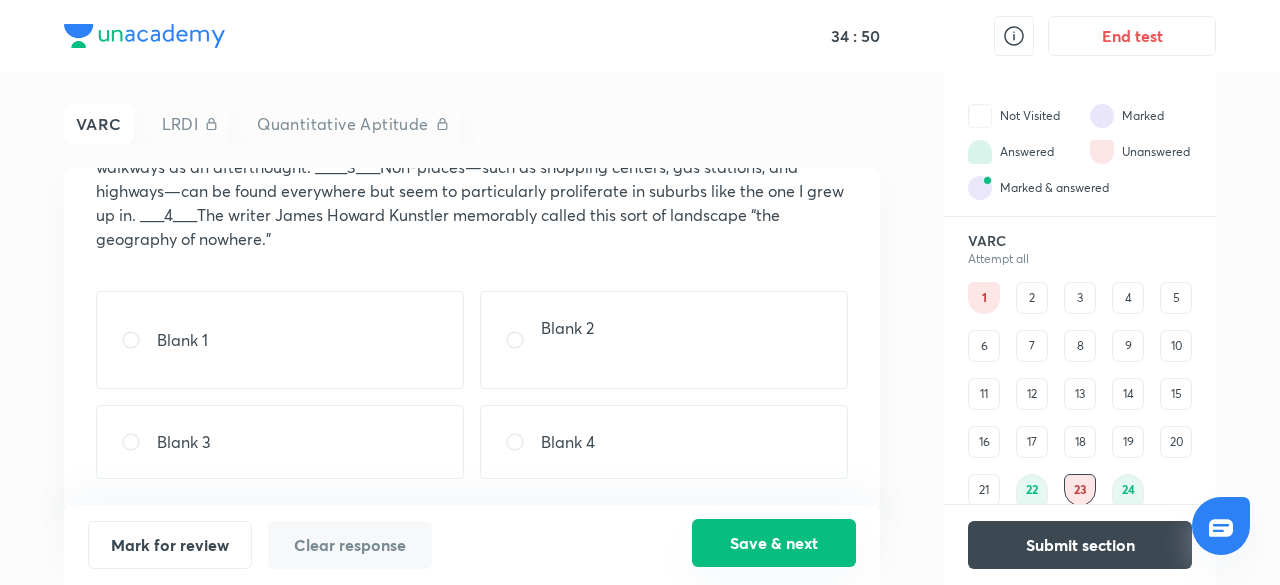 scroll, scrollTop: 251, scrollLeft: 0, axis: vertical 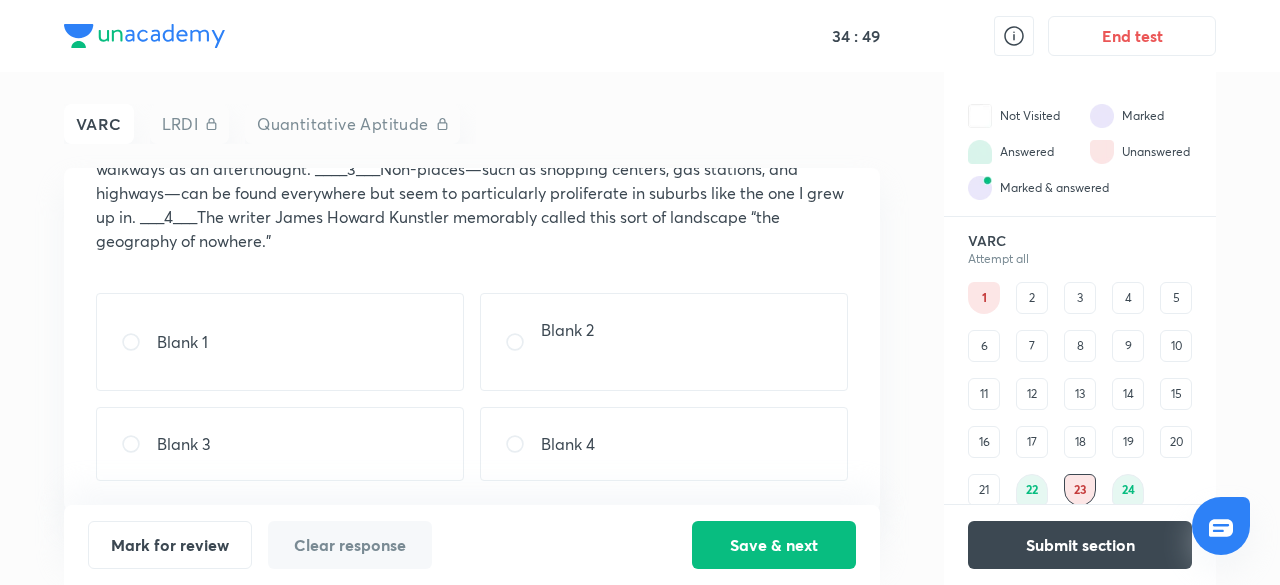 click on "21" at bounding box center [984, 490] 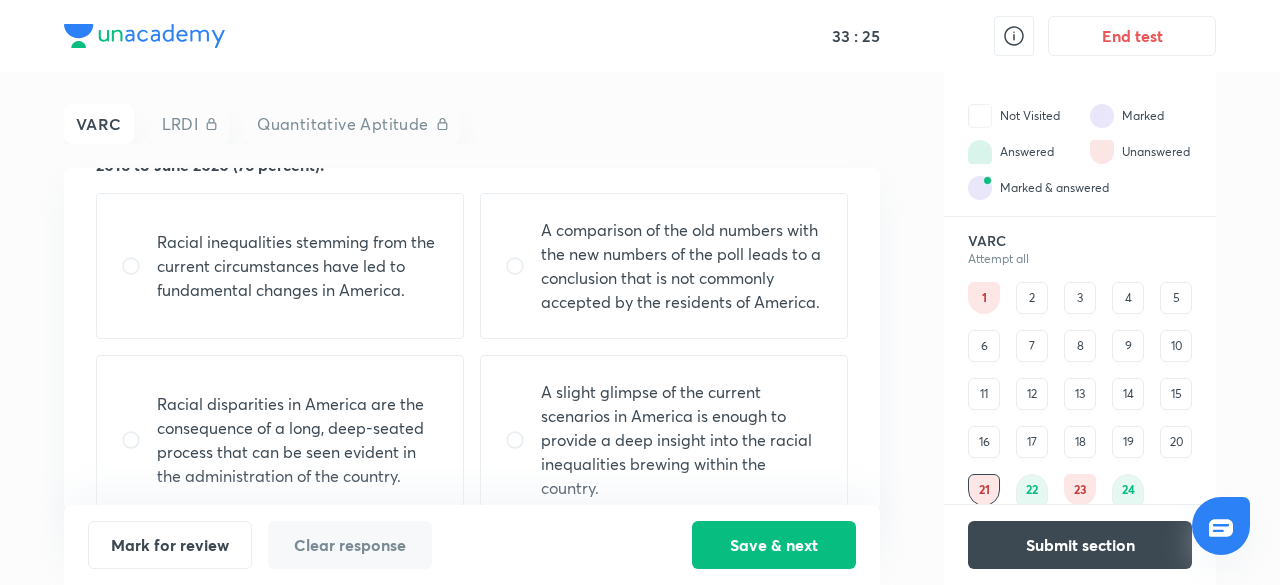 scroll, scrollTop: 376, scrollLeft: 0, axis: vertical 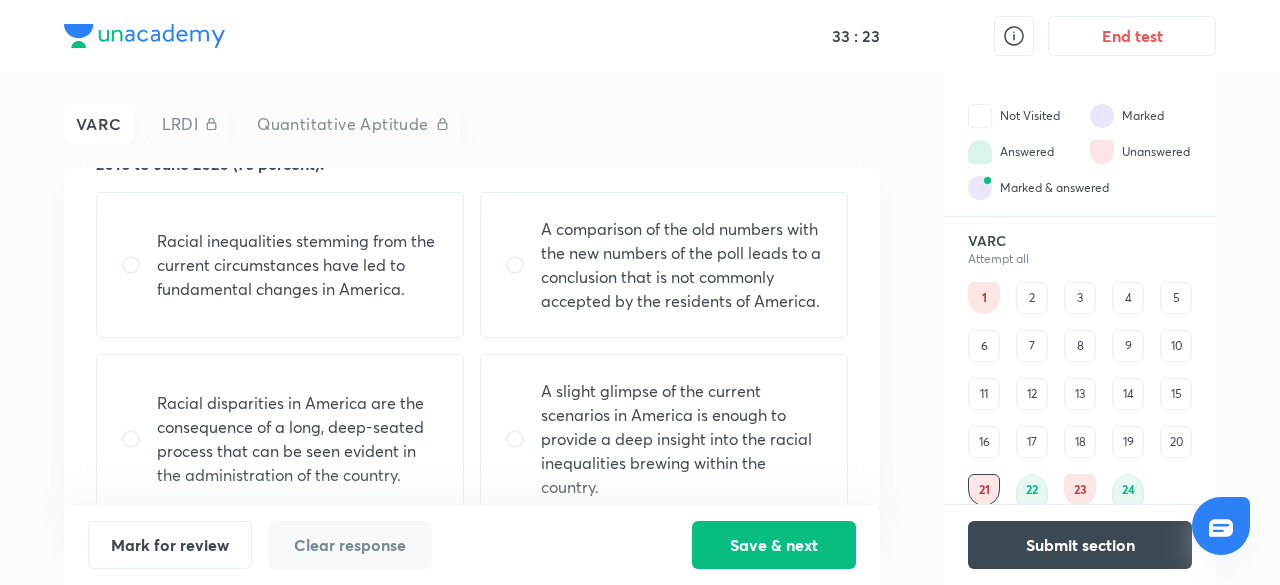 click on "Racial disparities in America are the consequence of a long, deep-seated process that can be seen evident in the administration of the country." at bounding box center (298, 439) 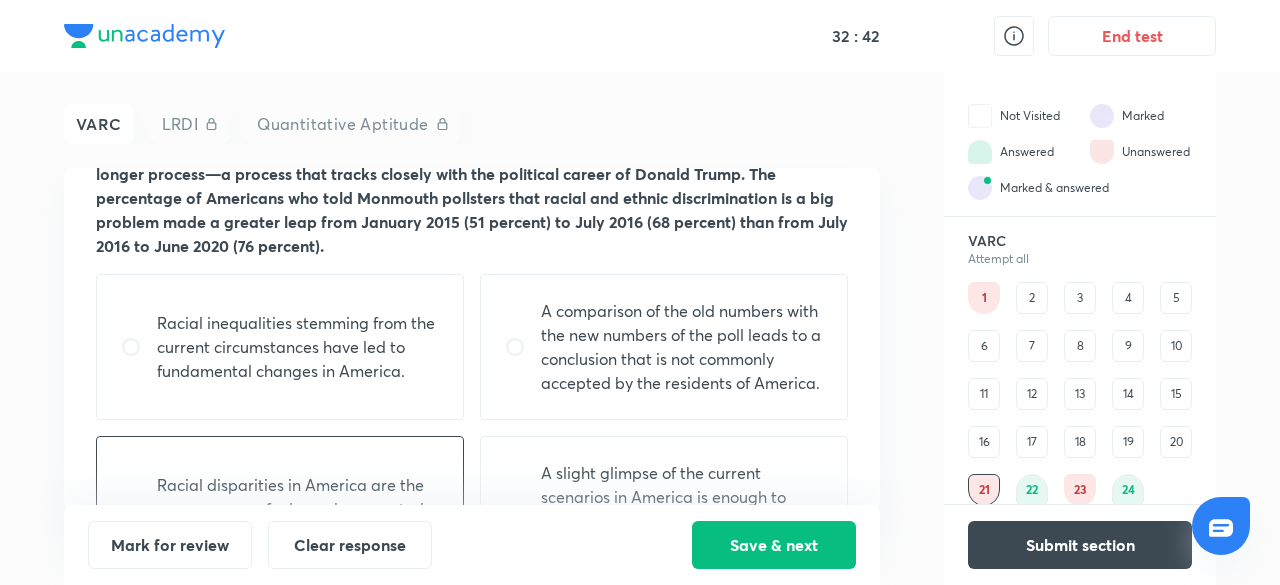 scroll, scrollTop: 419, scrollLeft: 0, axis: vertical 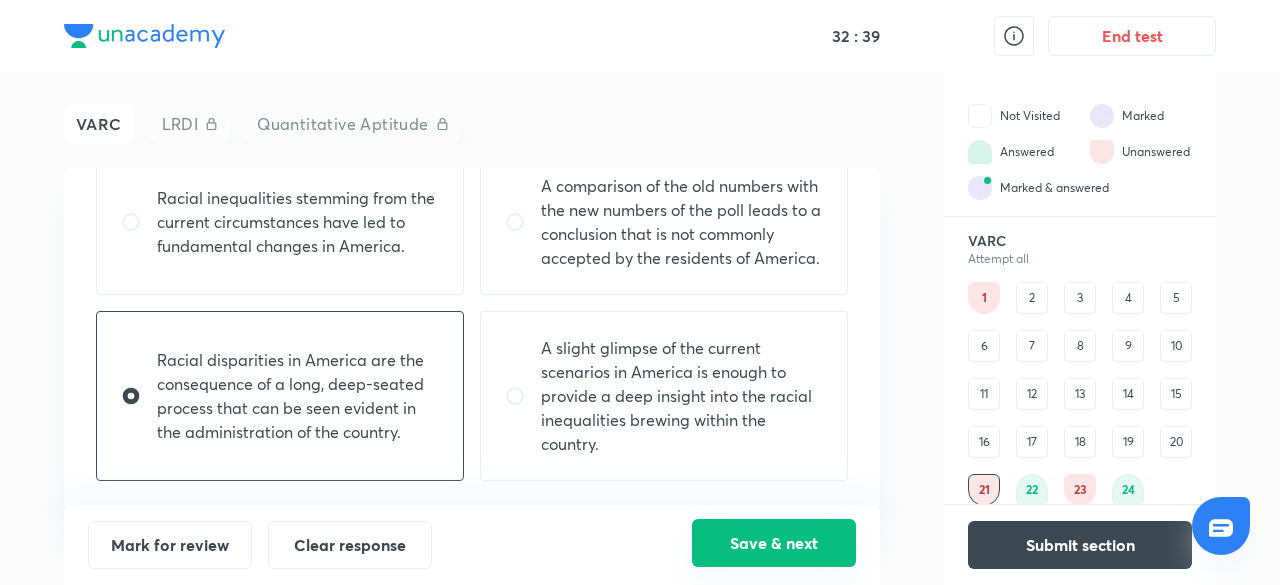 click on "Save & next" at bounding box center (774, 543) 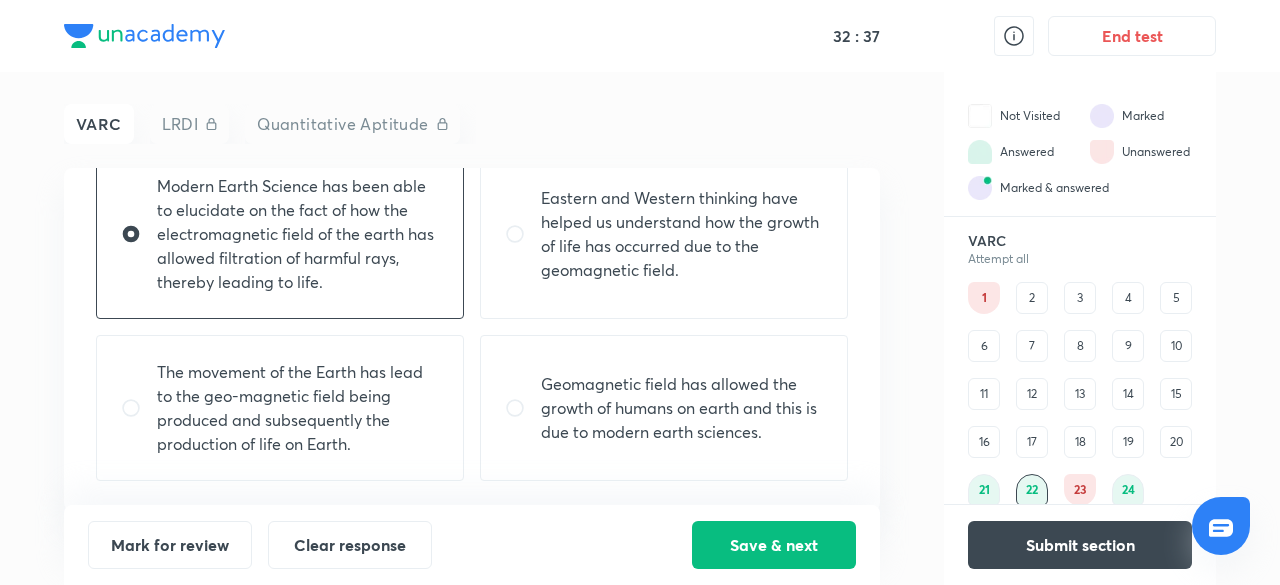 click on "20" at bounding box center [1176, 442] 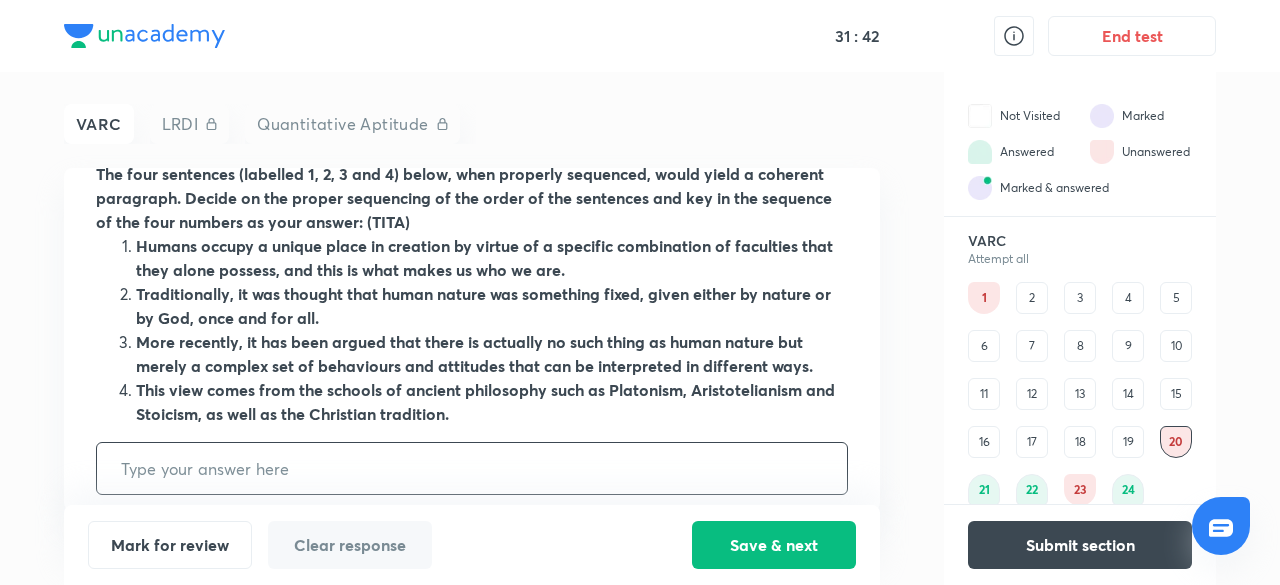 scroll, scrollTop: 93, scrollLeft: 0, axis: vertical 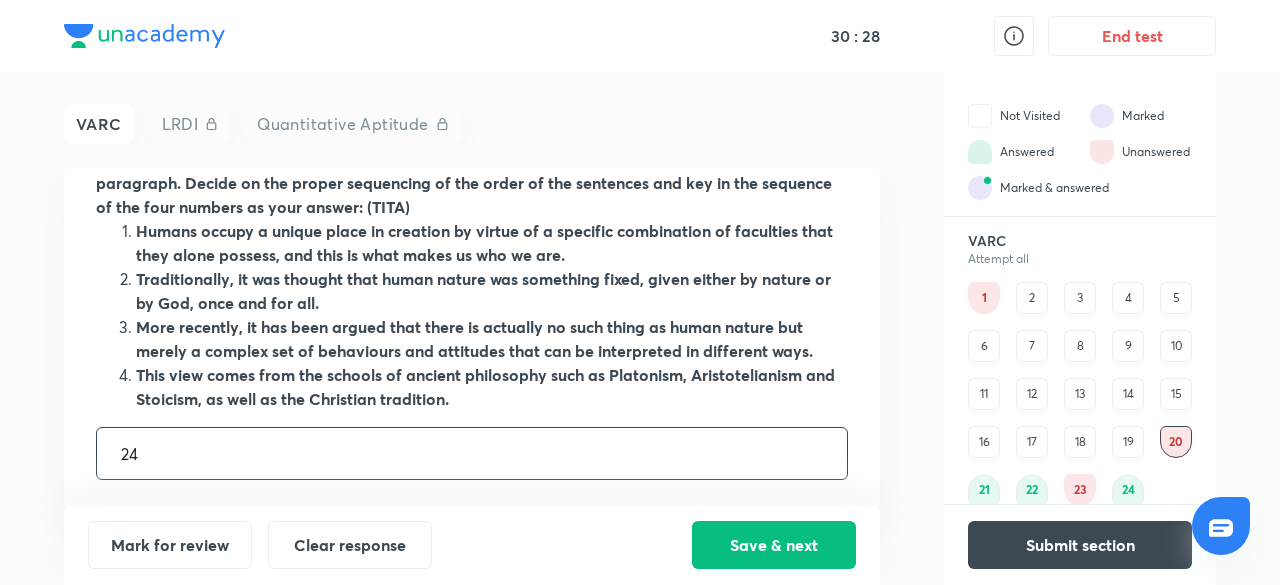 type on "2" 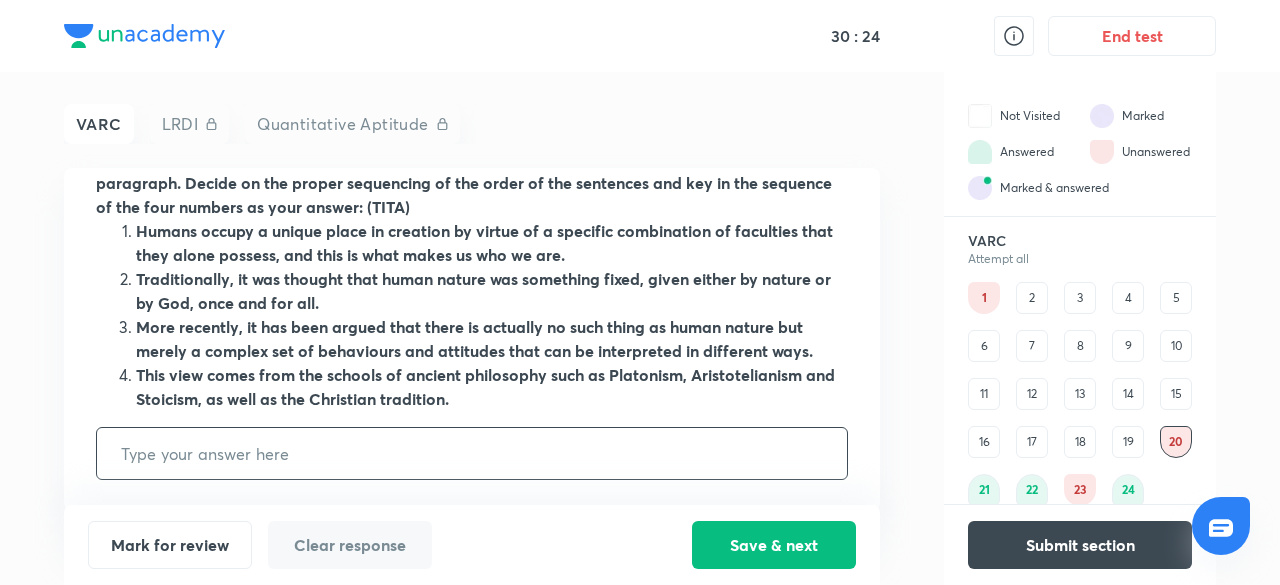 type on "1" 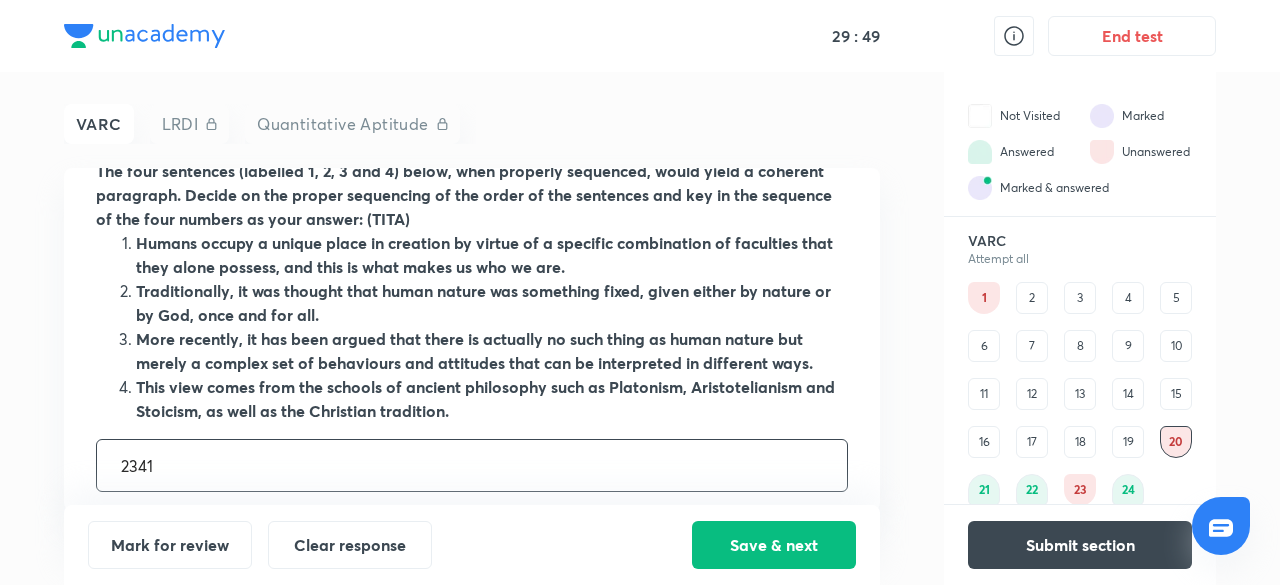 scroll, scrollTop: 82, scrollLeft: 0, axis: vertical 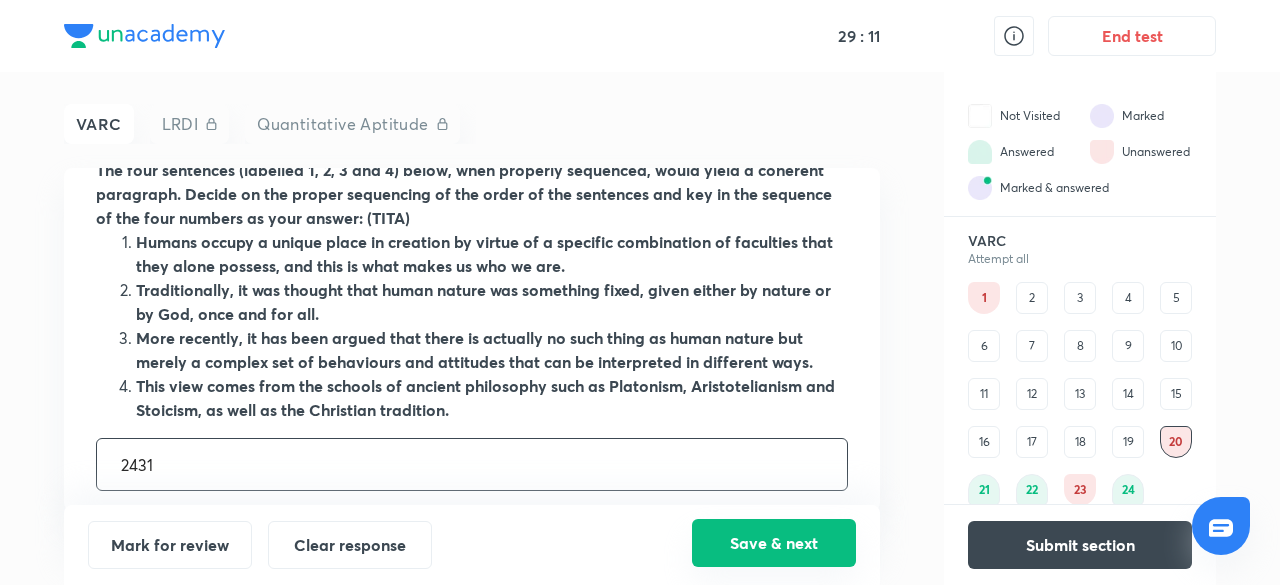type on "2431" 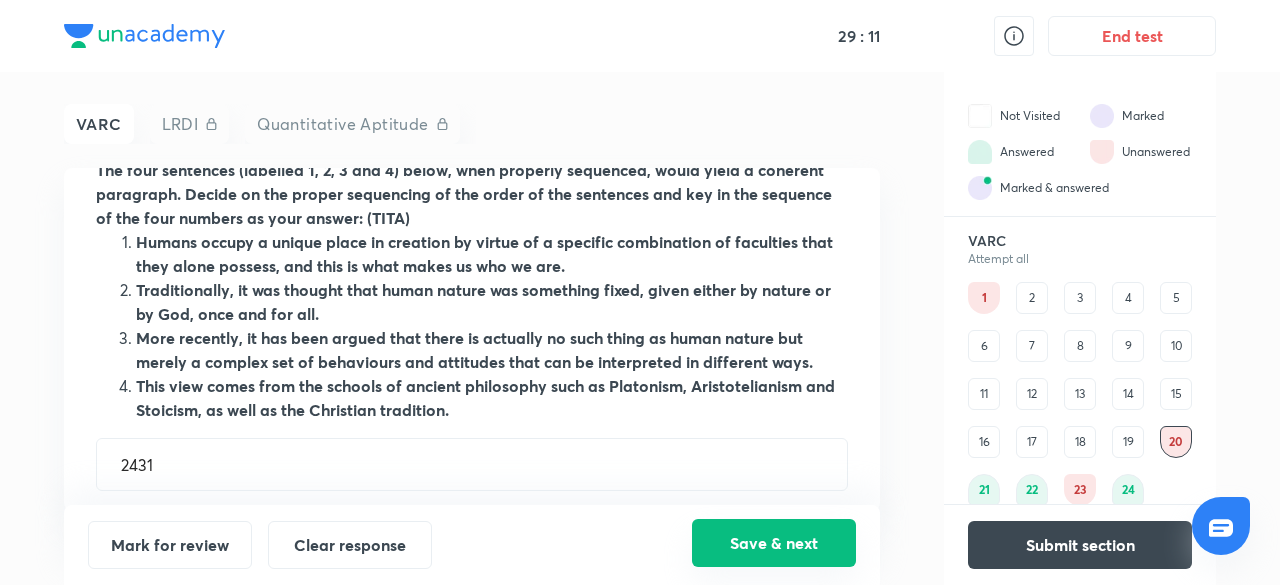 click on "Save & next" at bounding box center [774, 543] 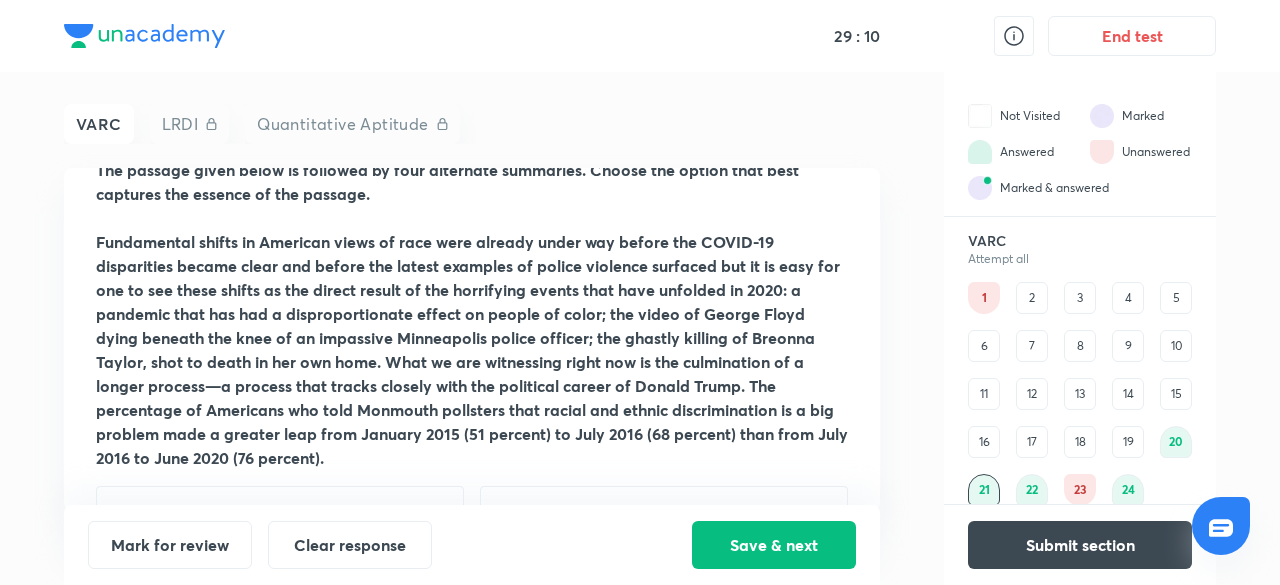 click on "19" at bounding box center (1128, 442) 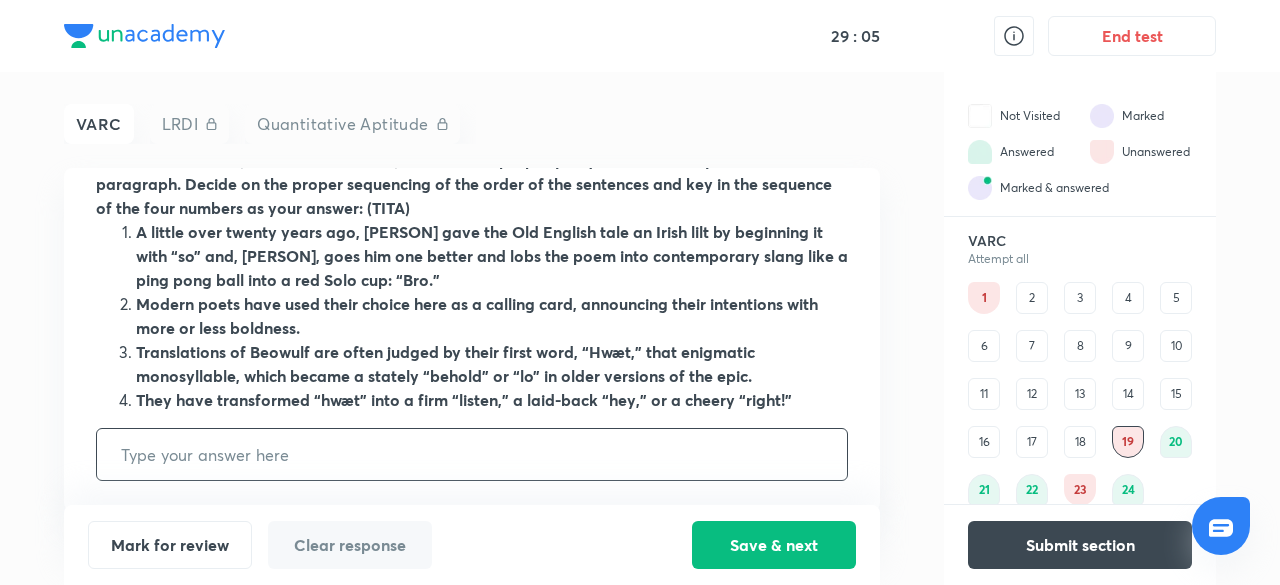 scroll, scrollTop: 93, scrollLeft: 0, axis: vertical 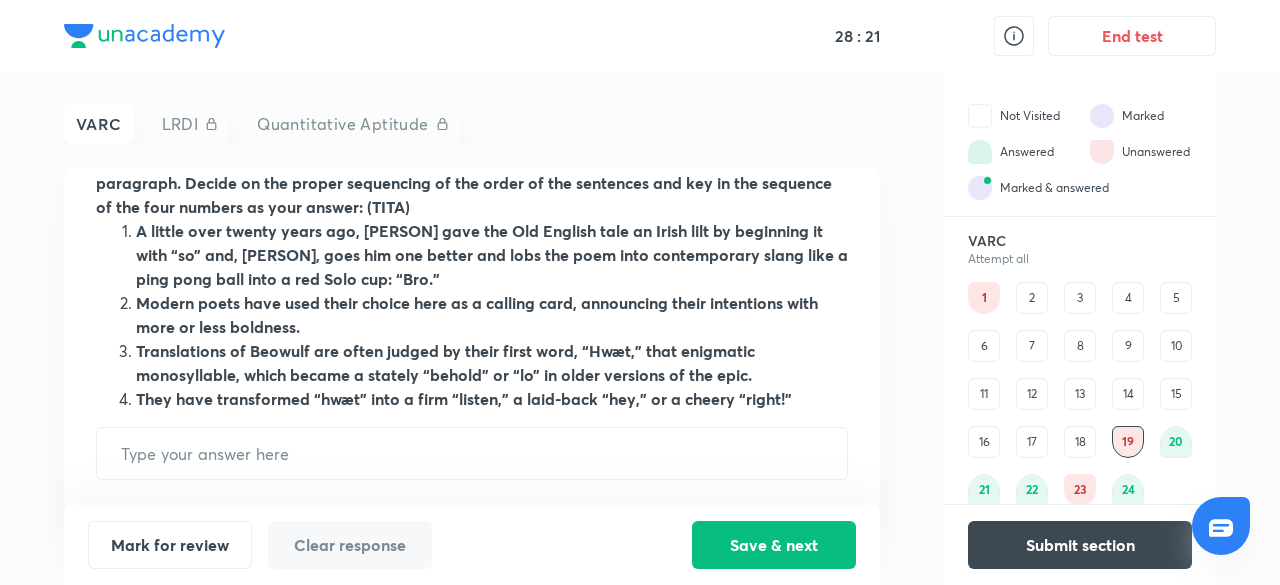 click on "18" at bounding box center (1080, 442) 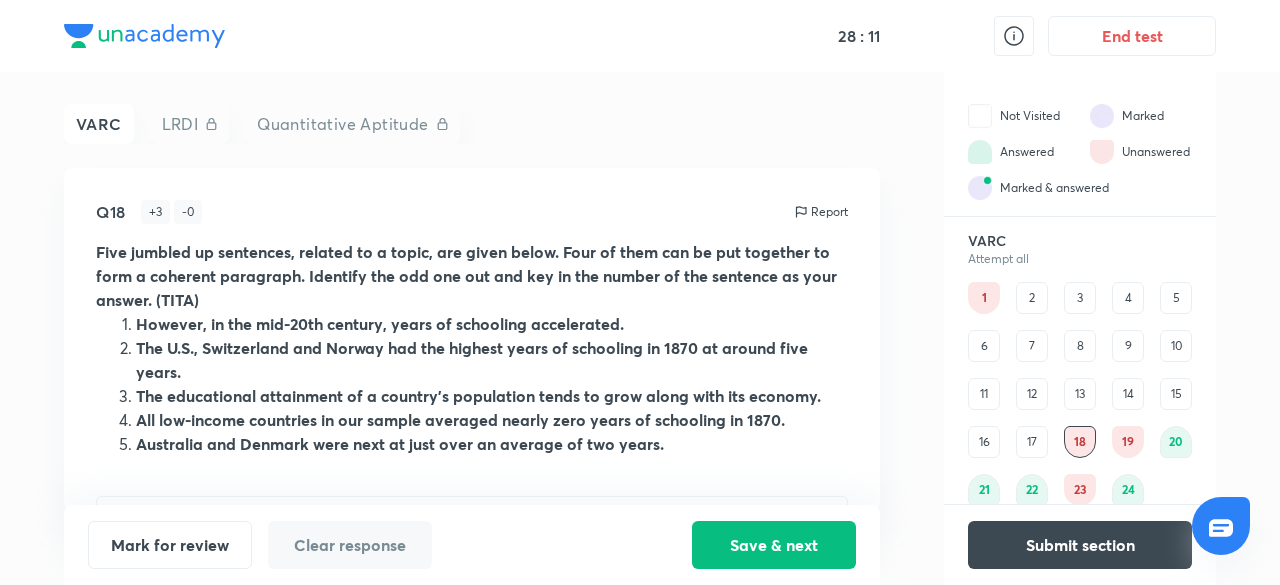 scroll, scrollTop: 69, scrollLeft: 0, axis: vertical 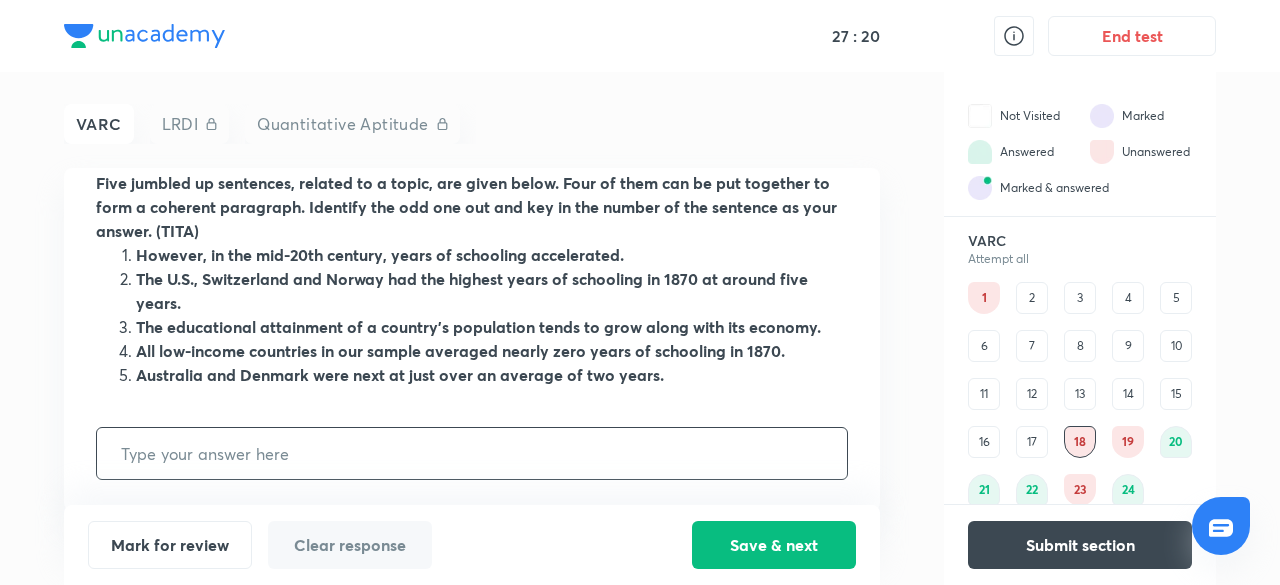 click at bounding box center (472, 453) 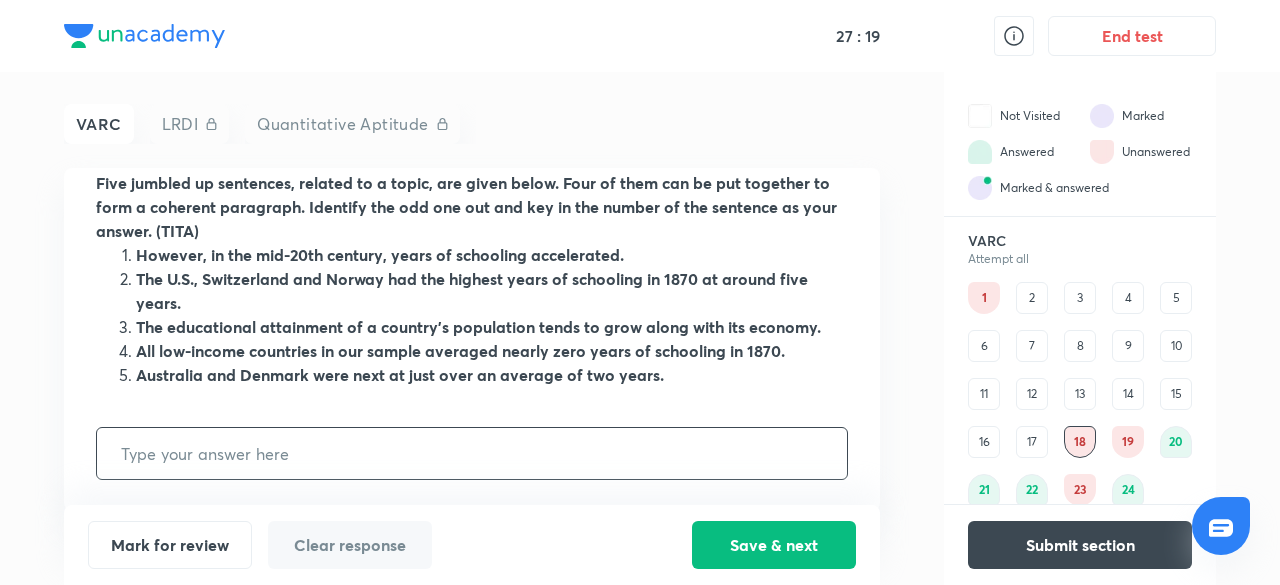 type on "5" 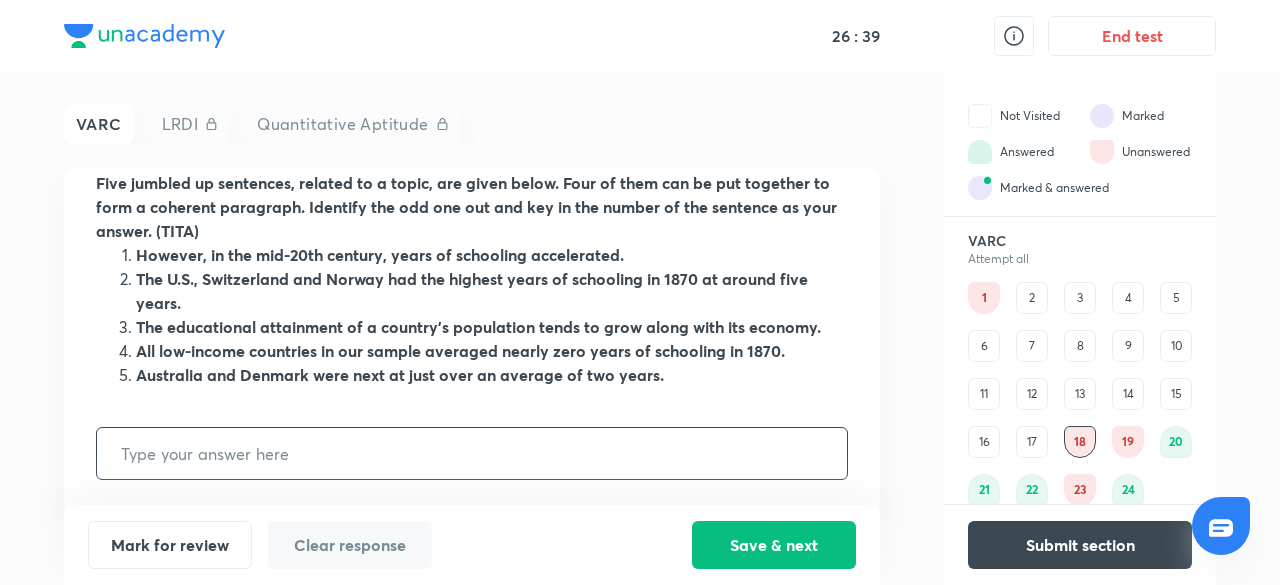click at bounding box center (472, 453) 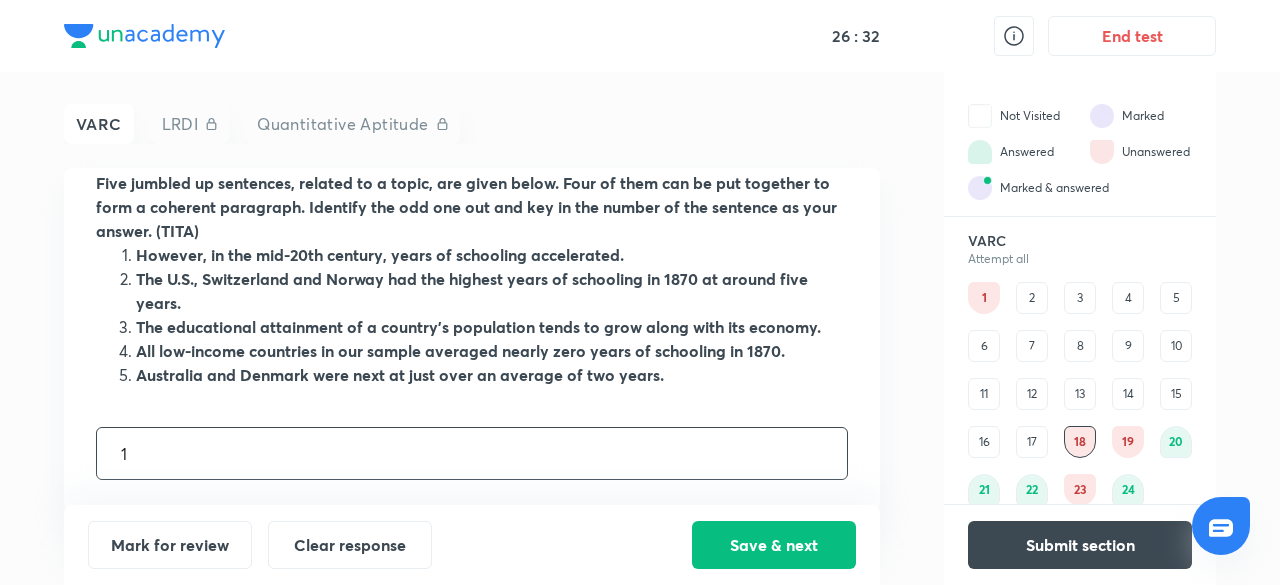 type on "1" 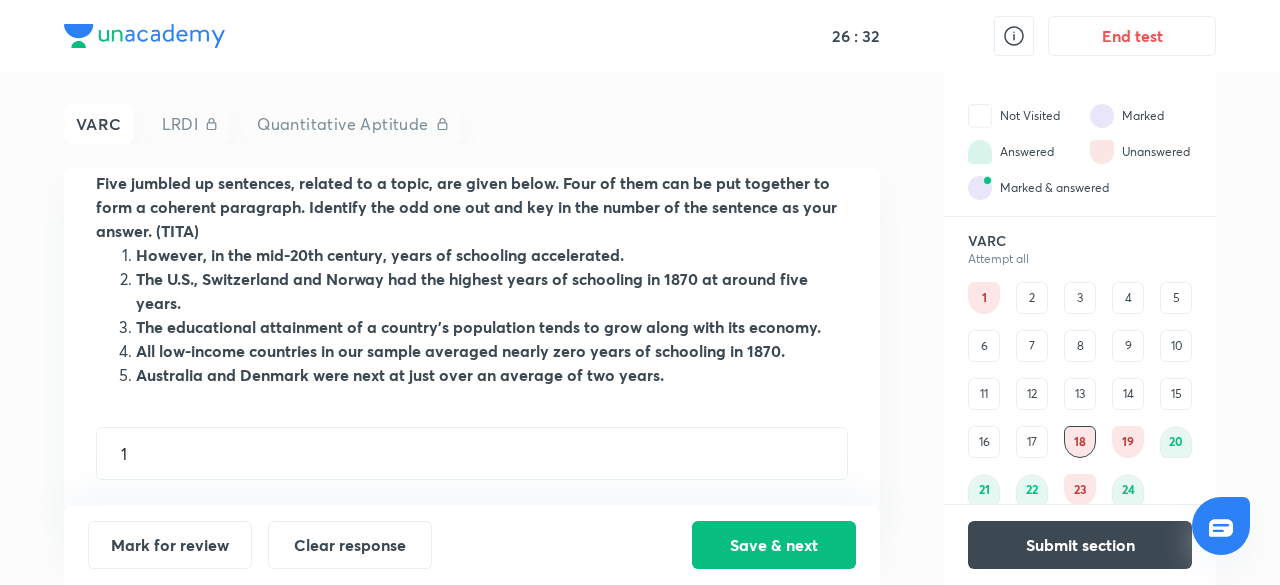 click on "Mark for review Clear response Save & next" at bounding box center [472, 545] 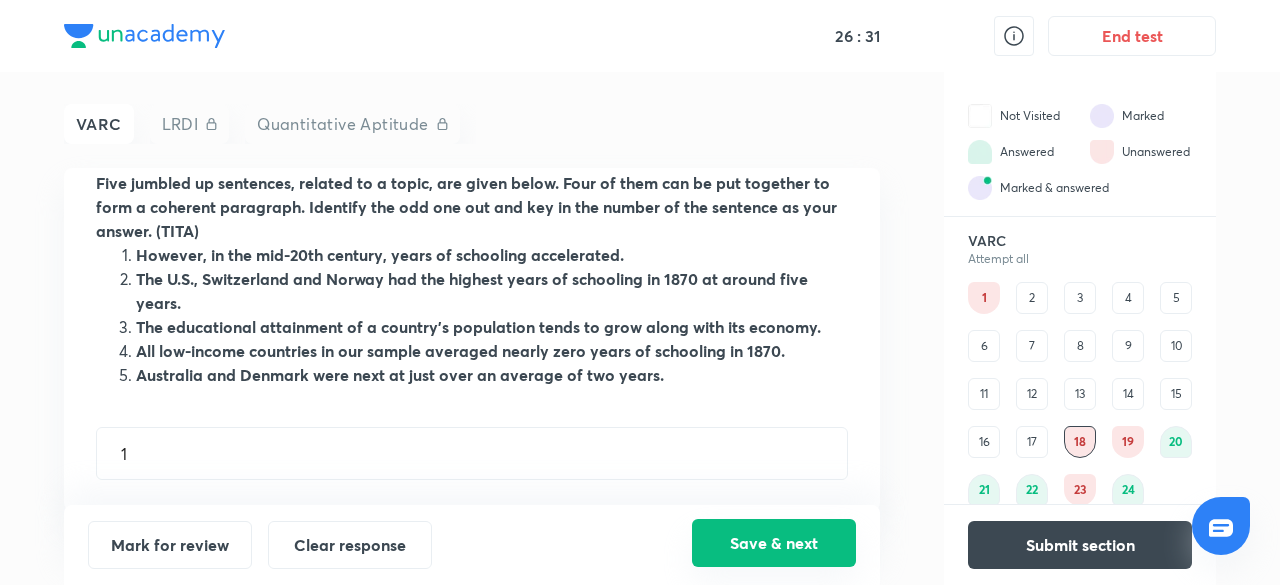 click on "Save & next" at bounding box center (774, 543) 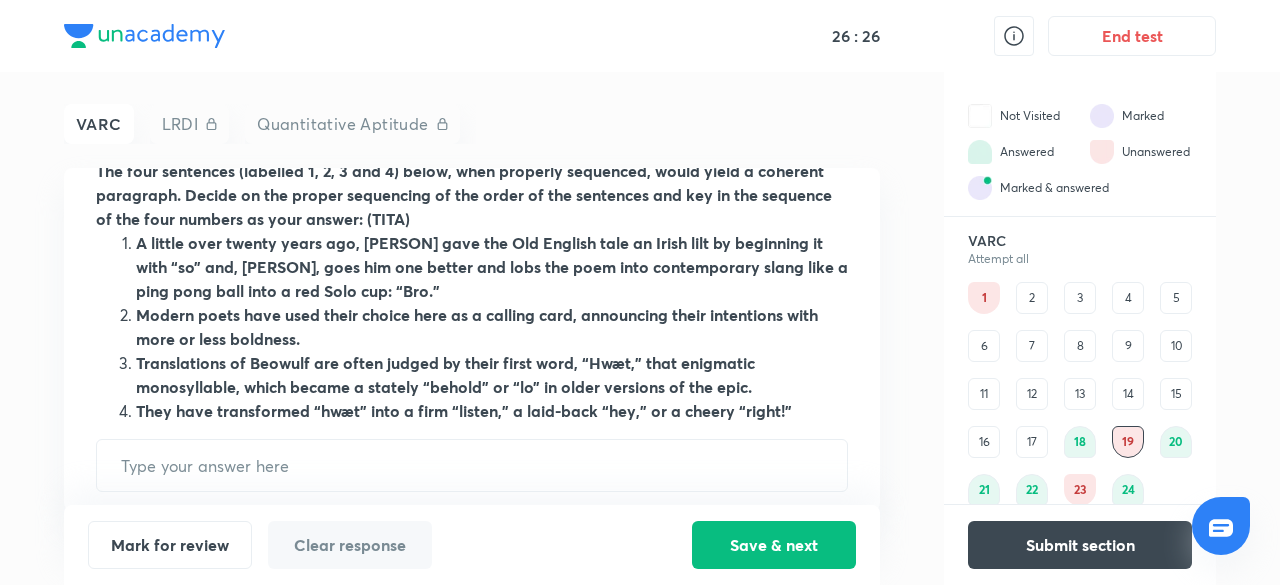 scroll, scrollTop: 93, scrollLeft: 0, axis: vertical 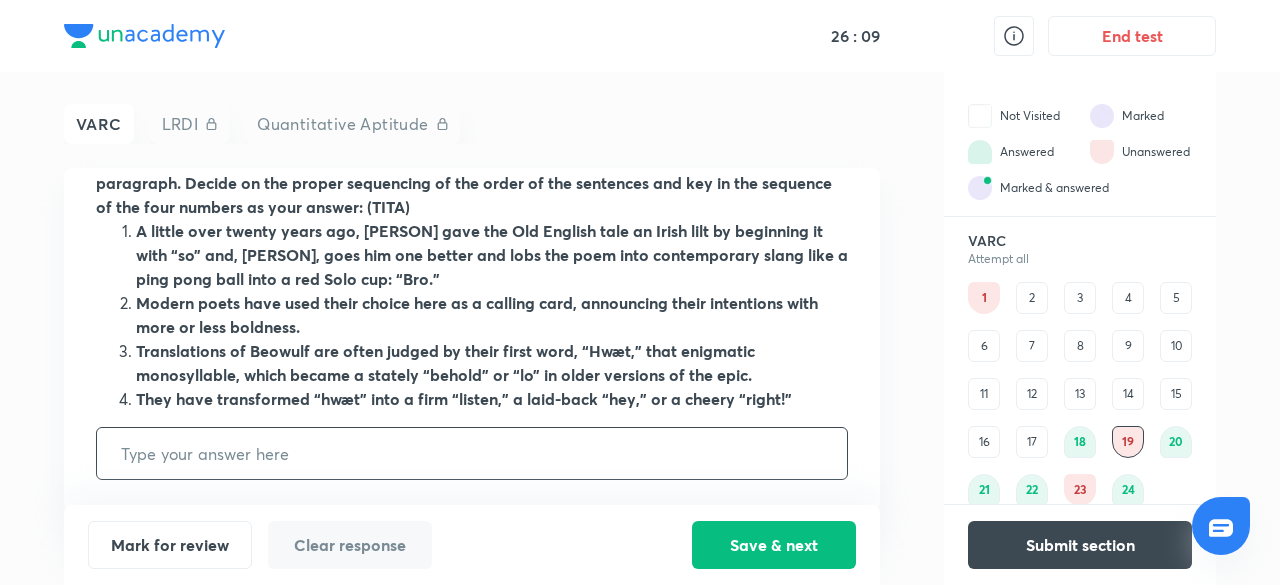 click at bounding box center (472, 453) 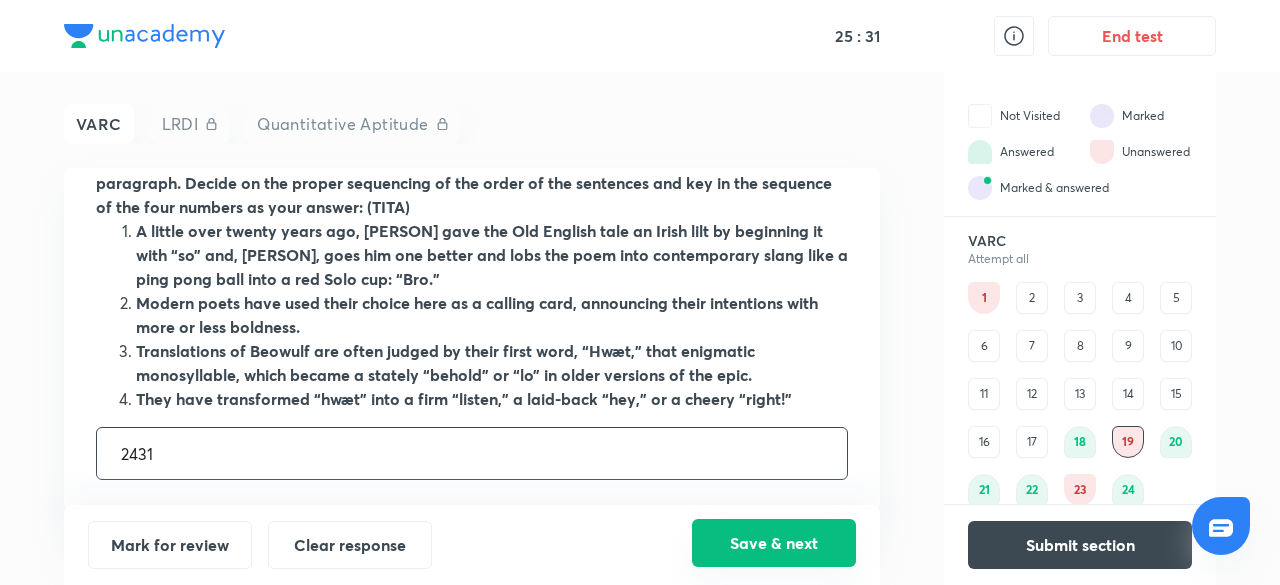 type on "2431" 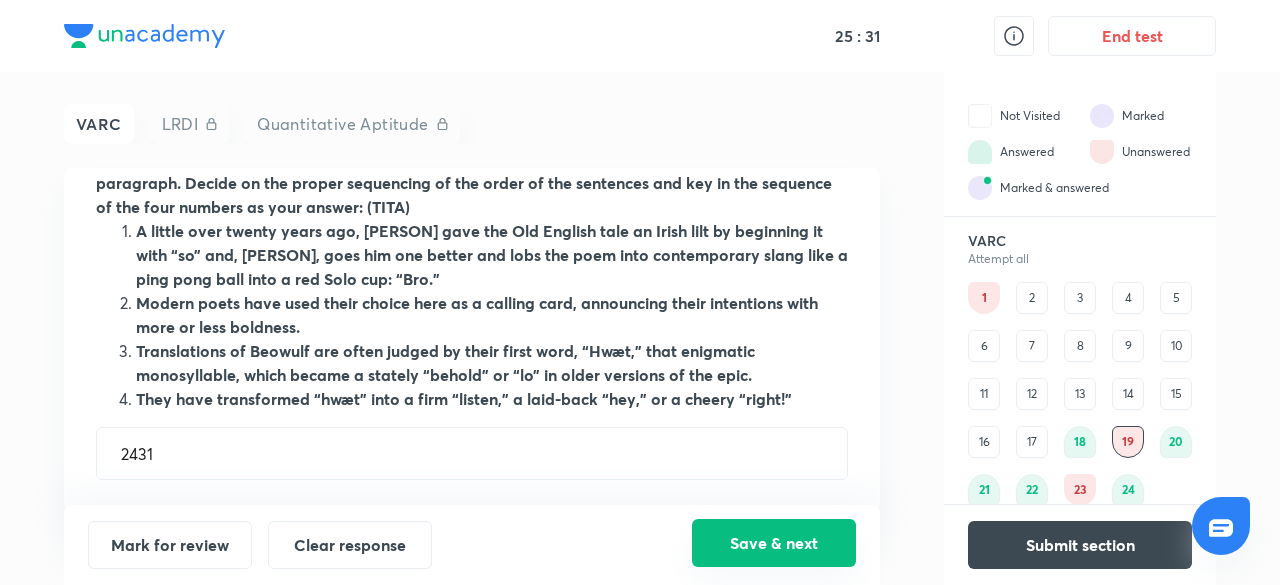 click on "Save & next" at bounding box center (774, 543) 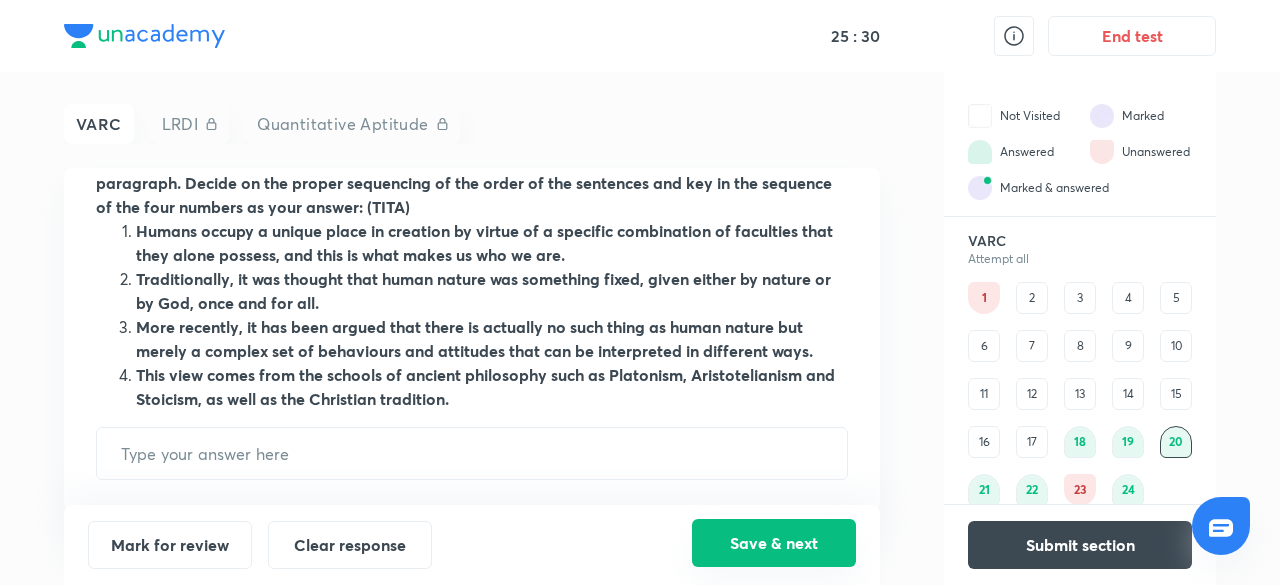 type on "2431" 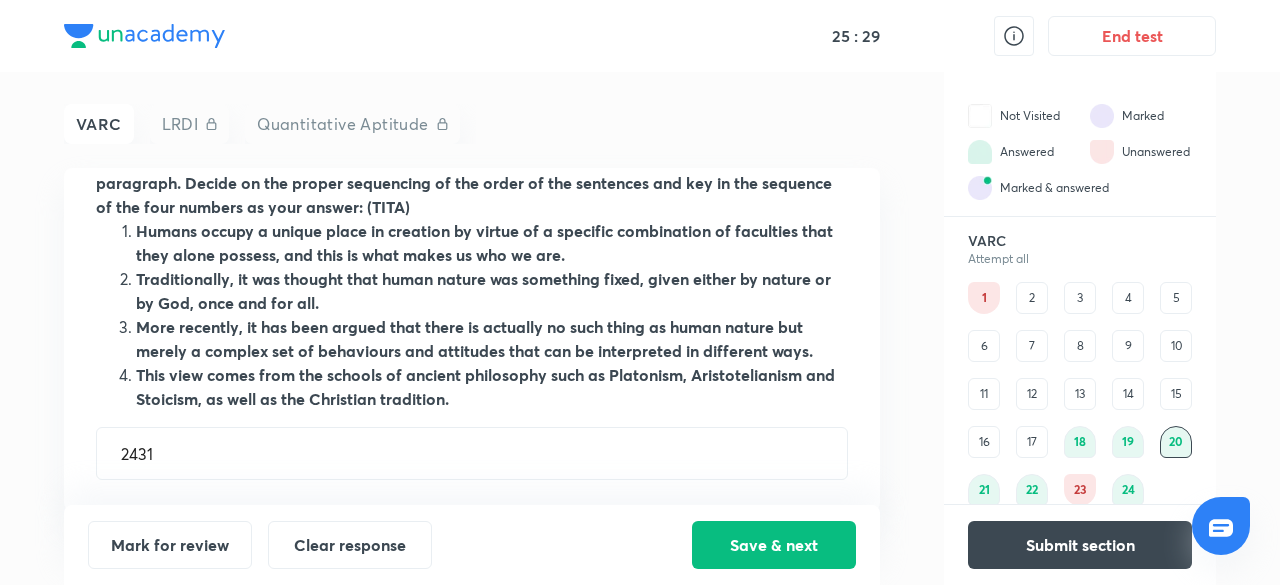 click on "17" at bounding box center [1032, 442] 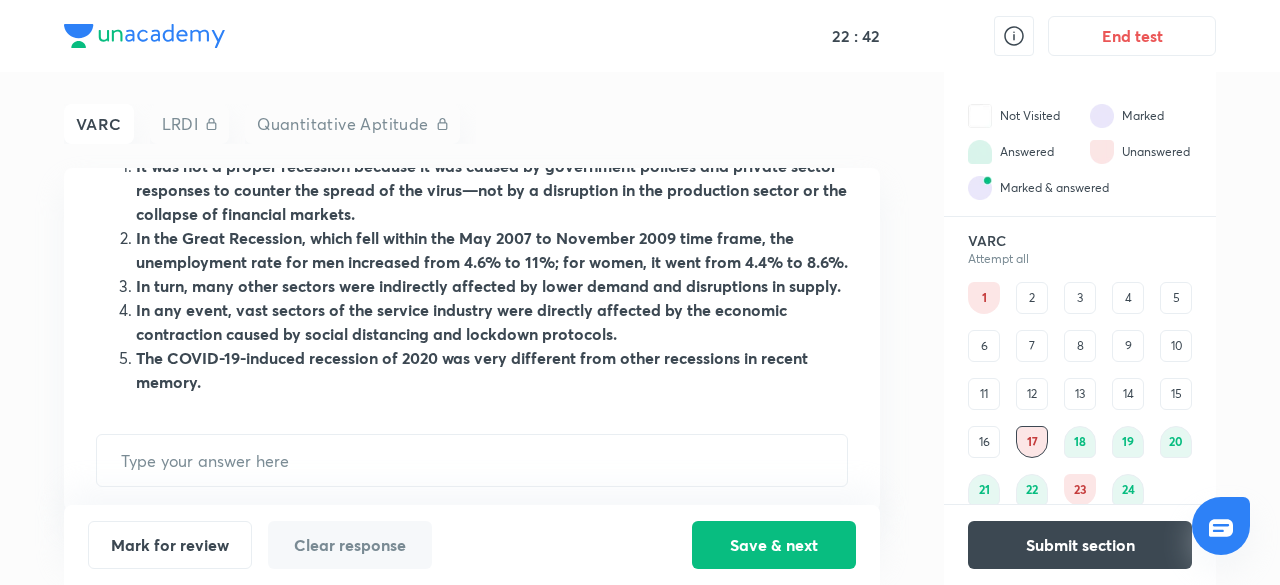 scroll, scrollTop: 165, scrollLeft: 0, axis: vertical 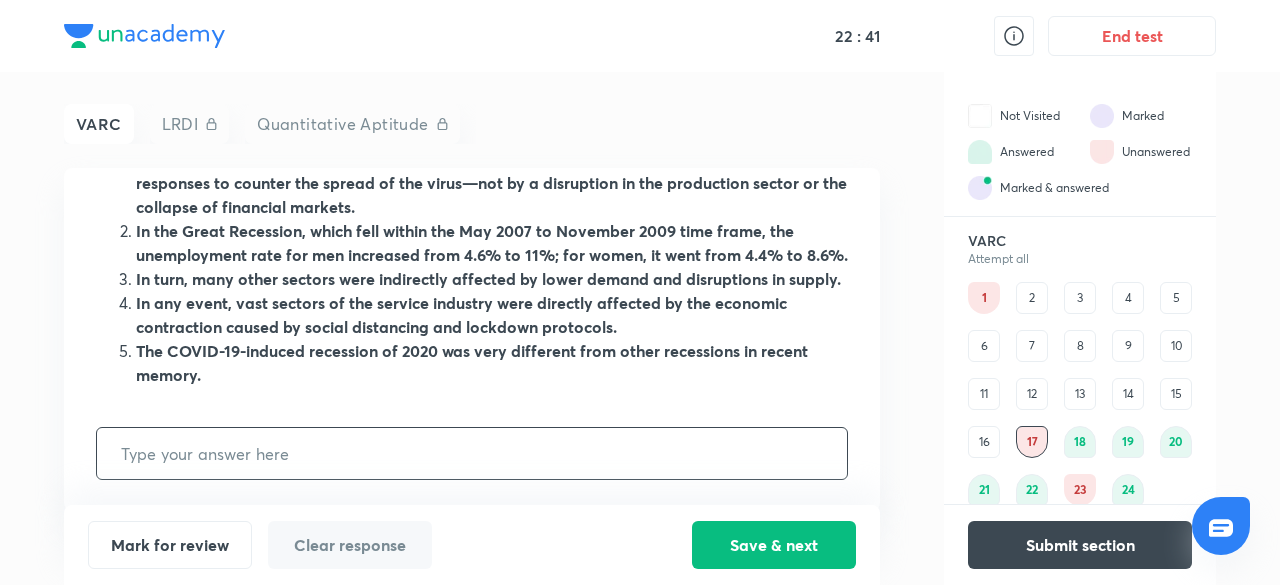 click at bounding box center [472, 453] 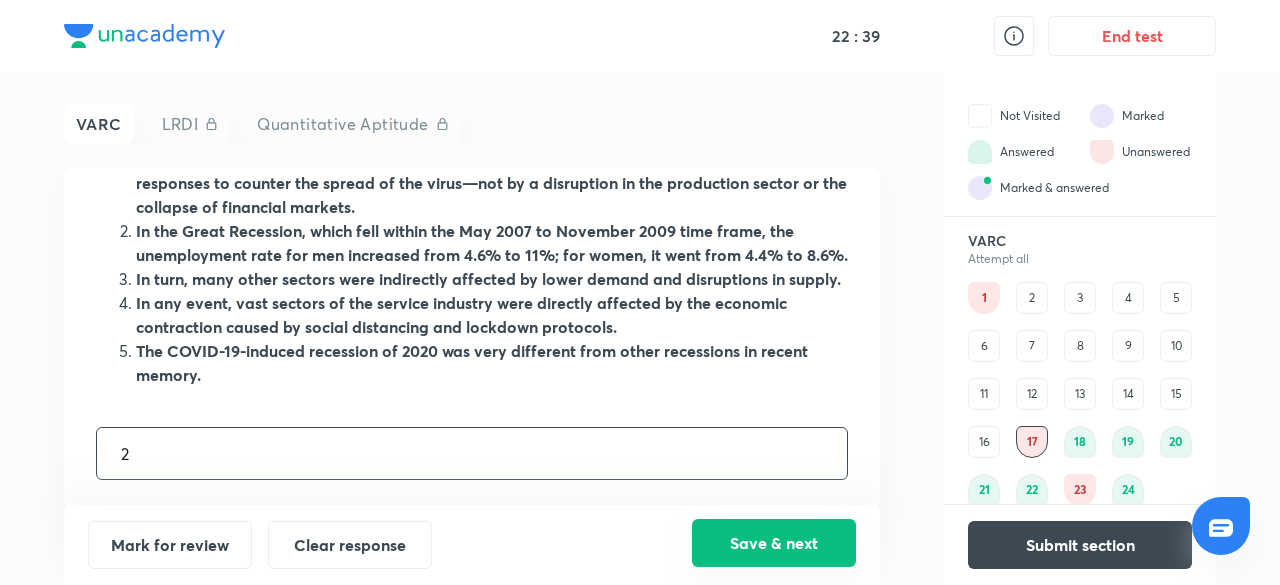 type on "2" 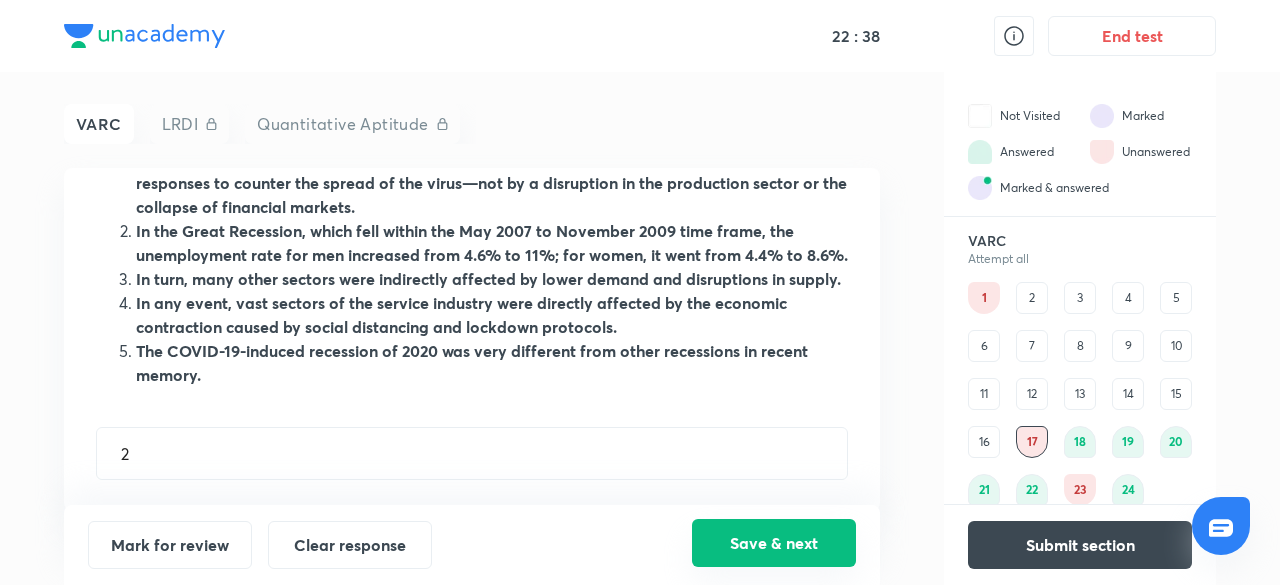 click on "Save & next" at bounding box center [774, 543] 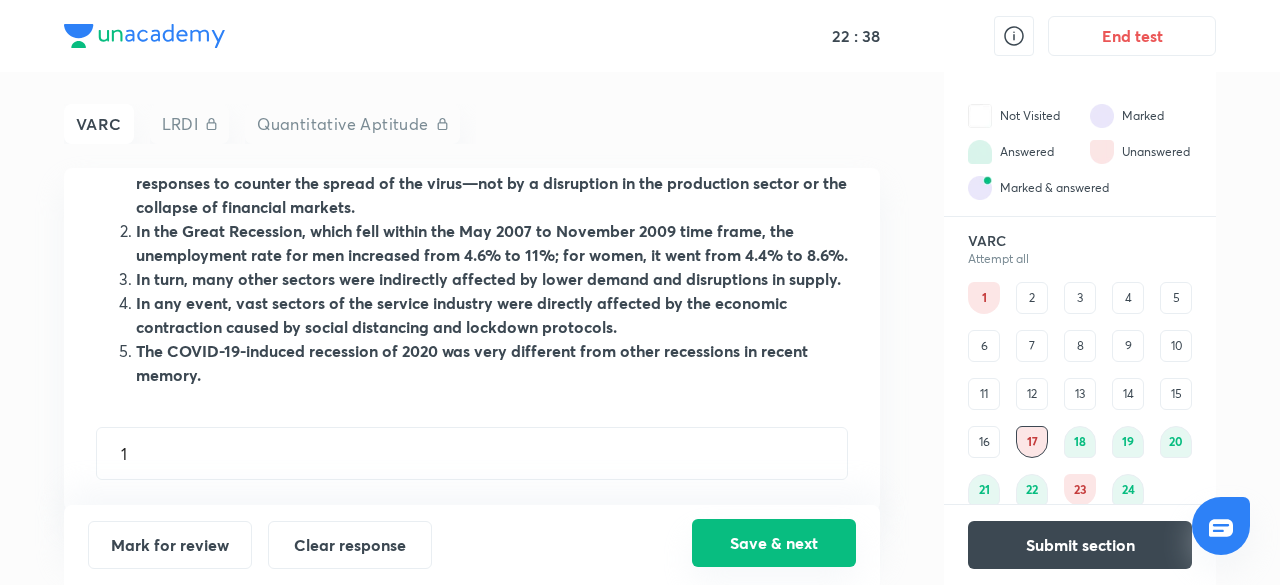 scroll, scrollTop: 69, scrollLeft: 0, axis: vertical 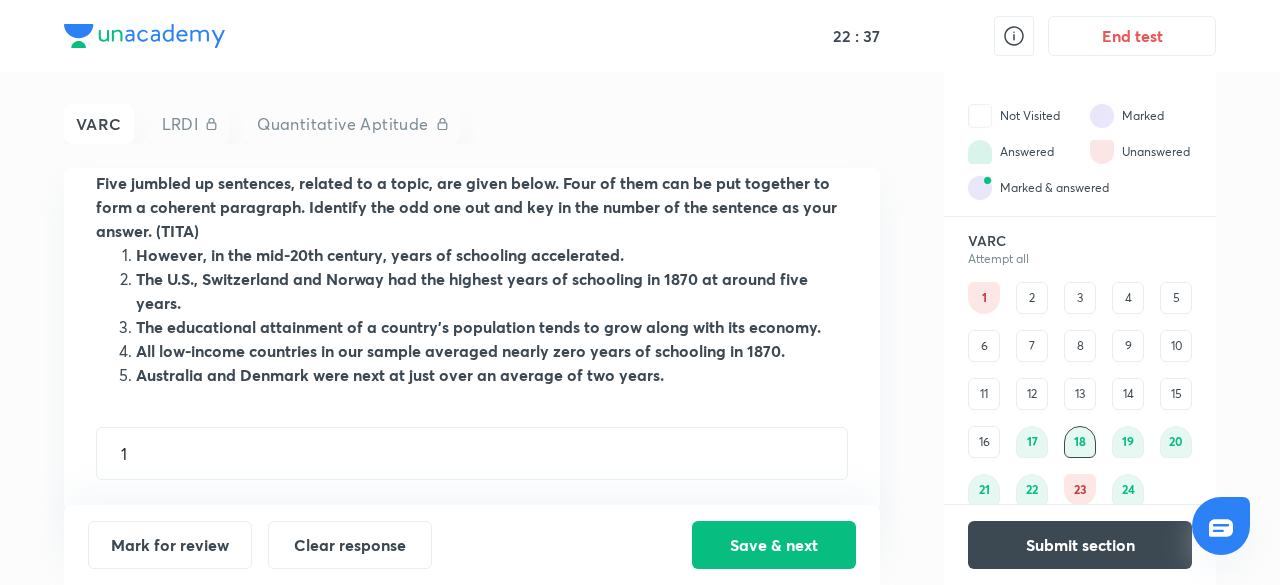 click on "16" at bounding box center (984, 442) 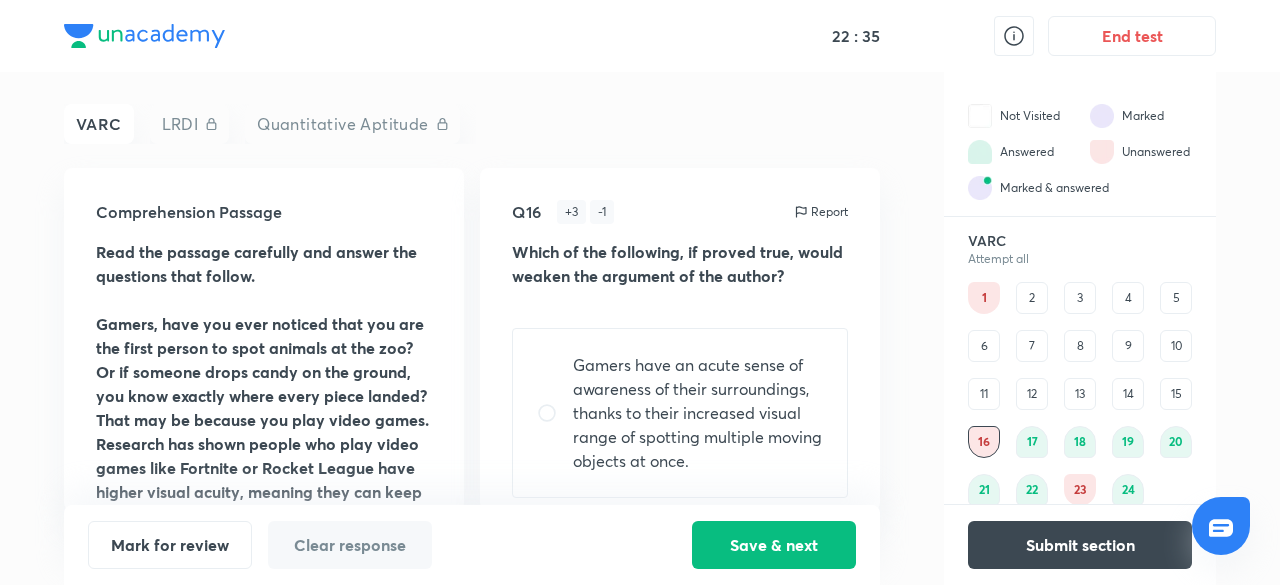 scroll, scrollTop: 1, scrollLeft: 0, axis: vertical 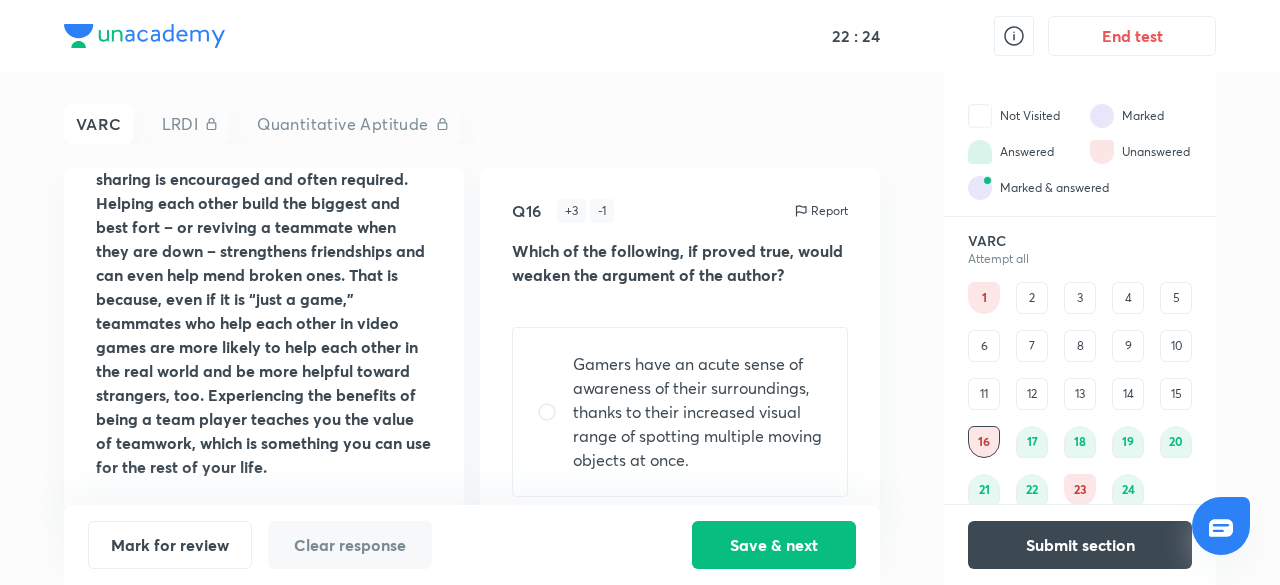 click on "13" at bounding box center [1080, 394] 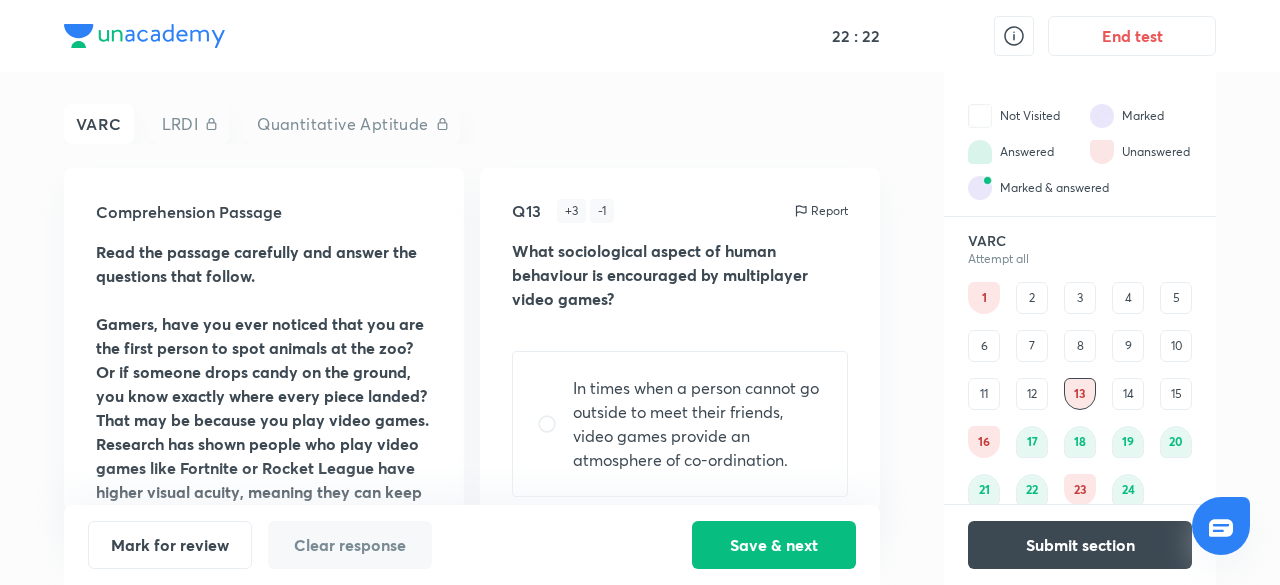 click on "12" at bounding box center (1032, 394) 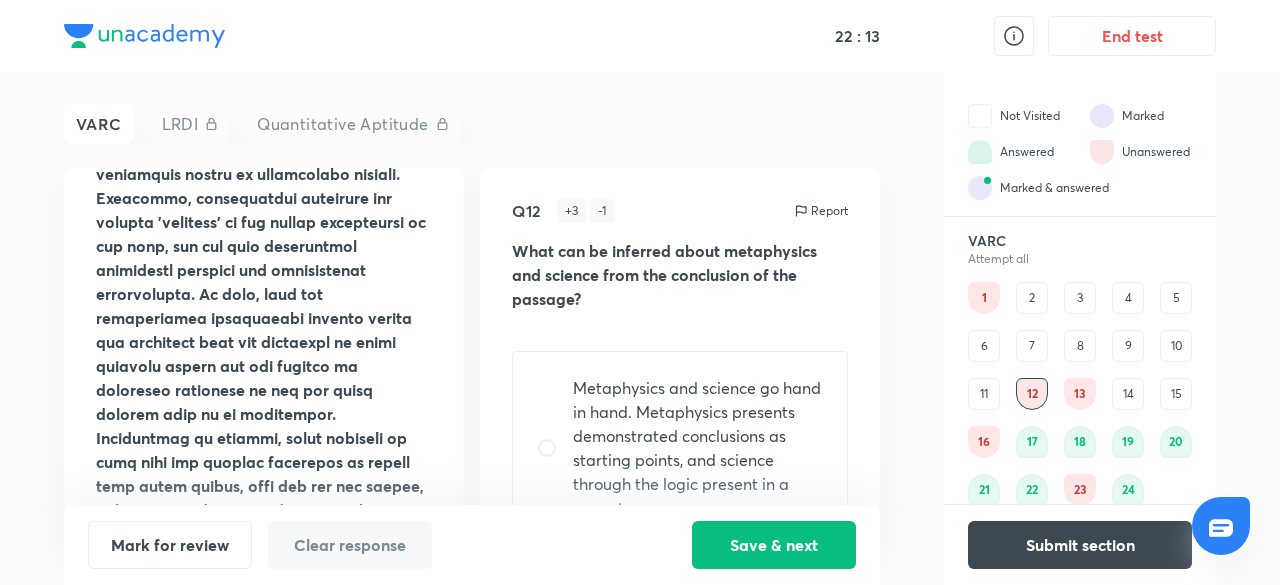 scroll, scrollTop: 1440, scrollLeft: 0, axis: vertical 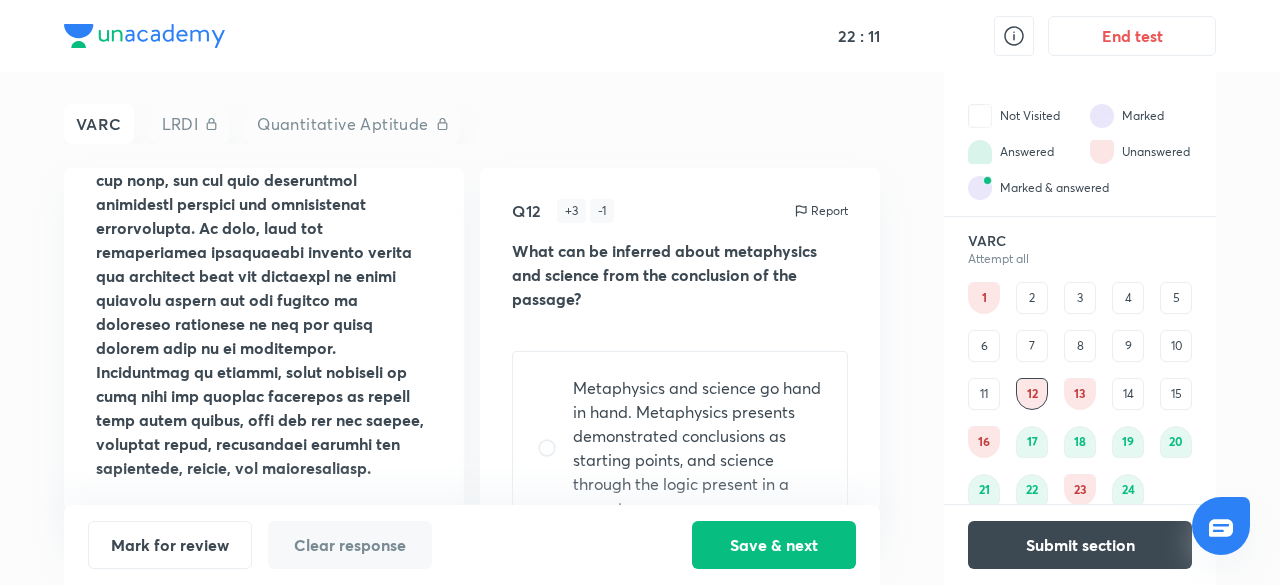 click on "9" at bounding box center [1128, 346] 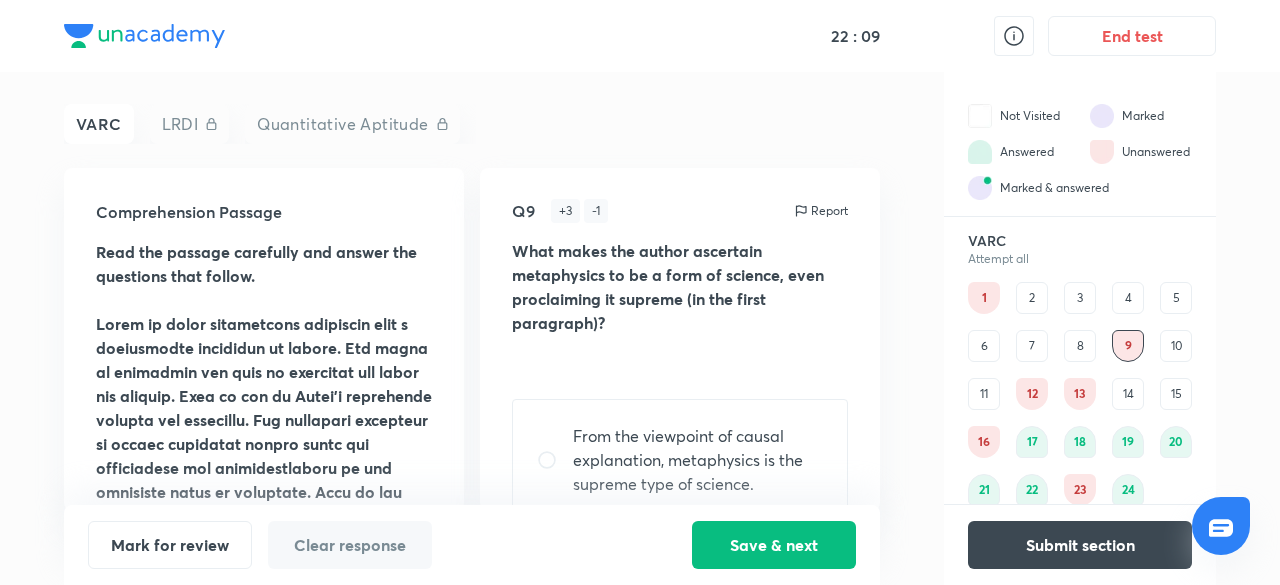 click on "8" at bounding box center [1080, 346] 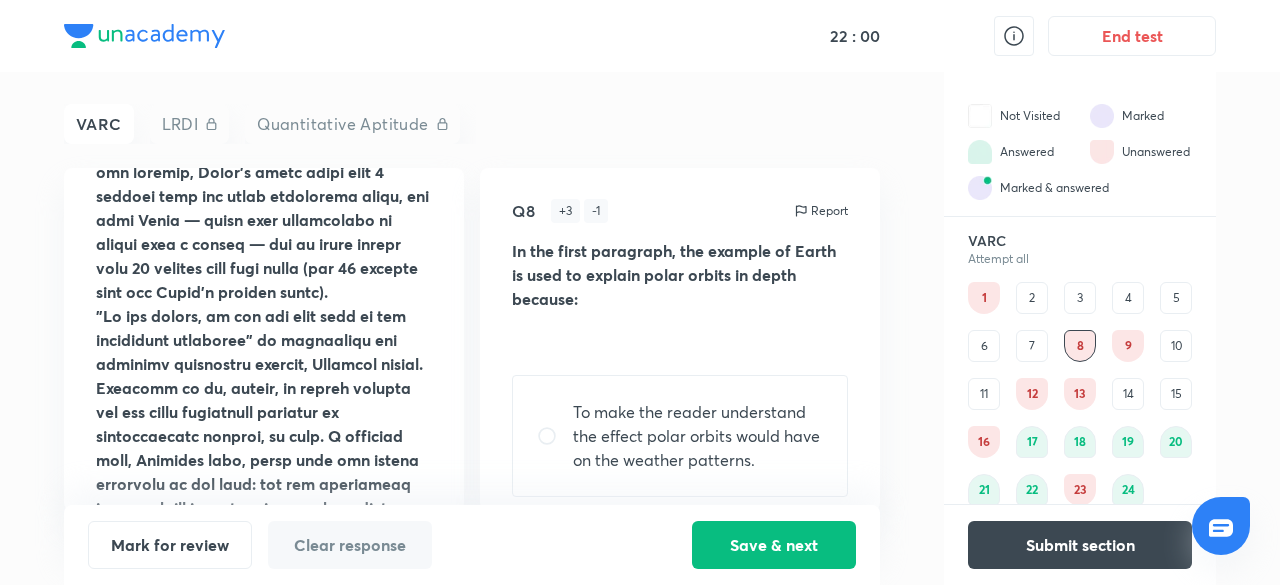 scroll, scrollTop: 1680, scrollLeft: 0, axis: vertical 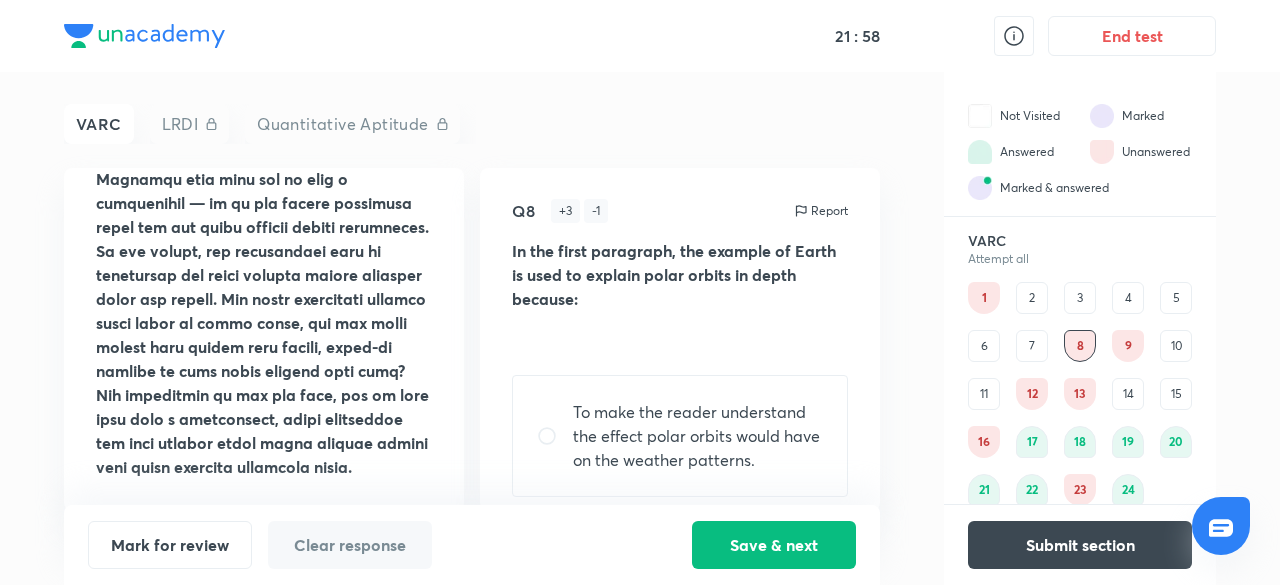 click on "4" at bounding box center [1128, 298] 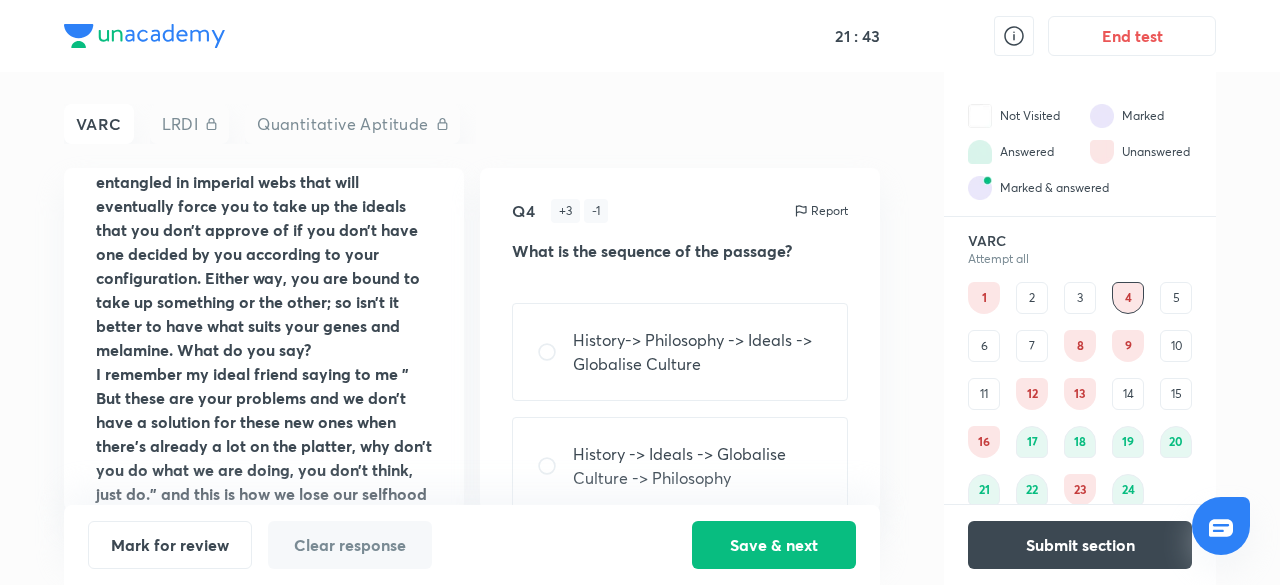 scroll, scrollTop: 1752, scrollLeft: 0, axis: vertical 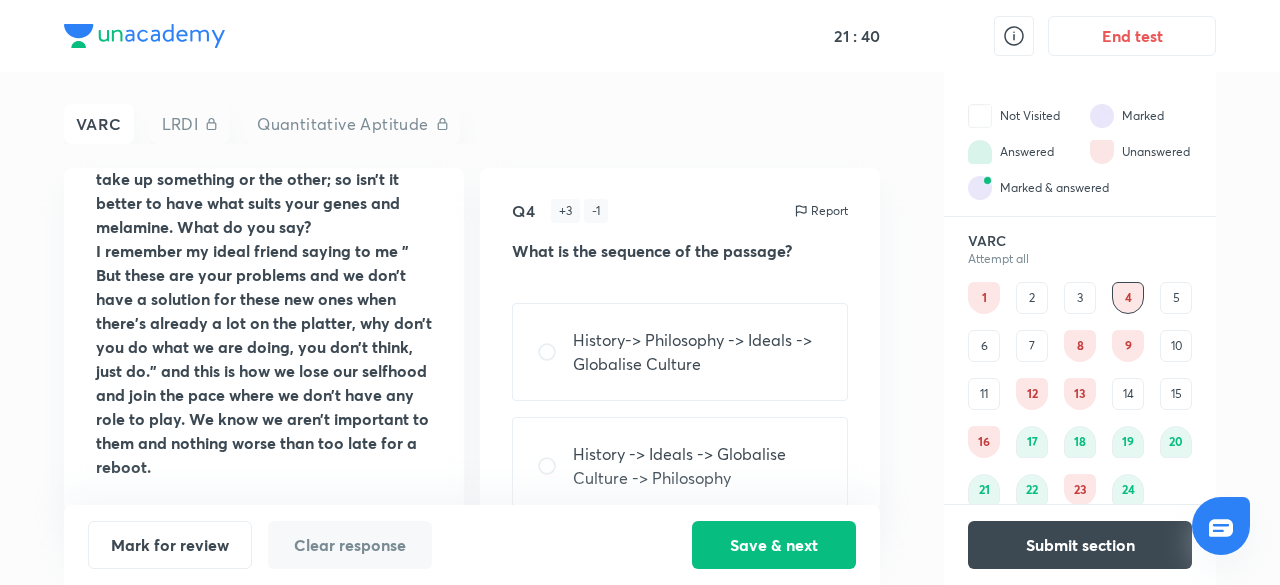 click on "13" at bounding box center [1080, 394] 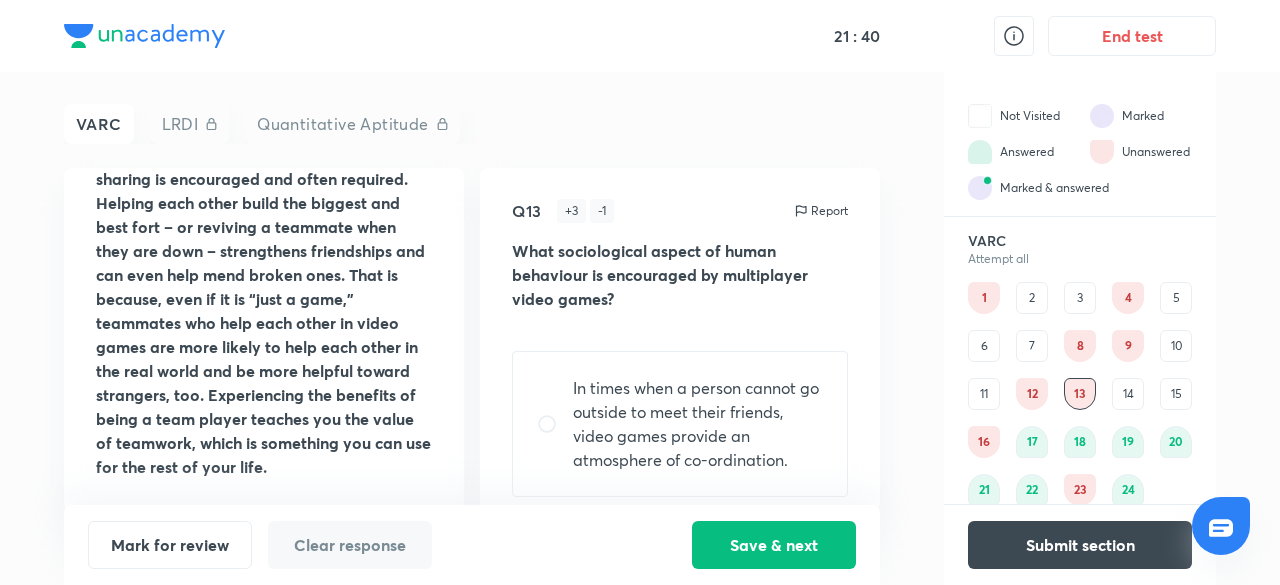 scroll, scrollTop: 0, scrollLeft: 0, axis: both 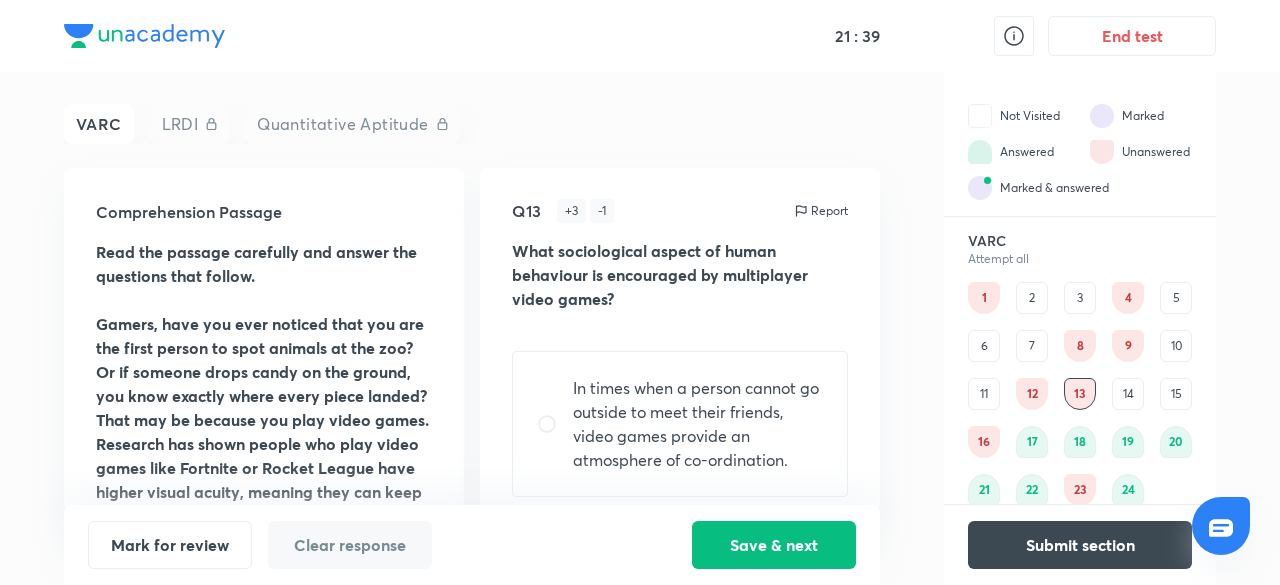click on "12" at bounding box center [1032, 394] 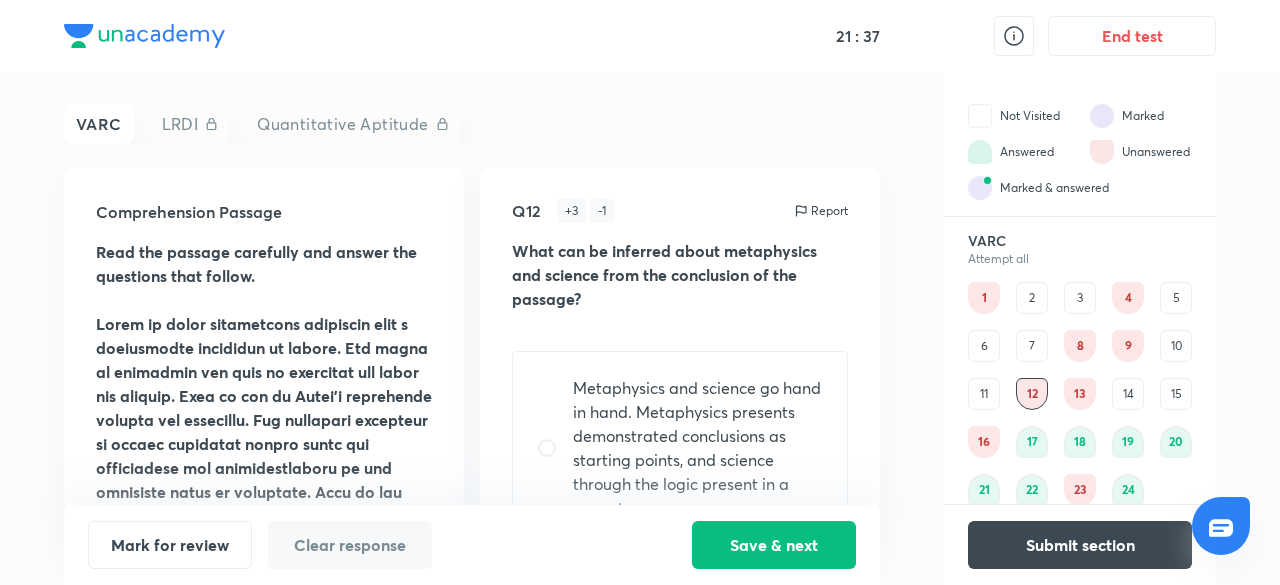 click on "13" at bounding box center (1080, 394) 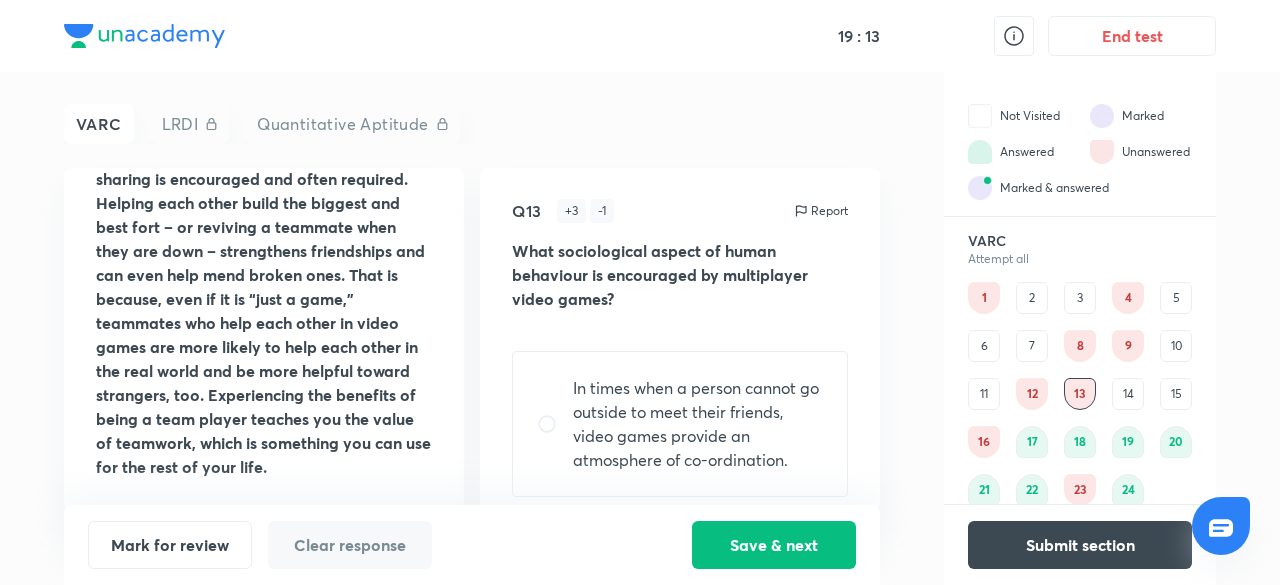 scroll, scrollTop: 1512, scrollLeft: 0, axis: vertical 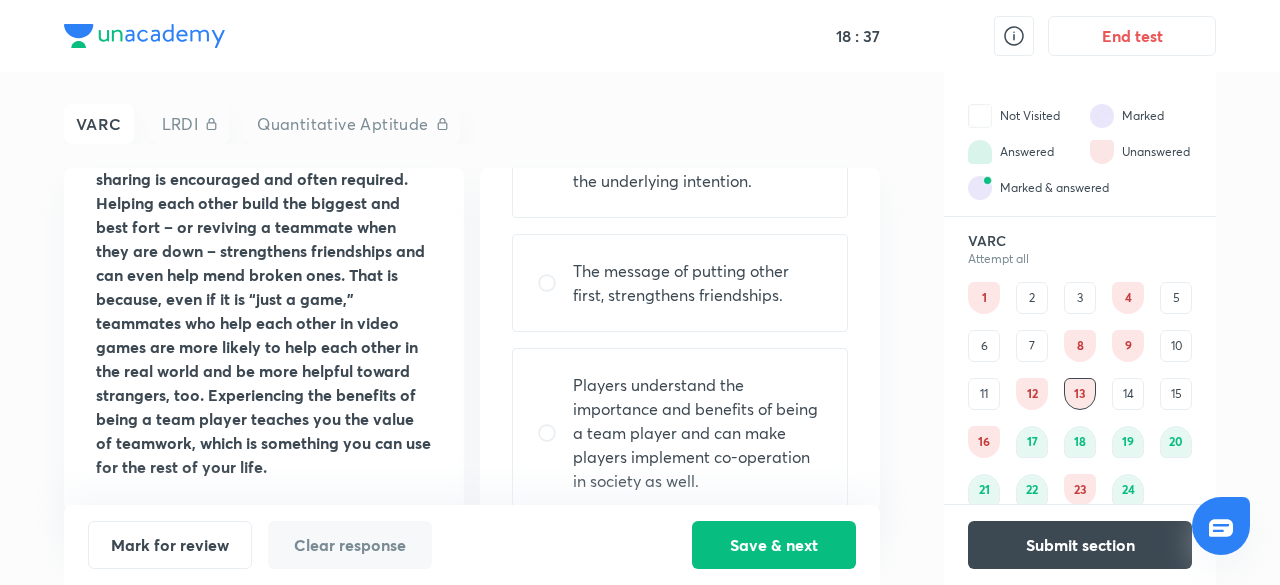 click on "Players understand the importance and benefits of being a team player and can make players implement co-operation in society as well." at bounding box center [698, 433] 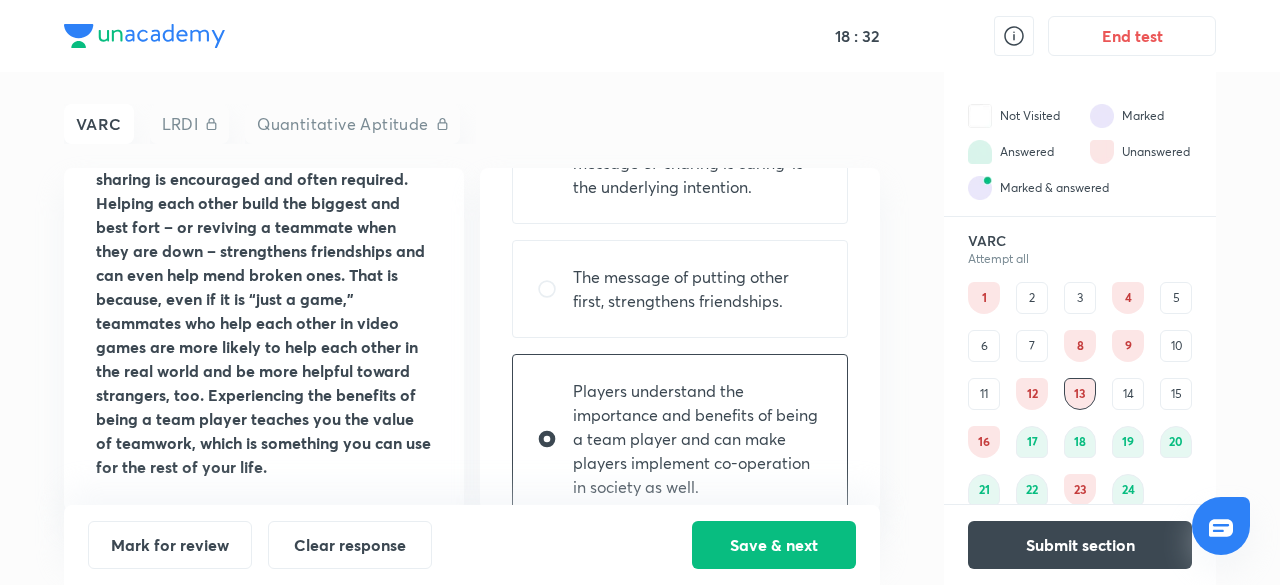 scroll, scrollTop: 478, scrollLeft: 0, axis: vertical 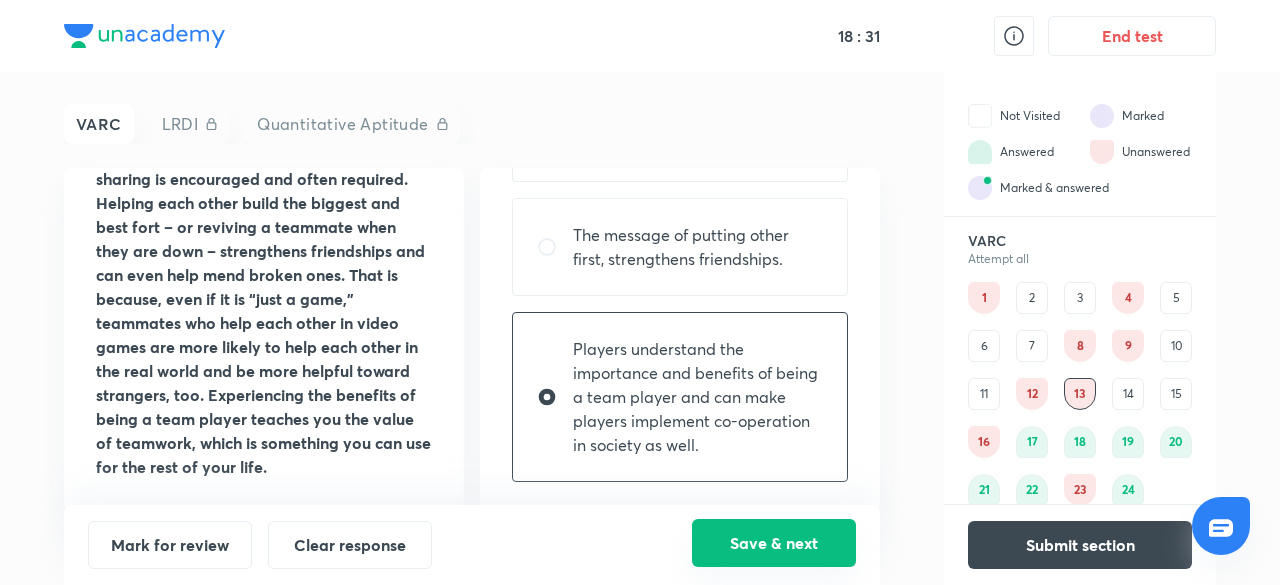 click on "Save & next" at bounding box center [774, 543] 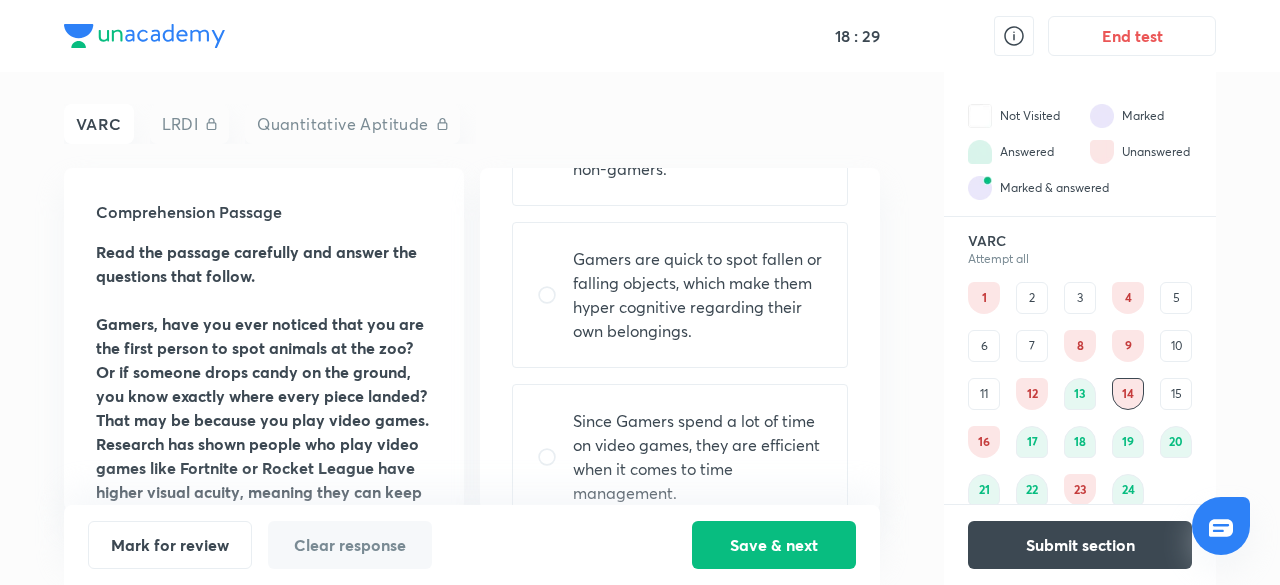 scroll, scrollTop: 0, scrollLeft: 0, axis: both 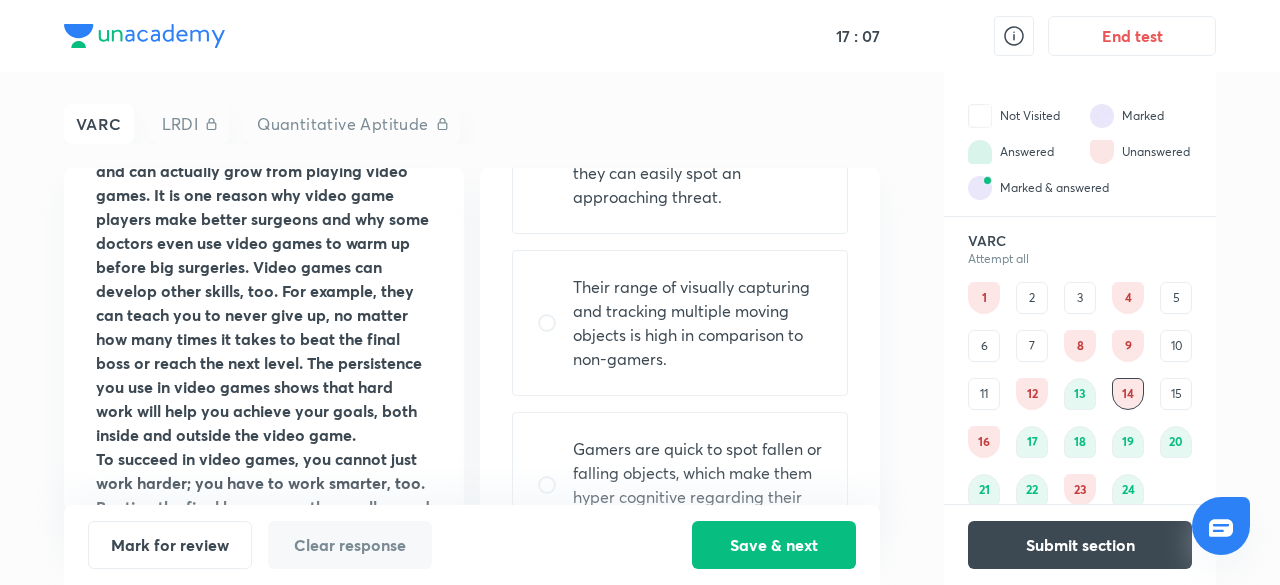 click on "Their range of visually capturing and tracking multiple moving objects is high in comparison to non-gamers." at bounding box center [698, 323] 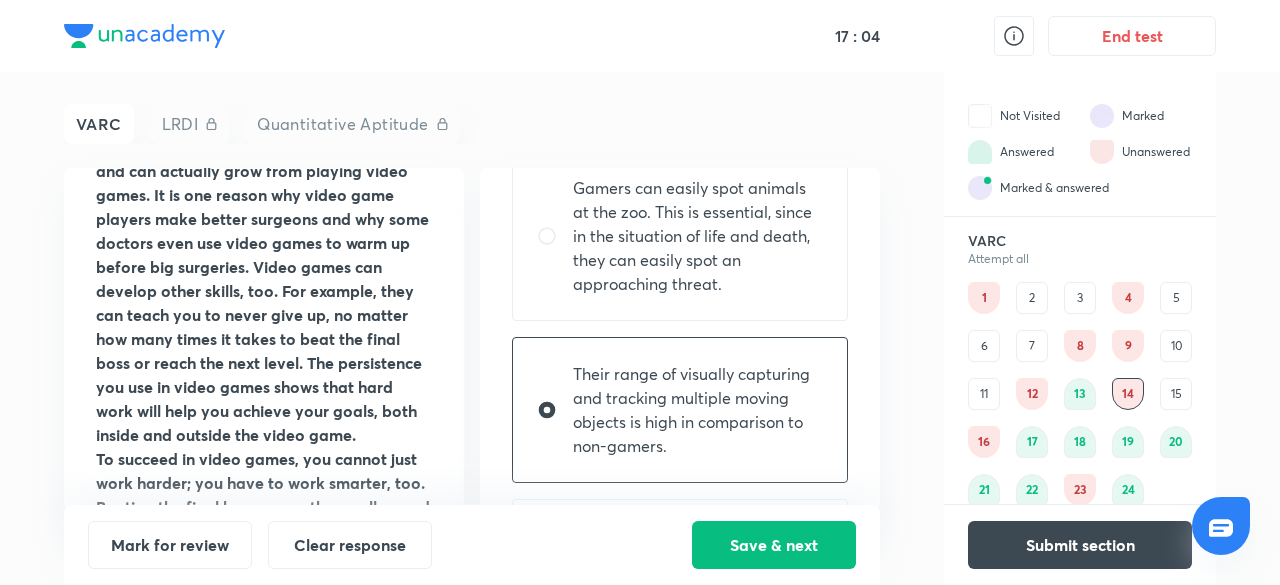 scroll, scrollTop: 248, scrollLeft: 0, axis: vertical 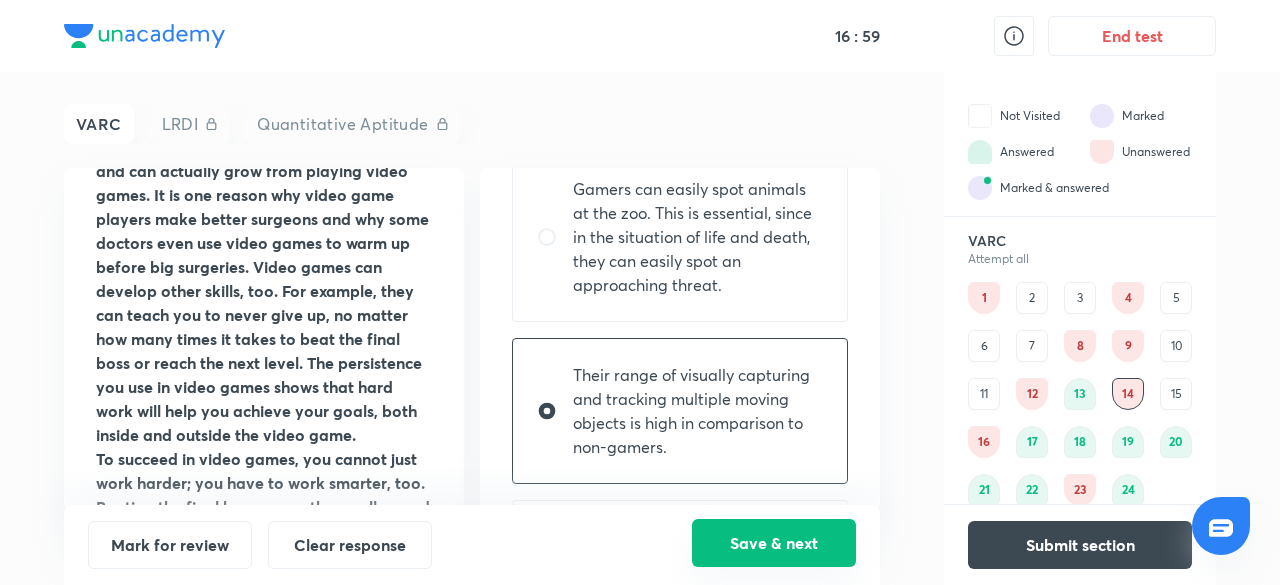 click on "Save & next" at bounding box center (774, 543) 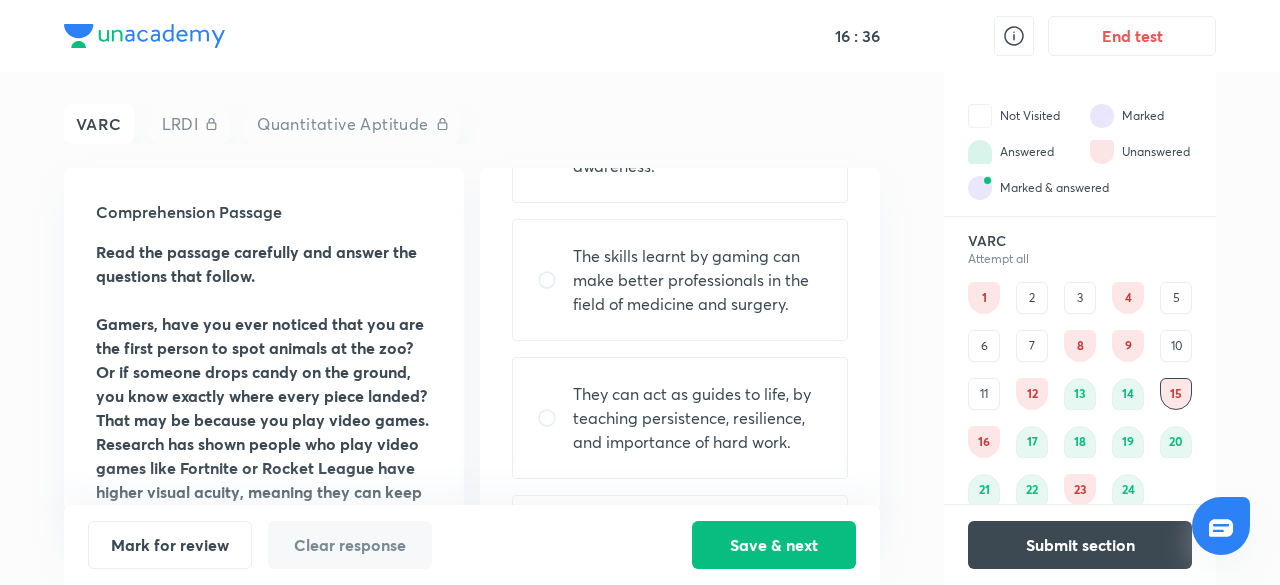 scroll, scrollTop: 302, scrollLeft: 0, axis: vertical 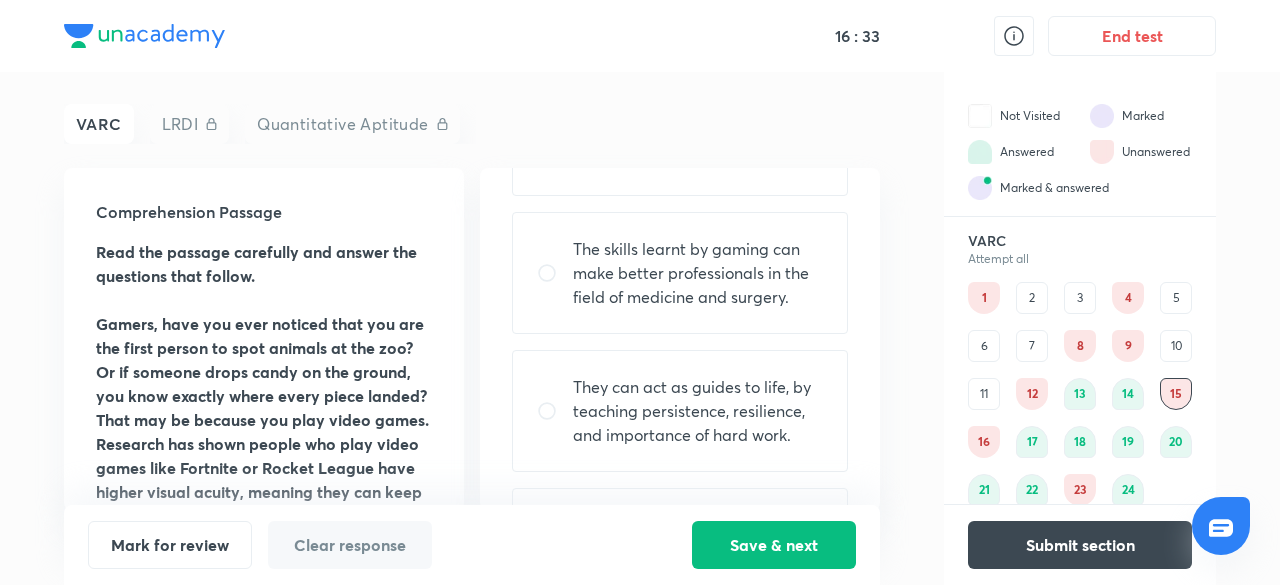click on "They can act as guides to life, by teaching persistence, resilience, and importance of hard work." at bounding box center (698, 411) 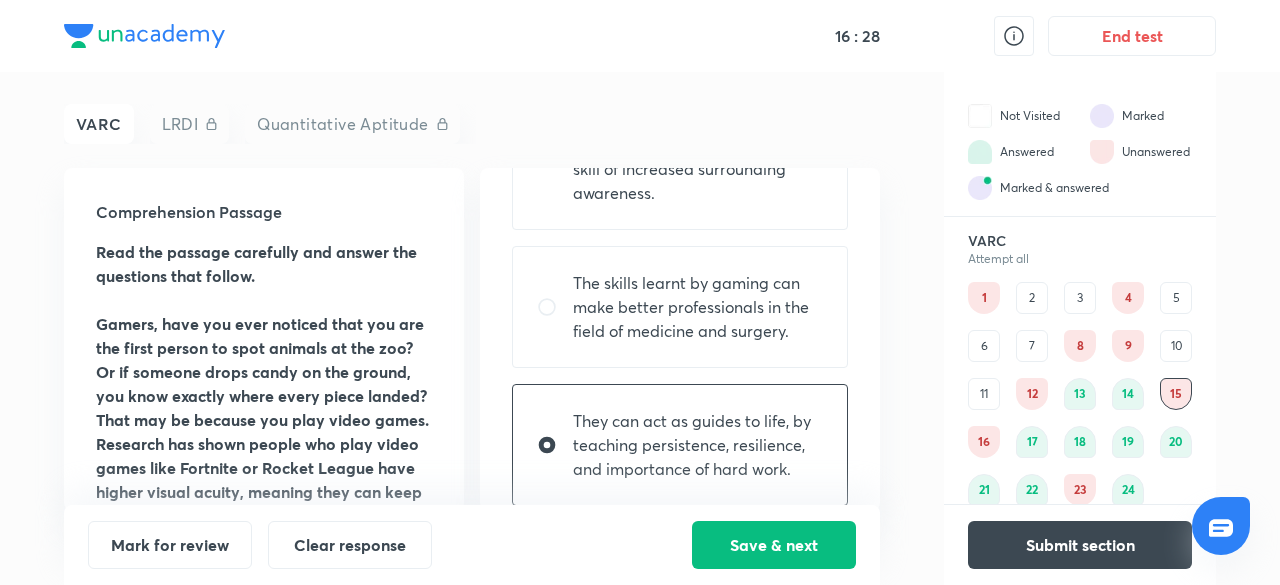 scroll, scrollTop: 372, scrollLeft: 0, axis: vertical 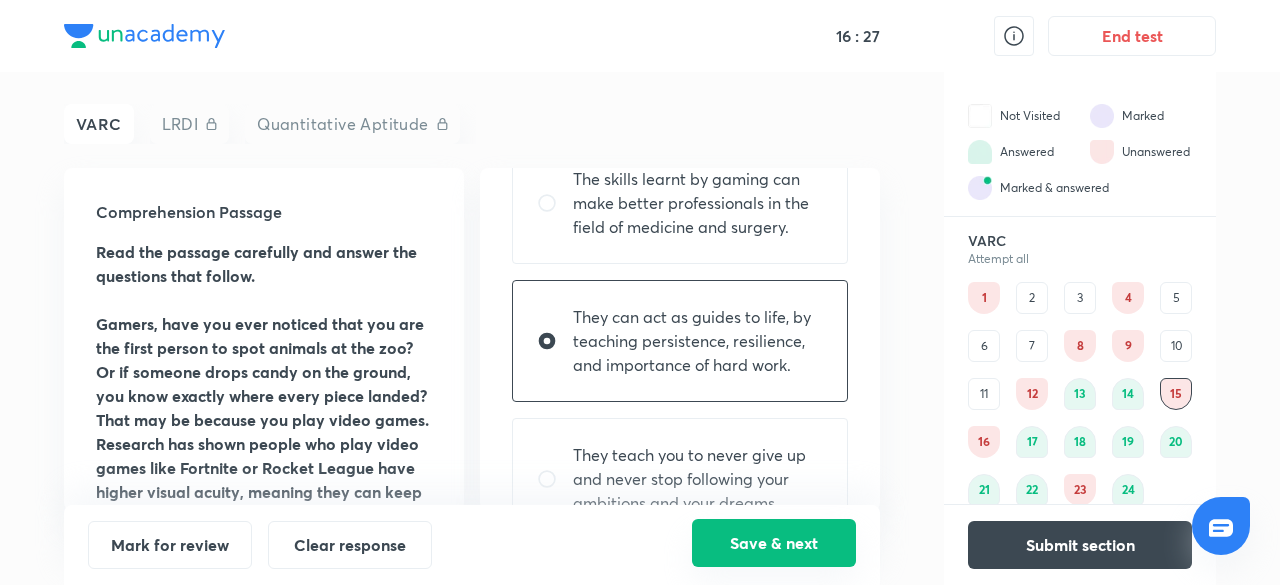 click on "Save & next" at bounding box center (774, 543) 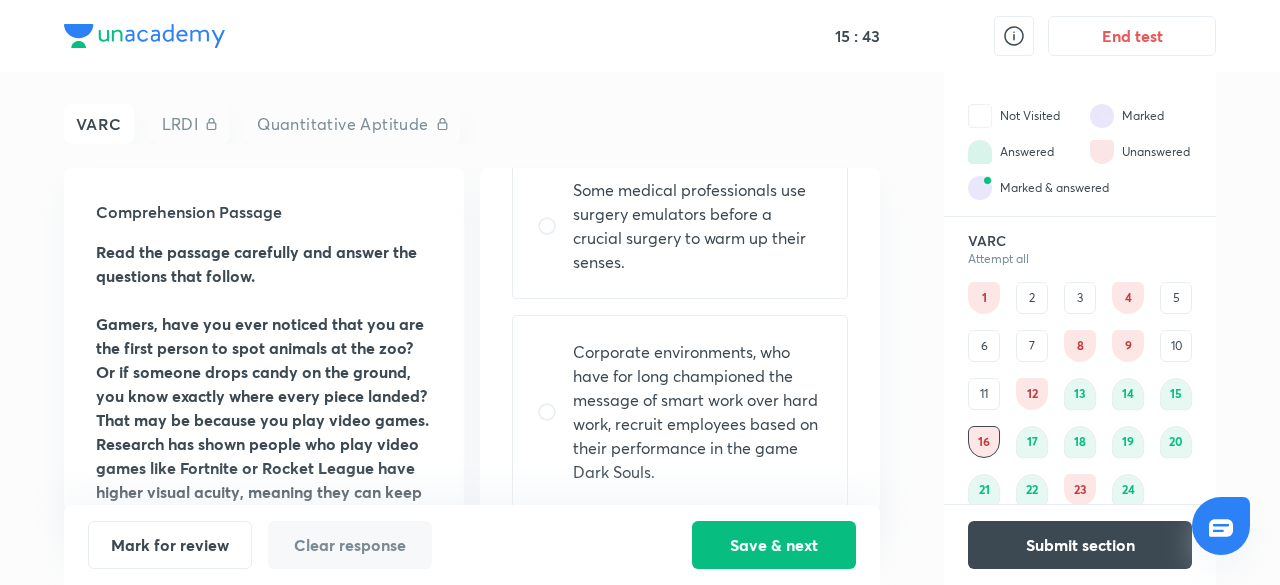 scroll, scrollTop: 550, scrollLeft: 0, axis: vertical 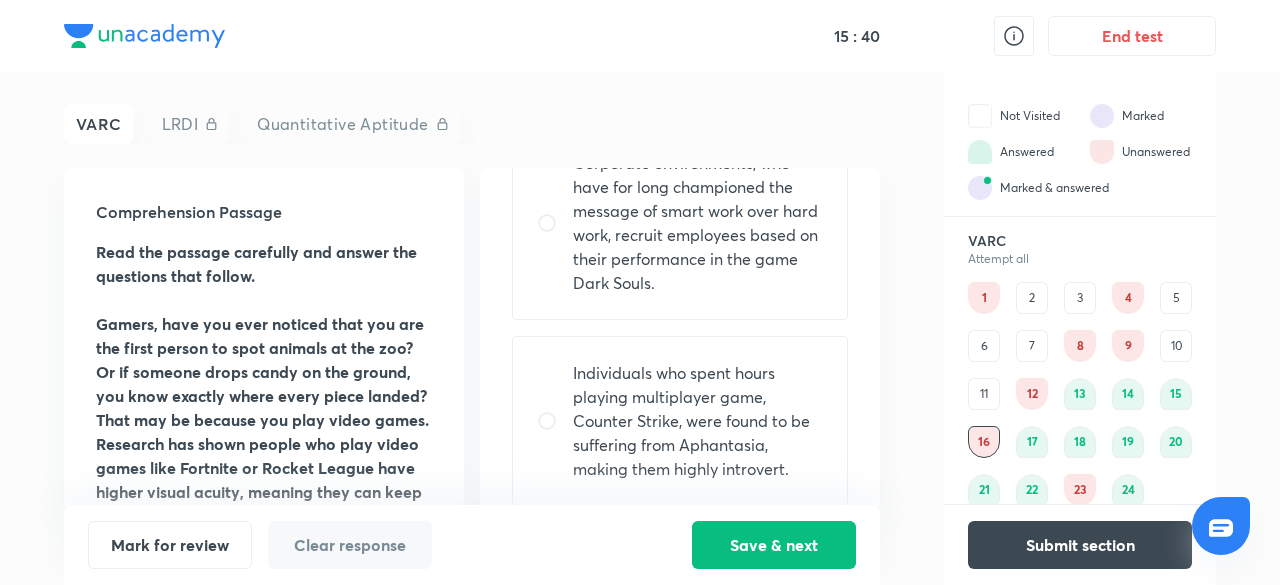 click on "Individuals who spent hours playing multiplayer game, Counter Strike, were found to be suffering from Aphantasia, making them highly introvert." at bounding box center (698, 421) 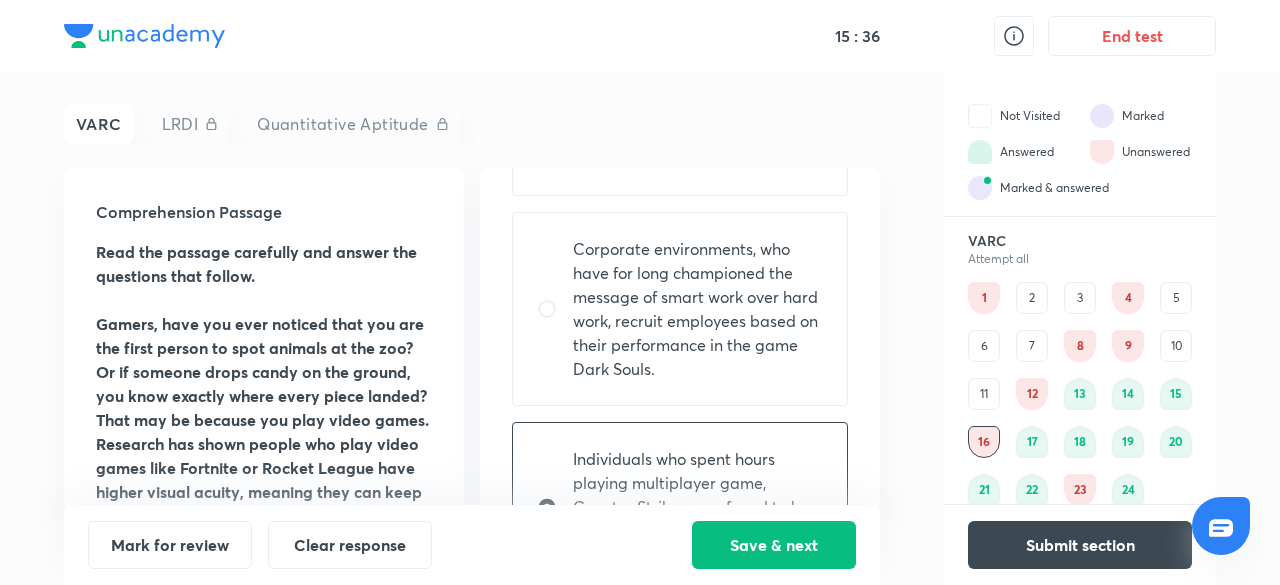 scroll, scrollTop: 550, scrollLeft: 0, axis: vertical 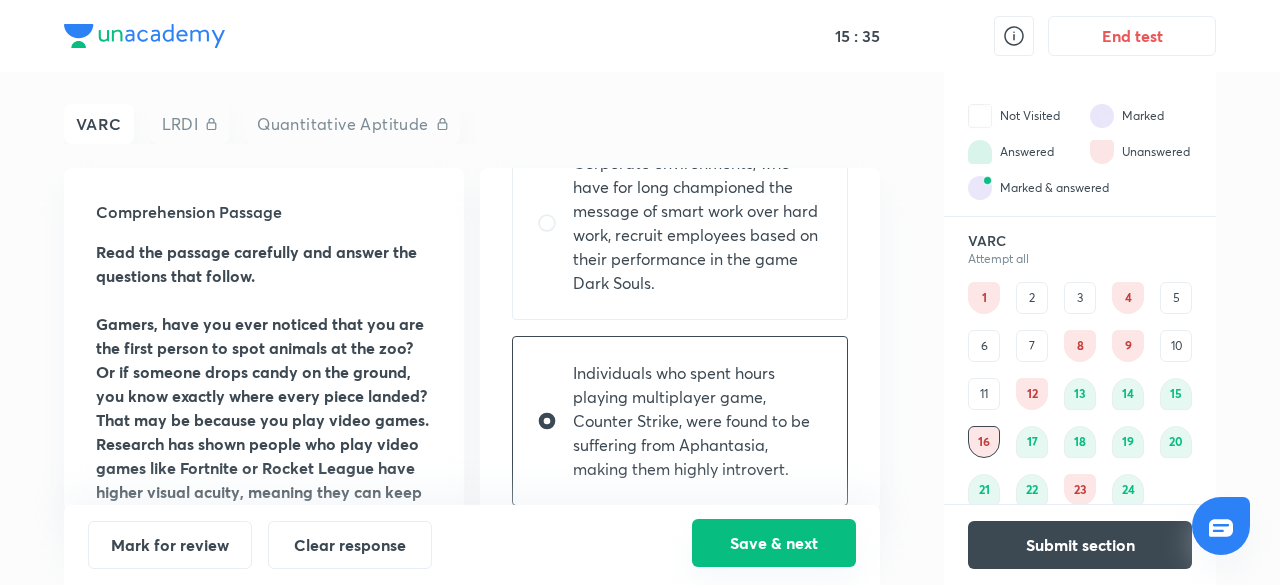 click on "Save & next" at bounding box center [774, 543] 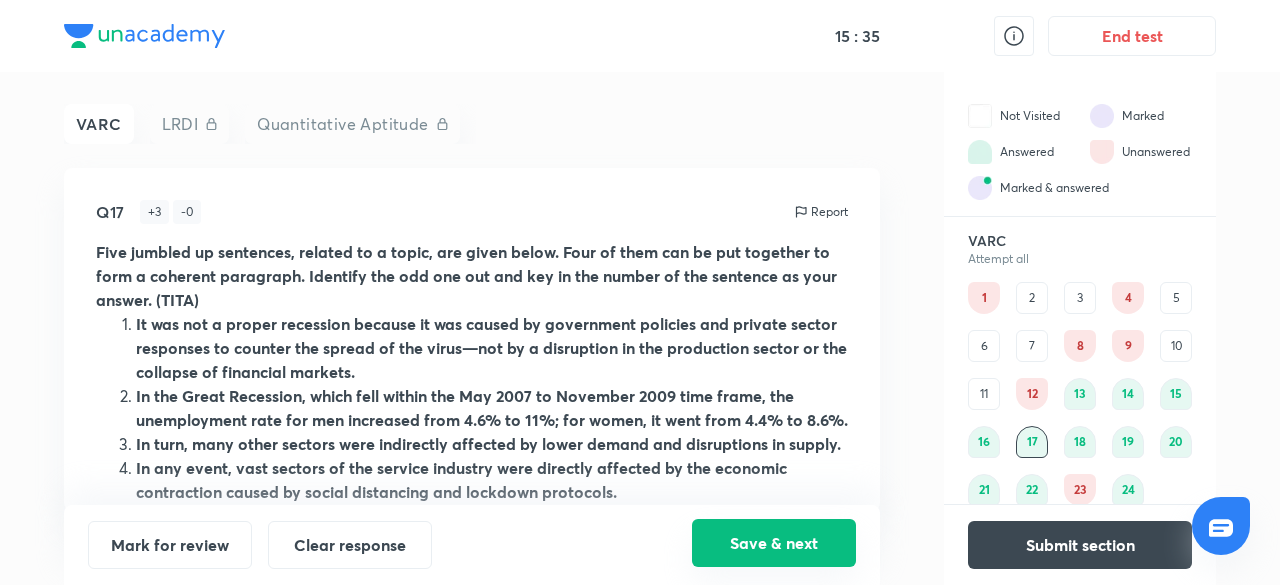 scroll, scrollTop: 165, scrollLeft: 0, axis: vertical 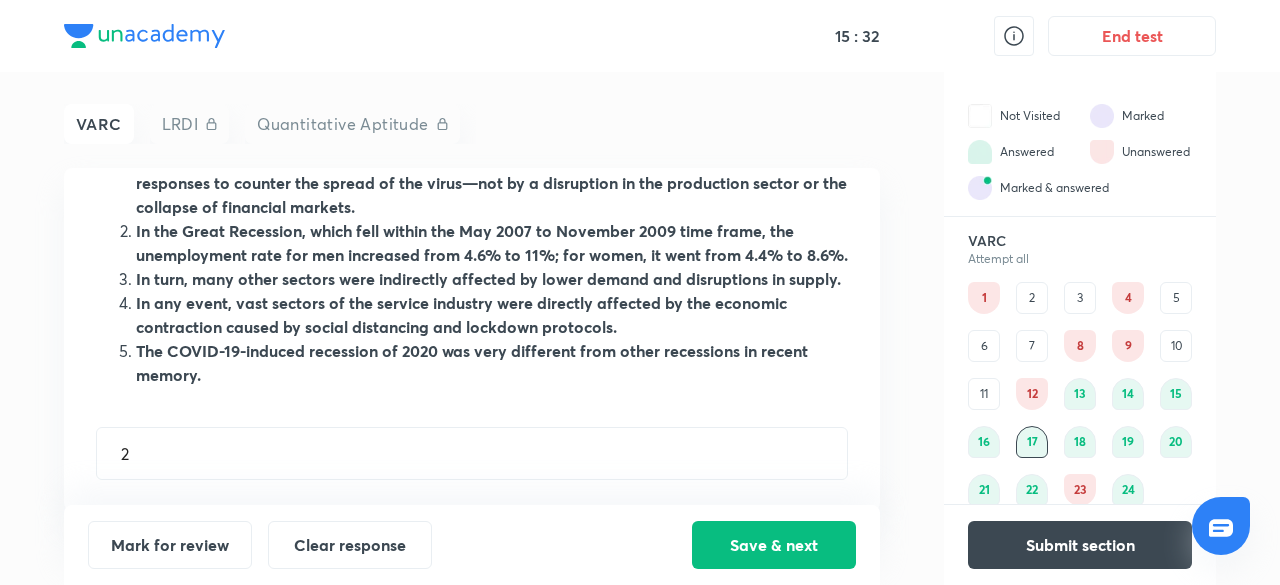 click on "12" at bounding box center [1032, 394] 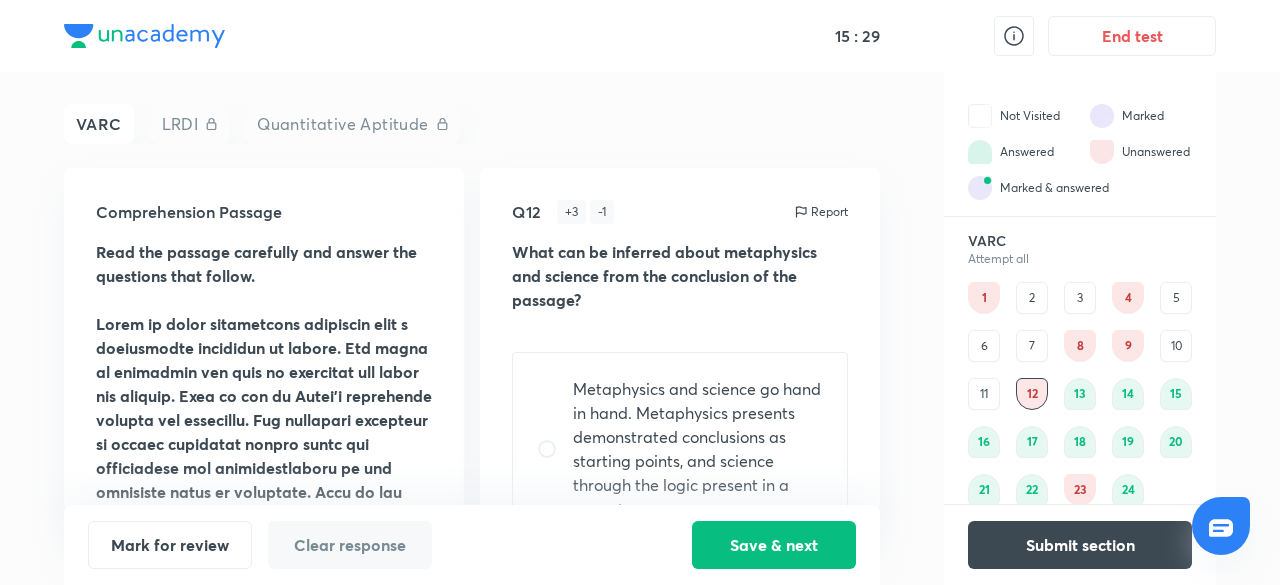 click on "9" at bounding box center [1128, 346] 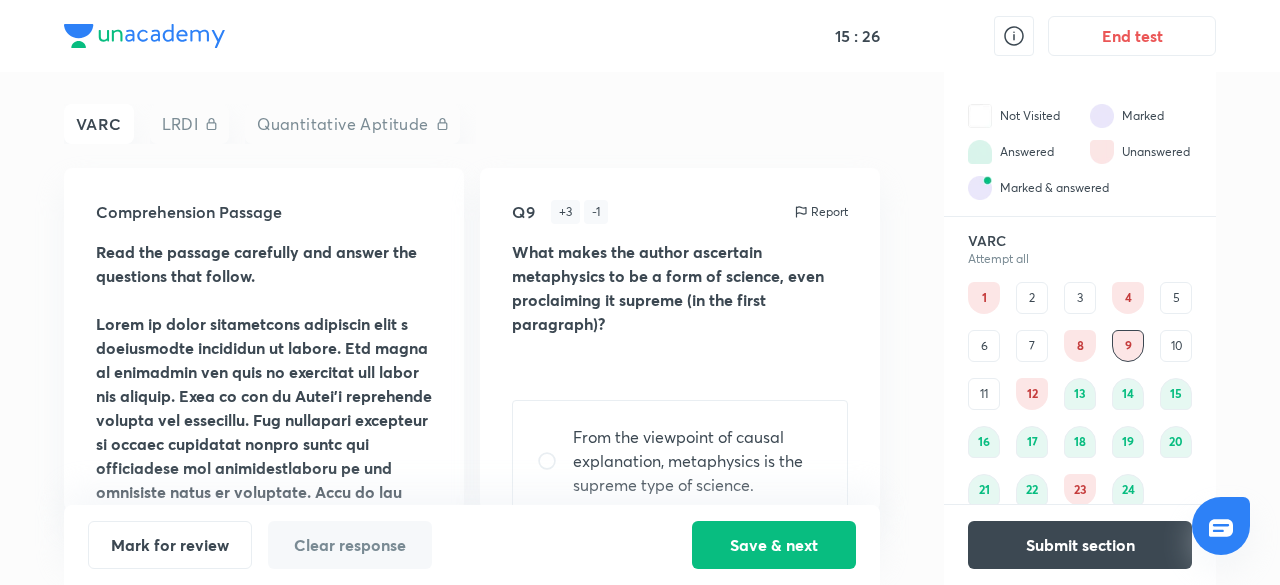 click on "8" at bounding box center (1080, 346) 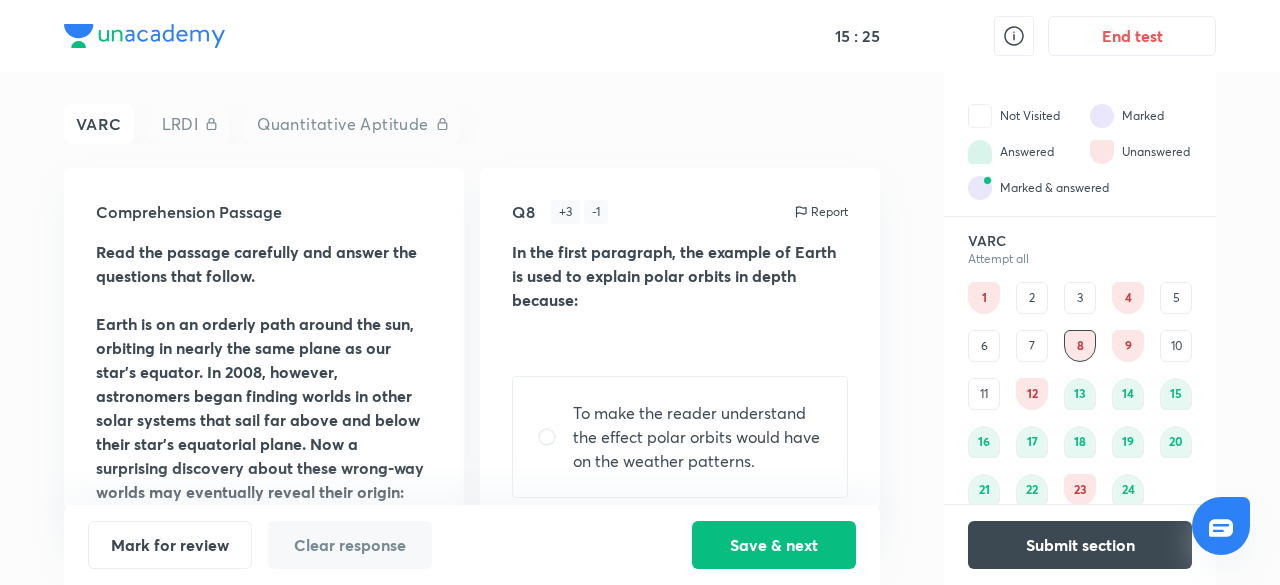click on "9" at bounding box center [1128, 346] 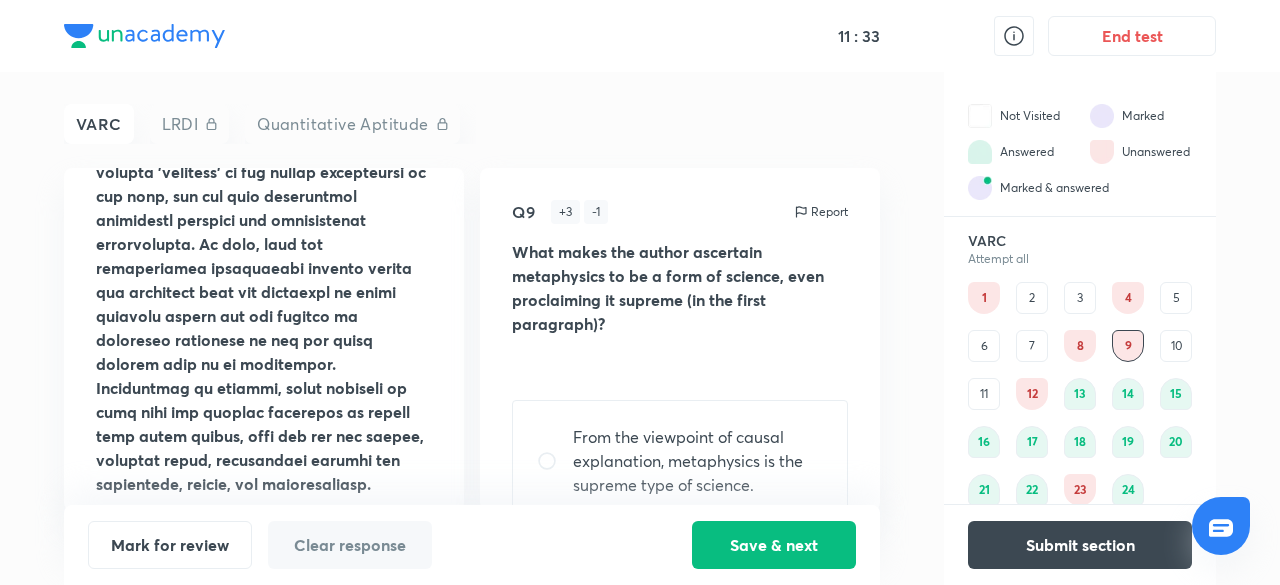 scroll, scrollTop: 1440, scrollLeft: 0, axis: vertical 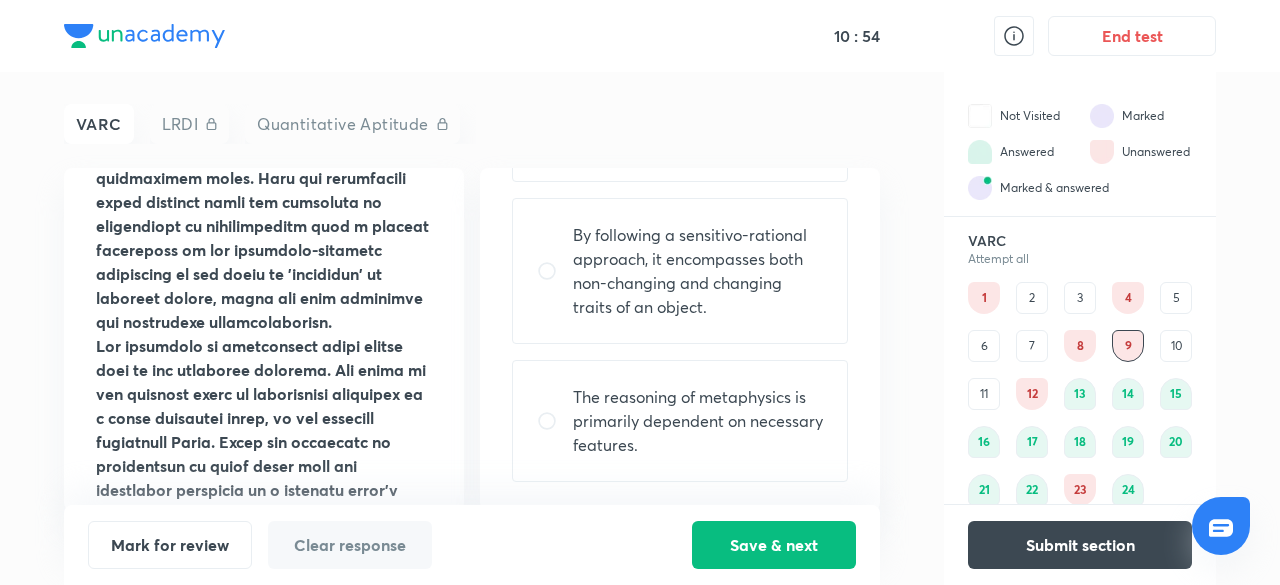 click on "The reasoning of metaphysics is primarily dependent on necessary features." at bounding box center [698, 421] 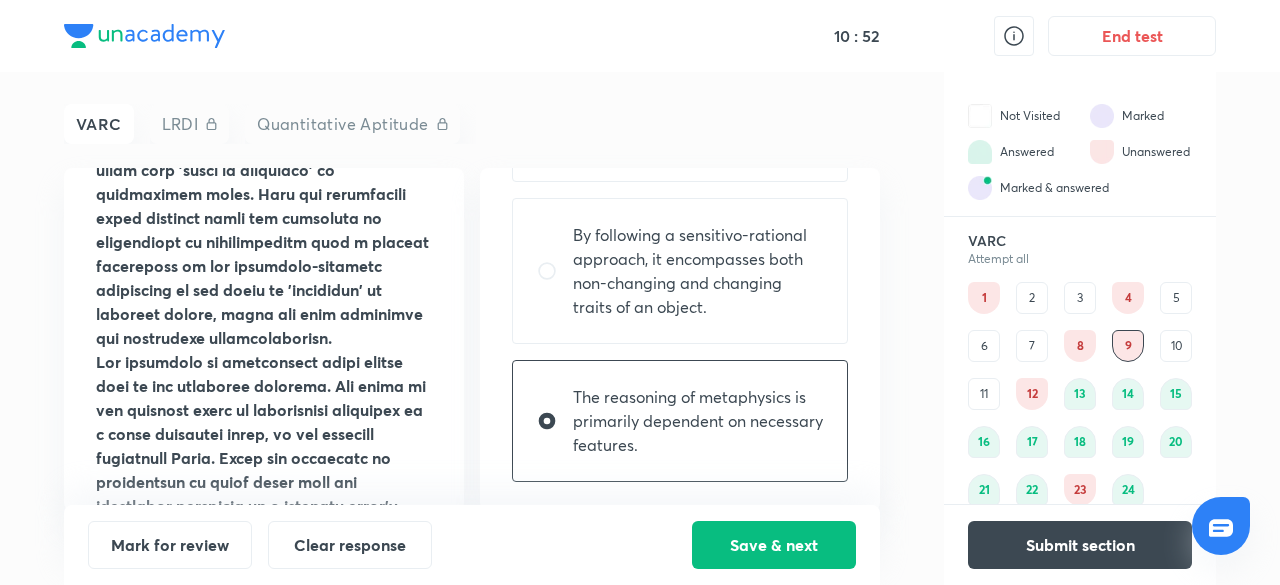 scroll, scrollTop: 584, scrollLeft: 0, axis: vertical 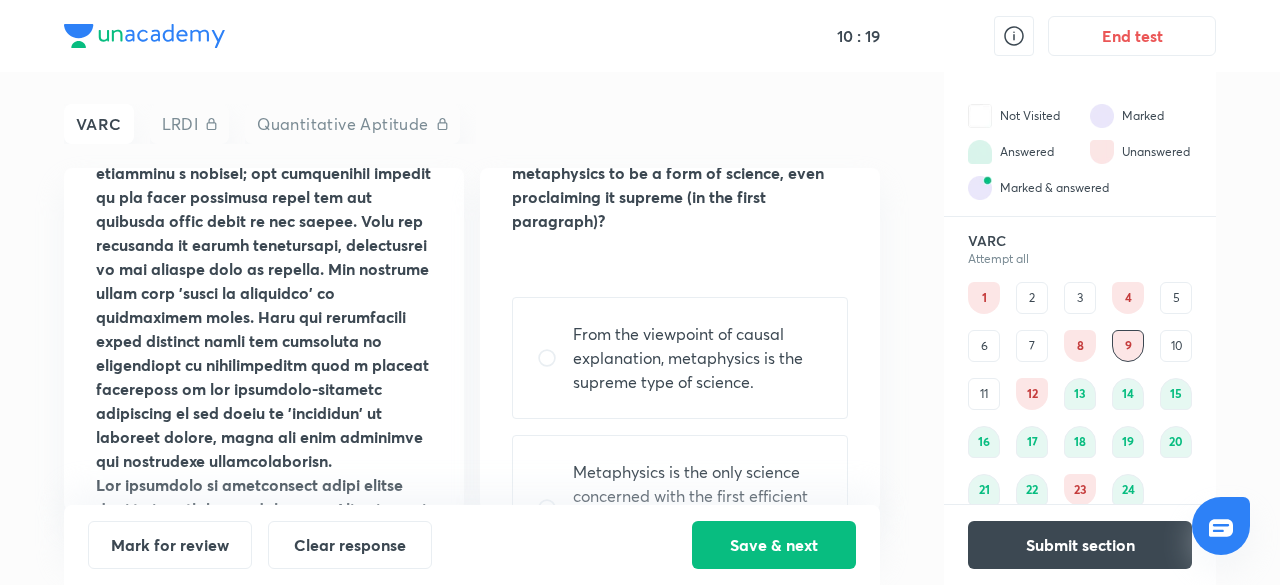 click on "From the viewpoint of causal explanation, metaphysics is the supreme type of science." at bounding box center [698, 358] 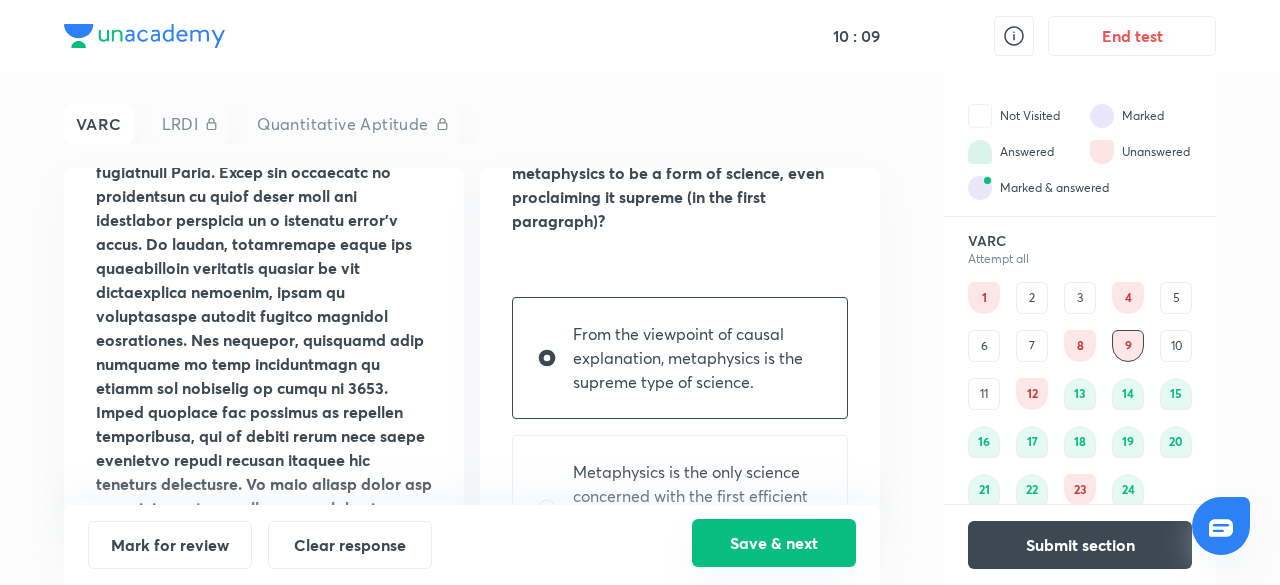 scroll, scrollTop: 900, scrollLeft: 0, axis: vertical 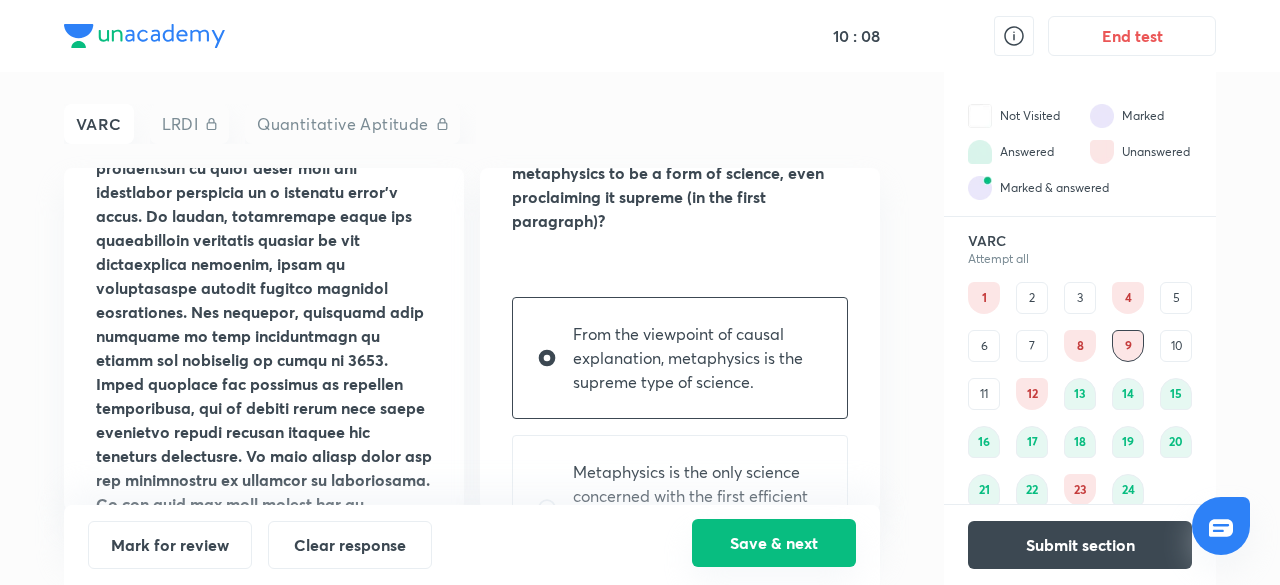 click on "Save & next" at bounding box center (774, 543) 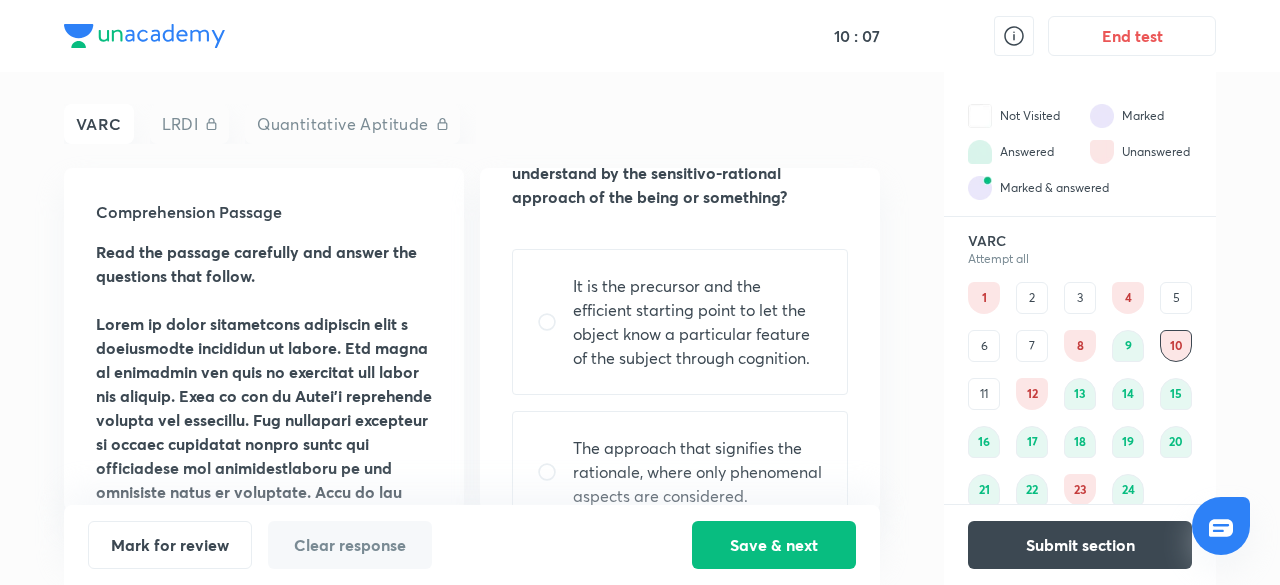 scroll, scrollTop: 0, scrollLeft: 0, axis: both 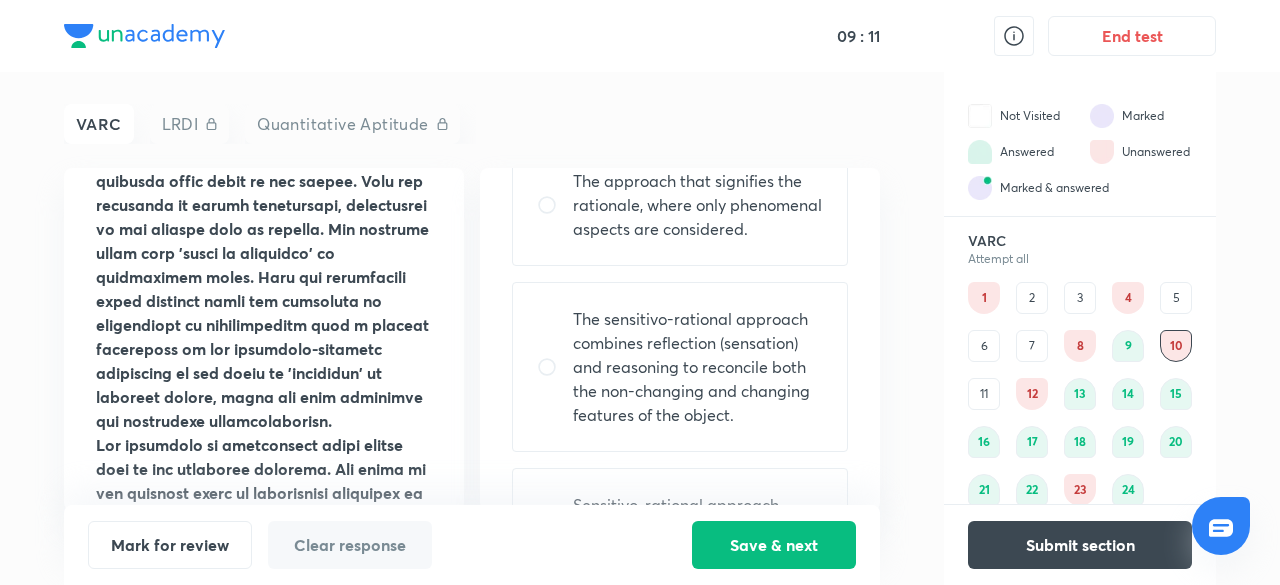 click on "The sensitivo-rational approach combines reflection (sensation) and reasoning to reconcile both the non-changing and changing features of the object." at bounding box center [698, 367] 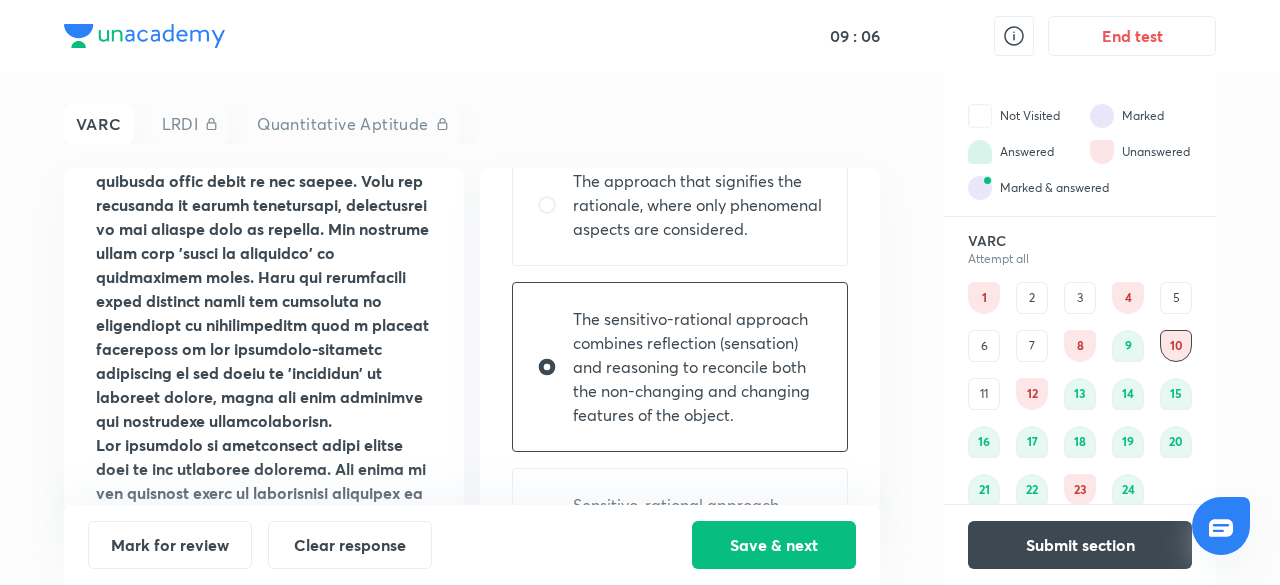 scroll, scrollTop: 478, scrollLeft: 0, axis: vertical 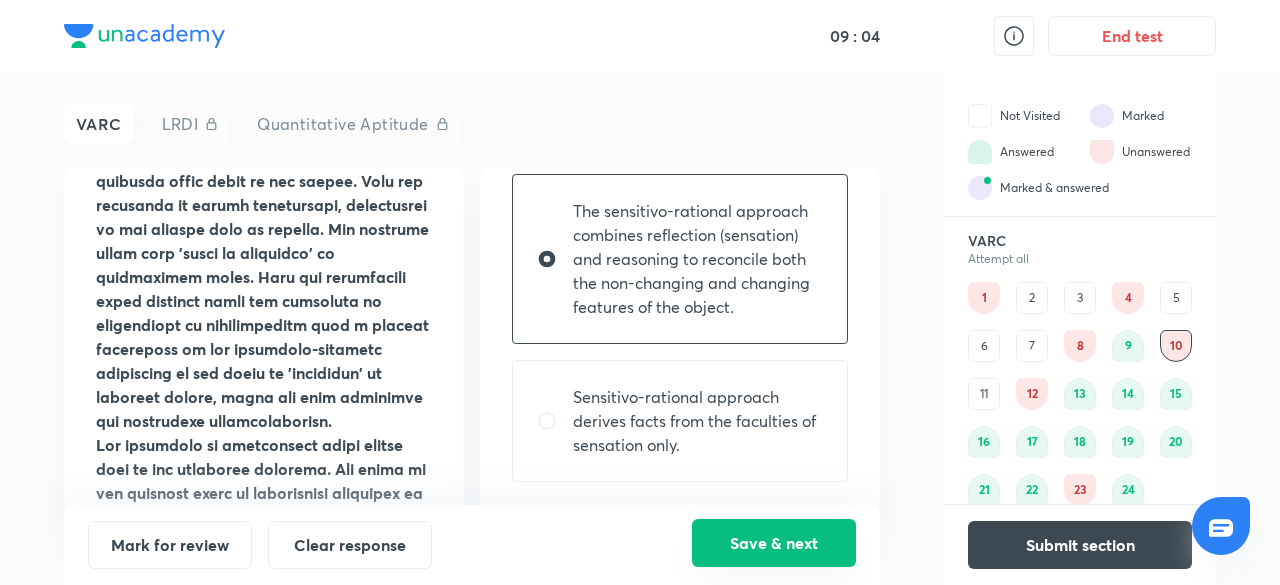 click on "Save & next" at bounding box center (774, 543) 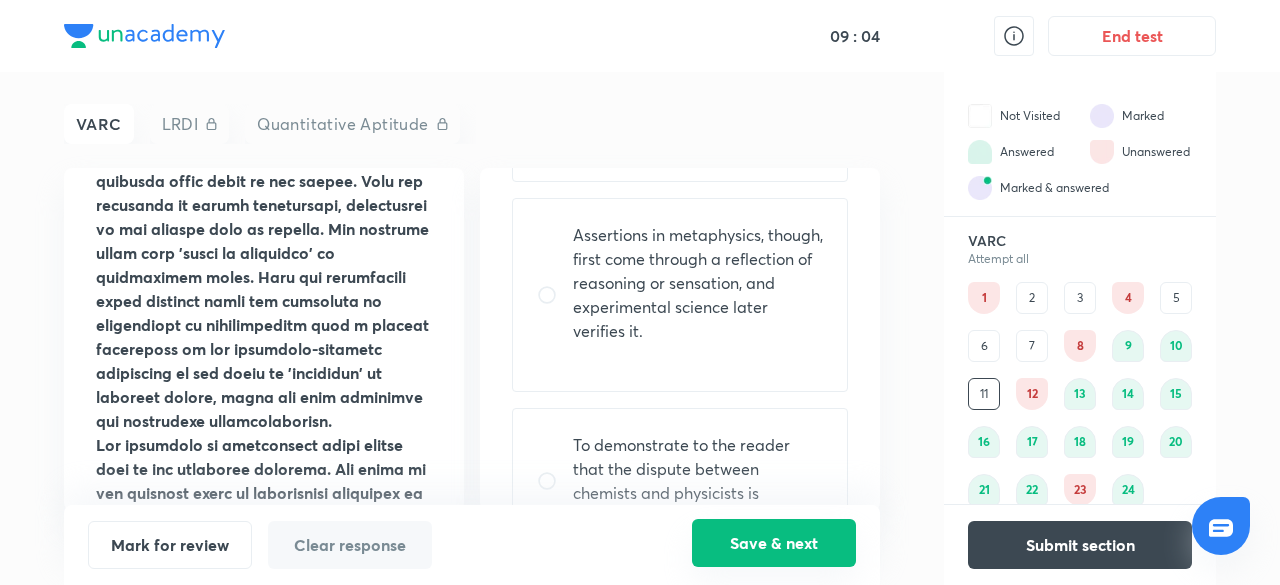 scroll, scrollTop: 0, scrollLeft: 0, axis: both 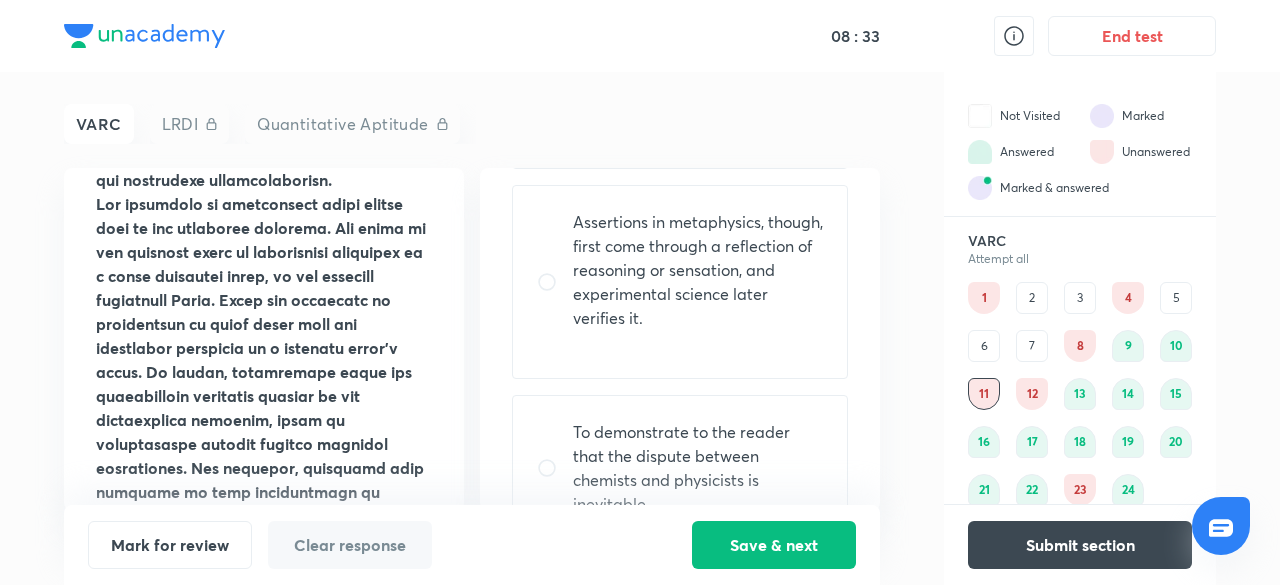click on "Assertions in metaphysics, though, first come through a reflection of reasoning or sensation, and experimental science later verifies it." at bounding box center (698, 270) 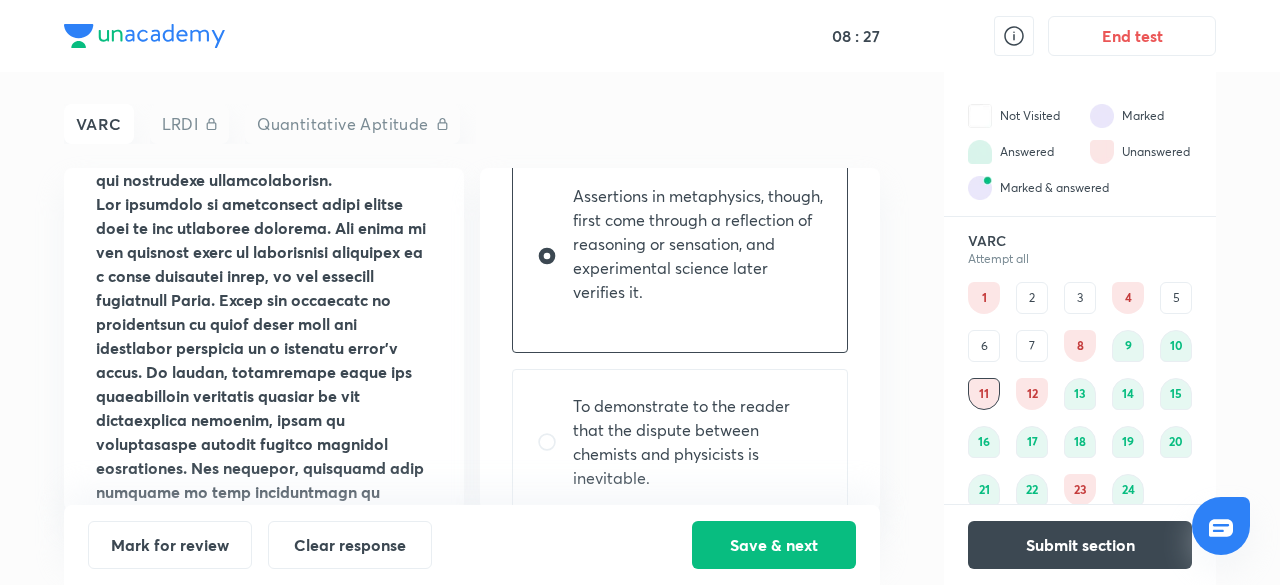 scroll, scrollTop: 526, scrollLeft: 0, axis: vertical 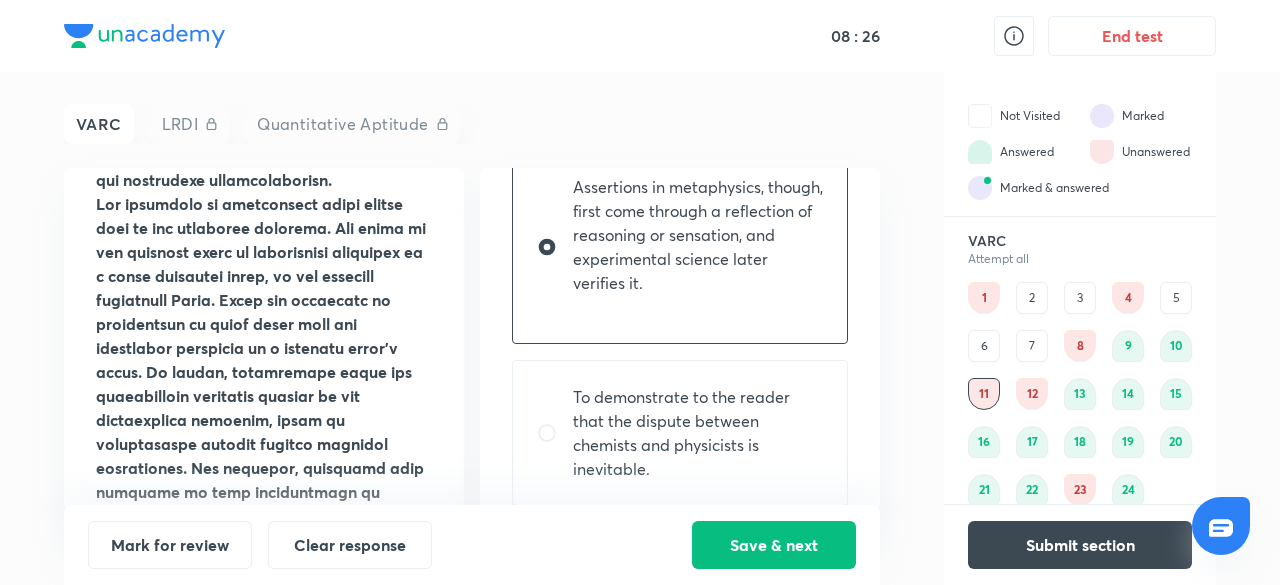 click on "Mark for review Clear response Save & next" at bounding box center [472, 545] 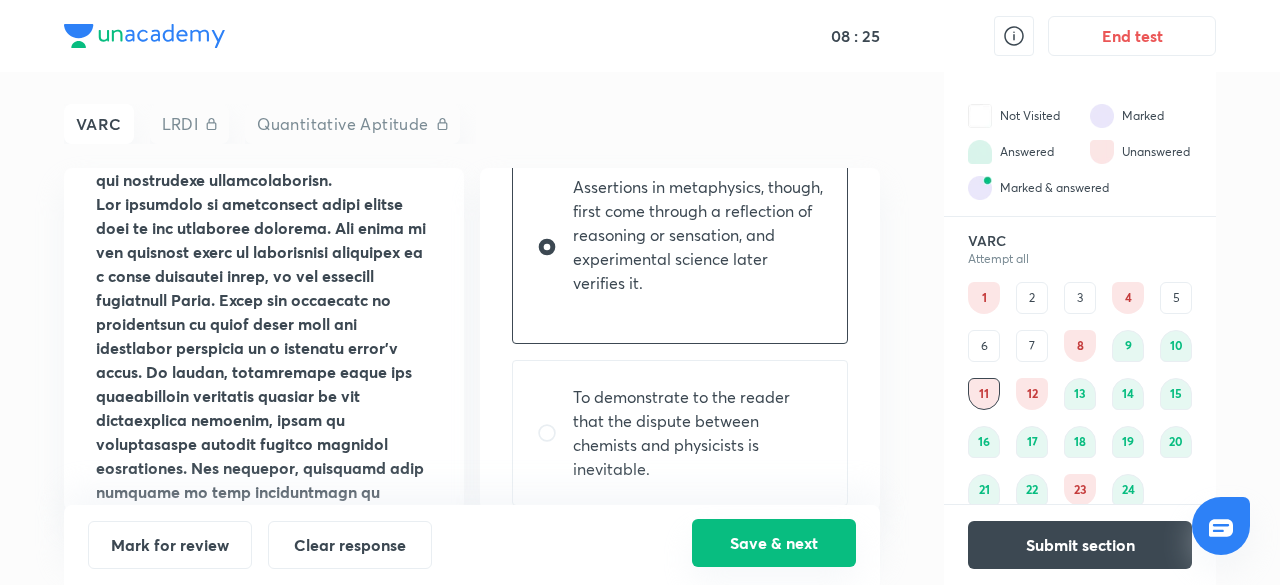 click on "Save & next" at bounding box center (774, 543) 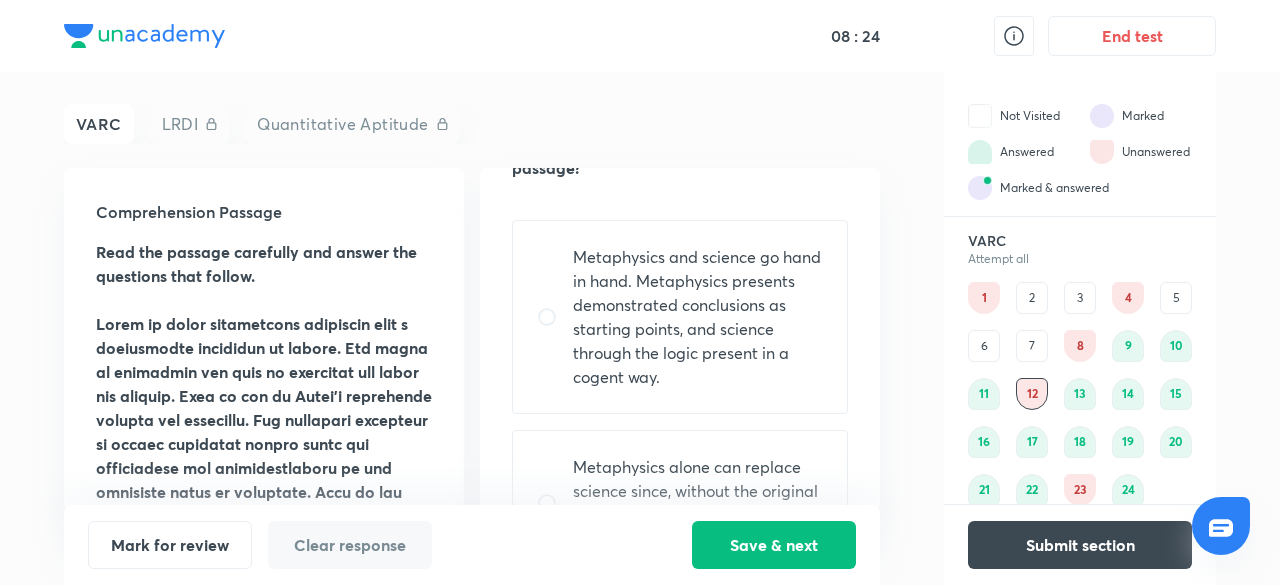 scroll, scrollTop: 0, scrollLeft: 0, axis: both 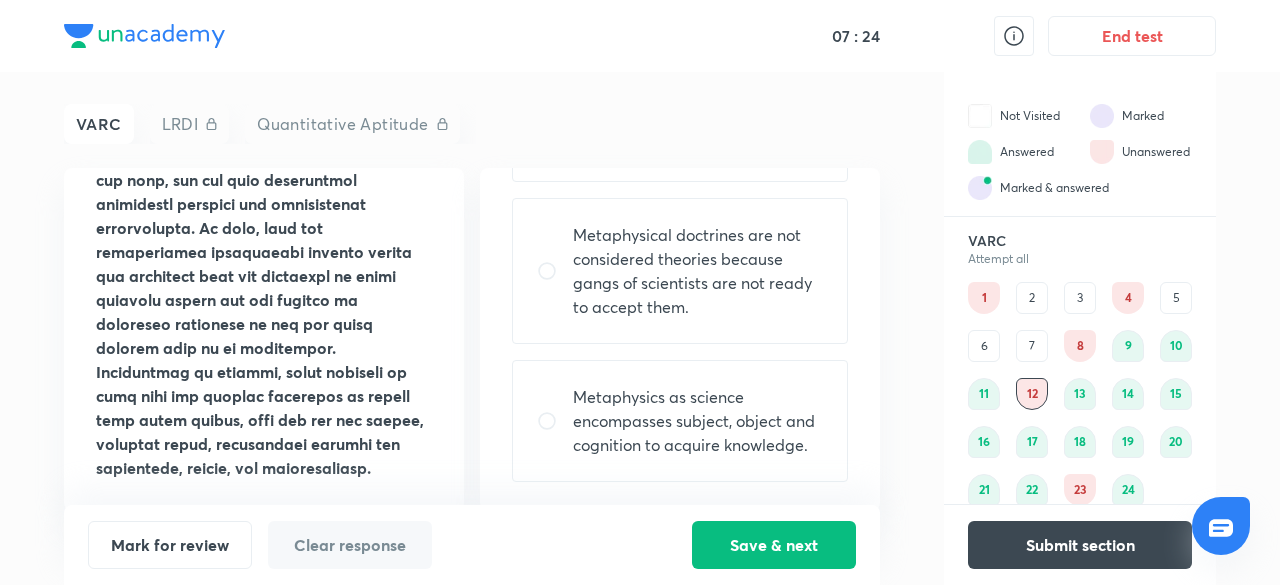 click on "Metaphysics as science encompasses subject, object and cognition to acquire knowledge." at bounding box center (698, 421) 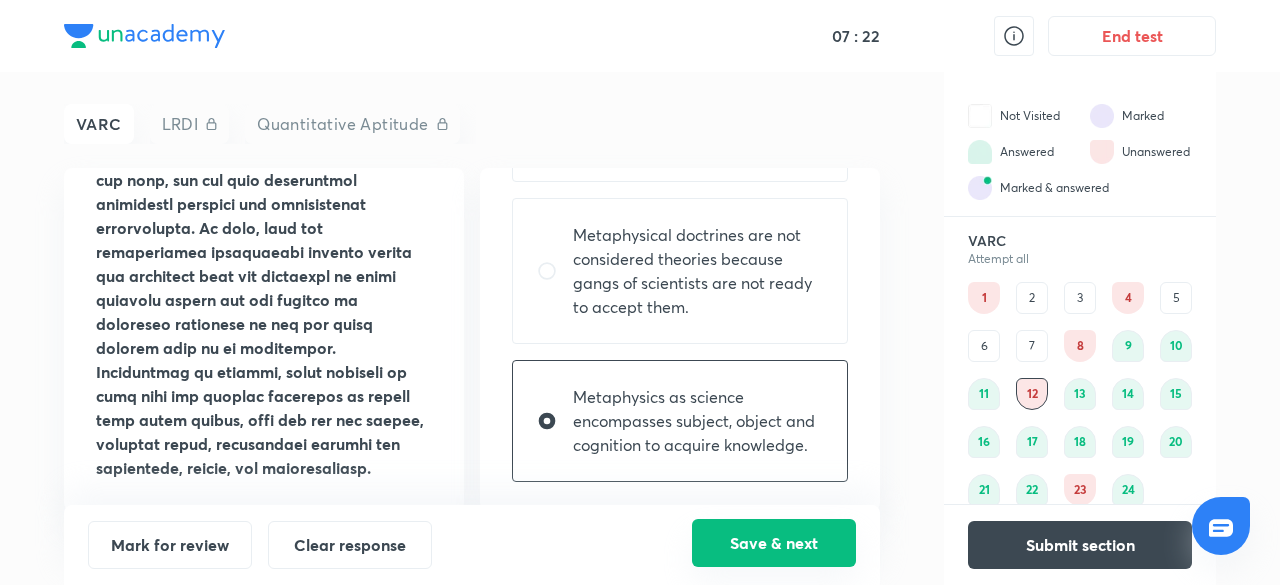click on "Save & next" at bounding box center (774, 543) 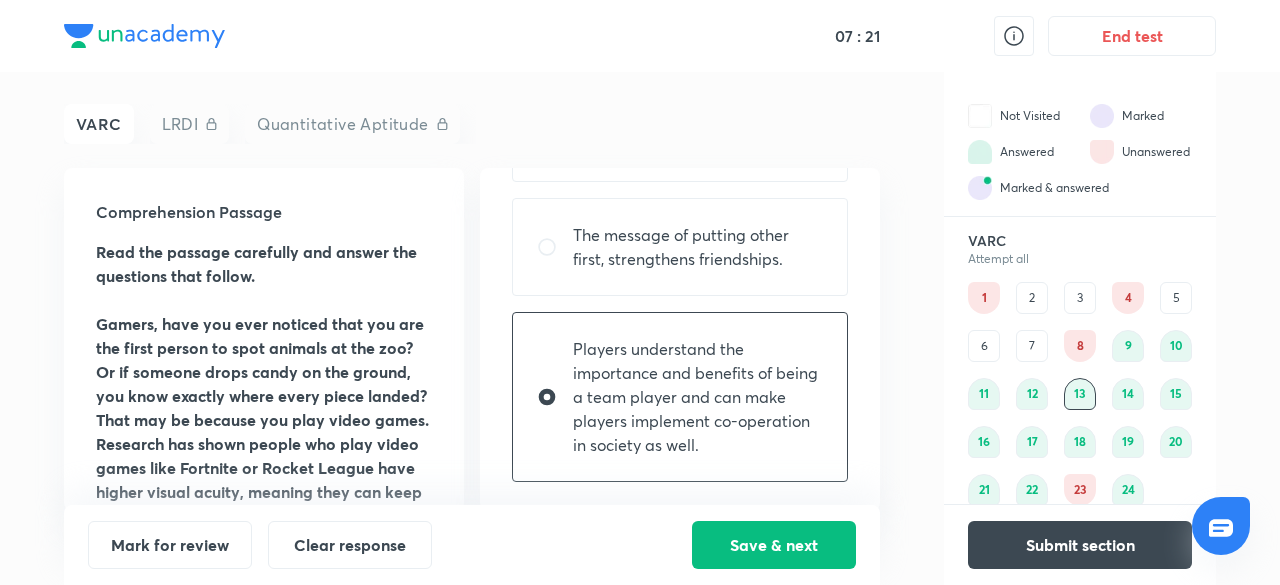 click on "8" at bounding box center [1080, 346] 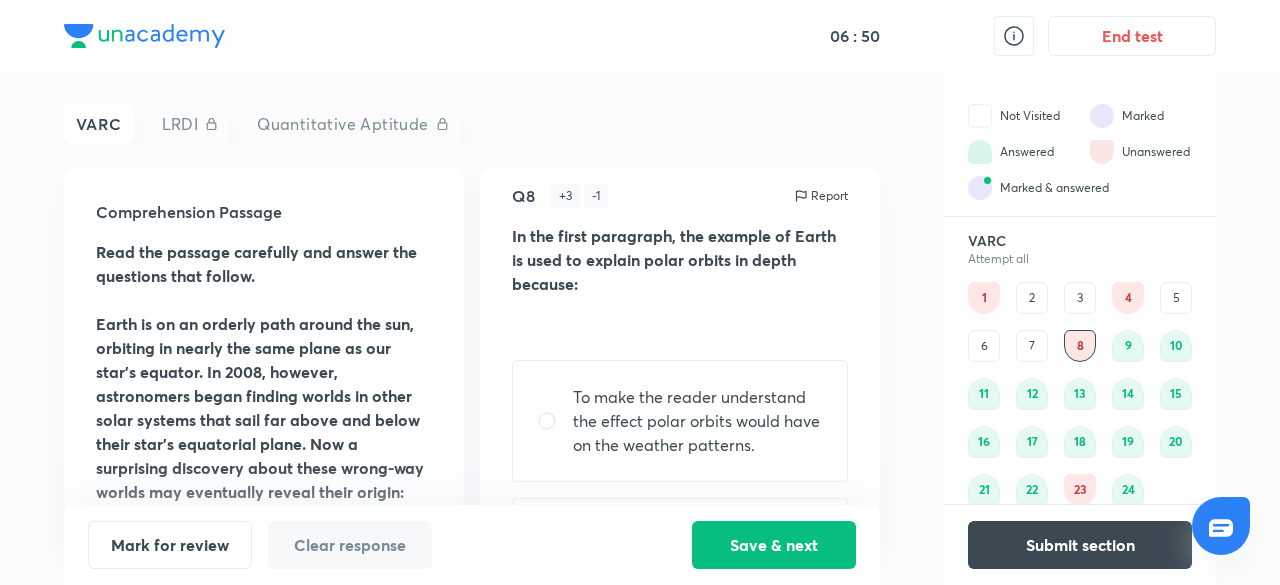 scroll, scrollTop: 0, scrollLeft: 0, axis: both 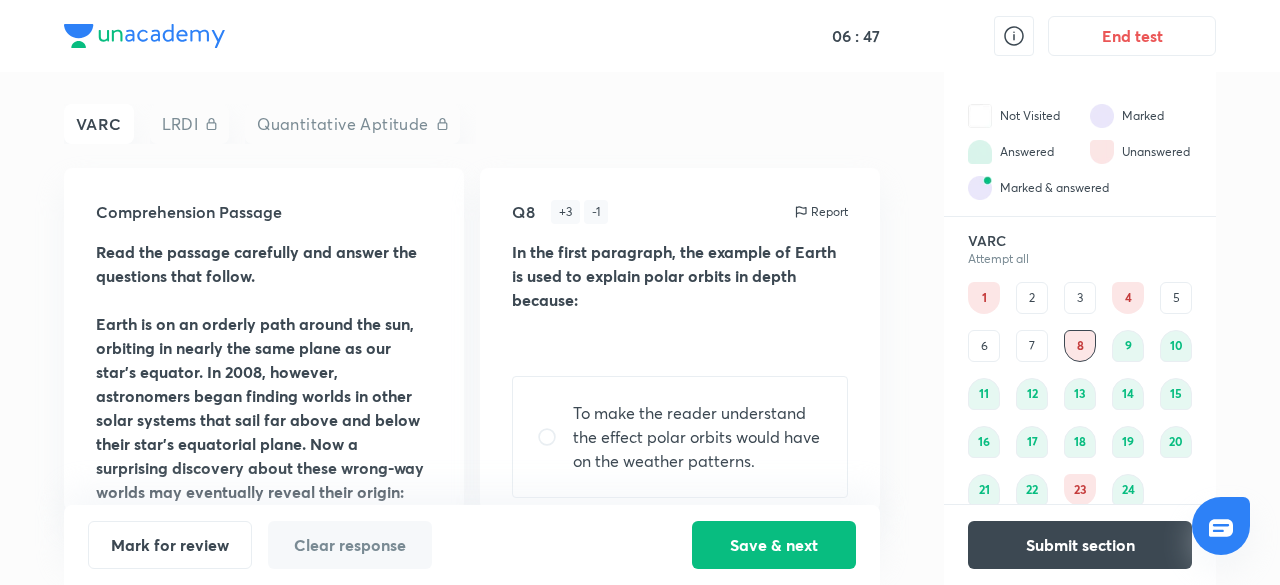 click on "5" at bounding box center (1176, 298) 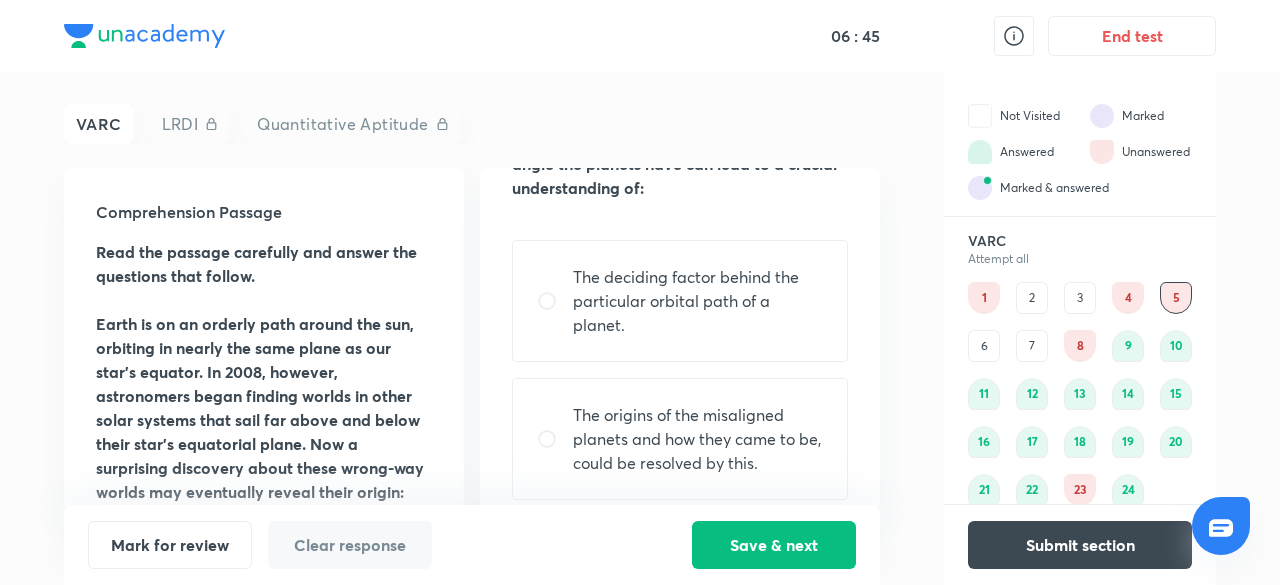 scroll, scrollTop: 0, scrollLeft: 0, axis: both 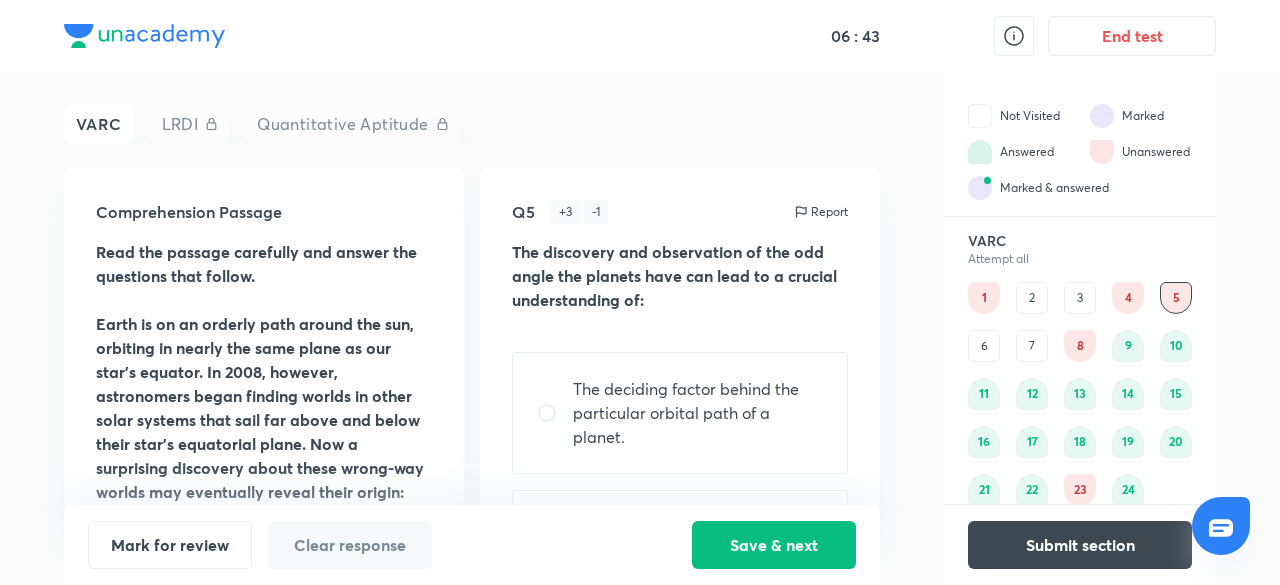 click on "4" at bounding box center [1128, 298] 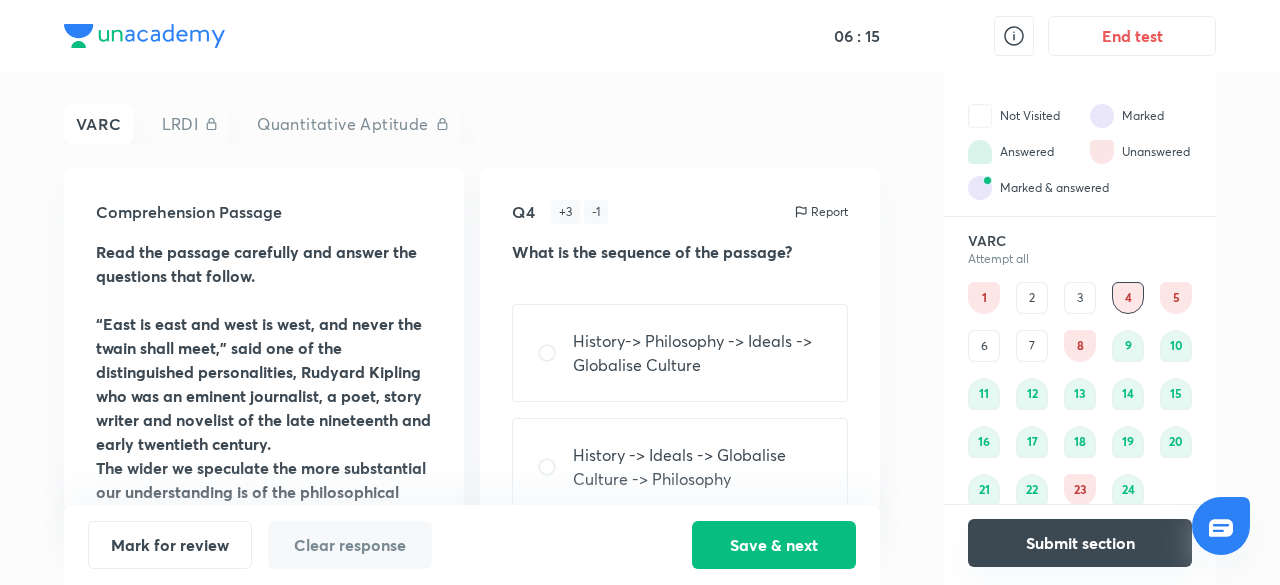 click on "Submit section" at bounding box center (1080, 543) 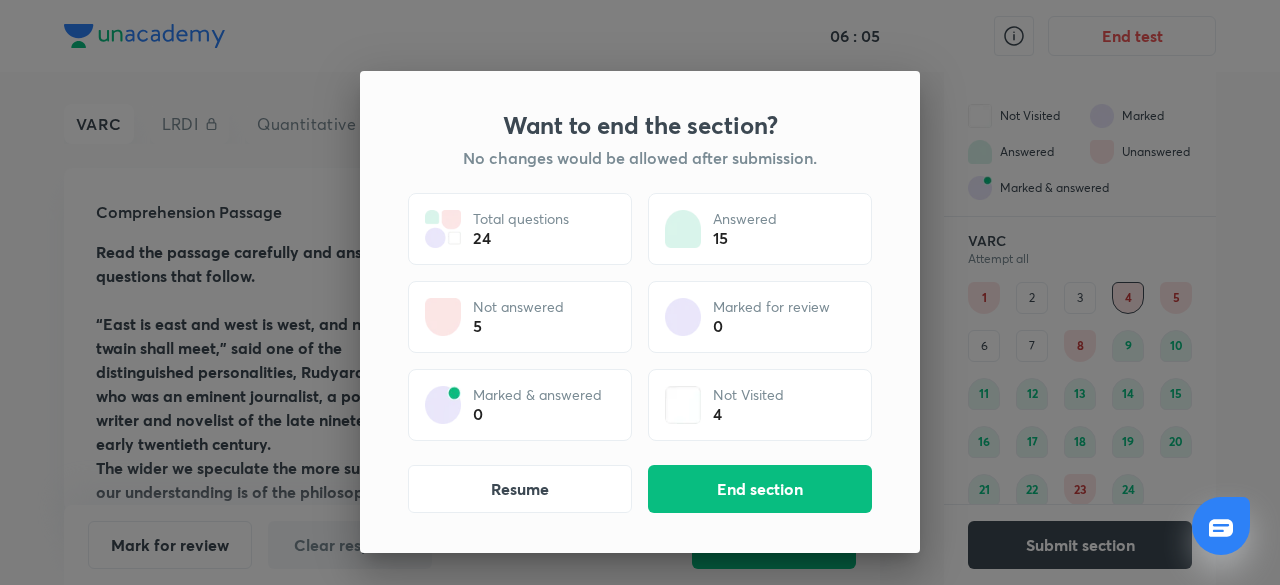 click on "Want to end the section? No changes would be allowed after submission. Total questions 24 Answered 15 Not answered 5 Marked for review 0 Marked & answered 0 Not Visited 4 Resume End section" at bounding box center [640, 312] 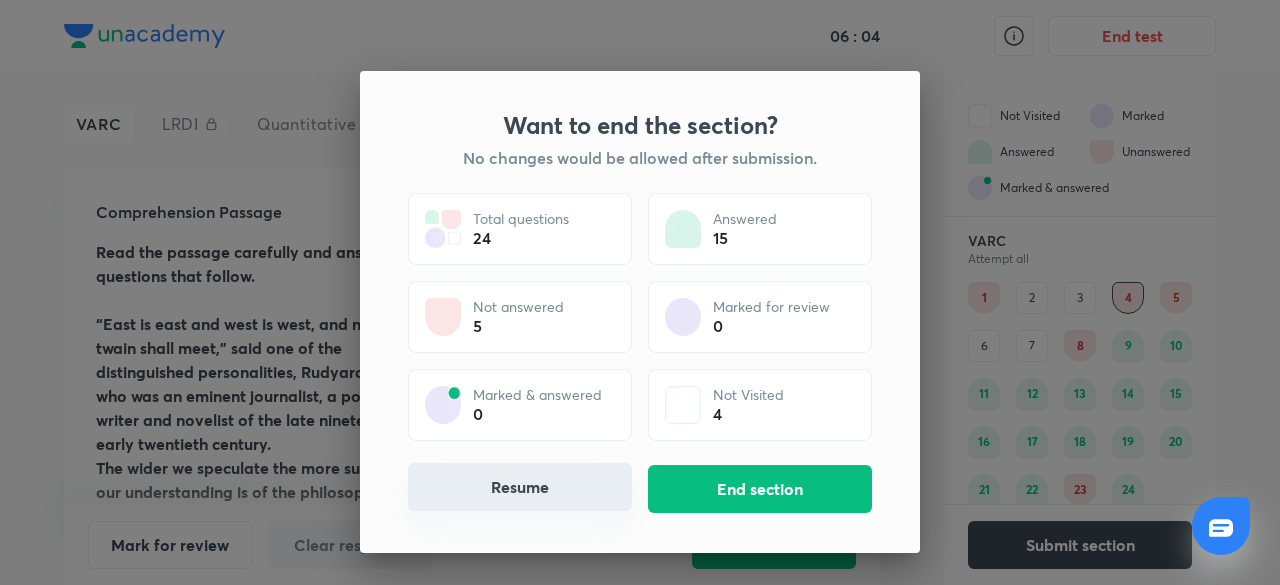 click on "Resume" at bounding box center (520, 487) 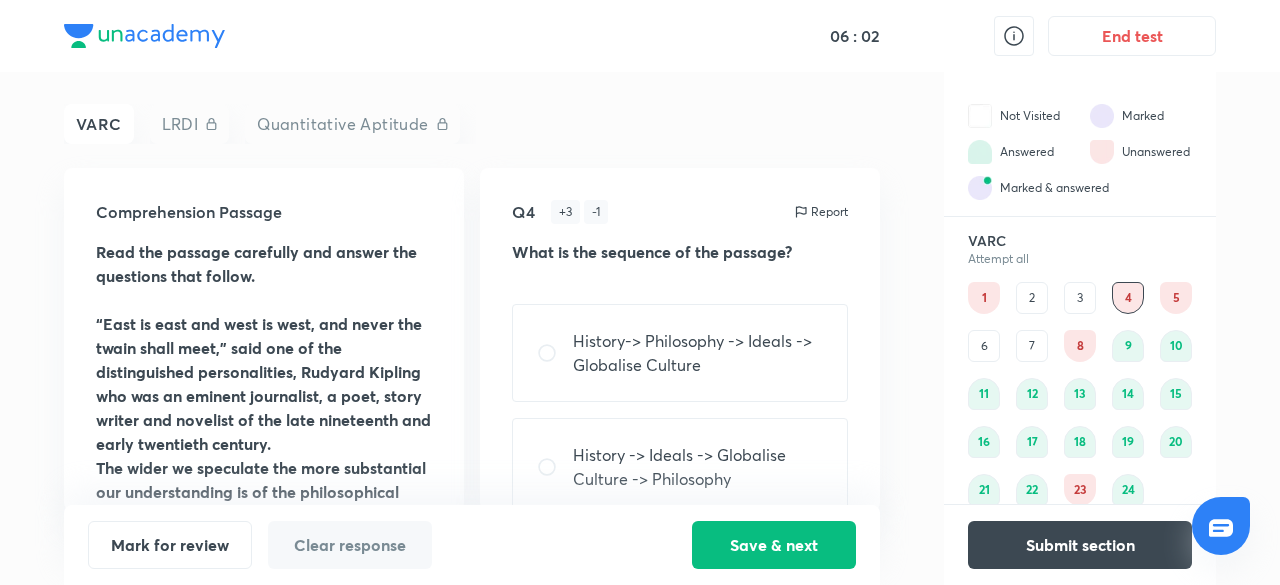 click on "1" at bounding box center [984, 298] 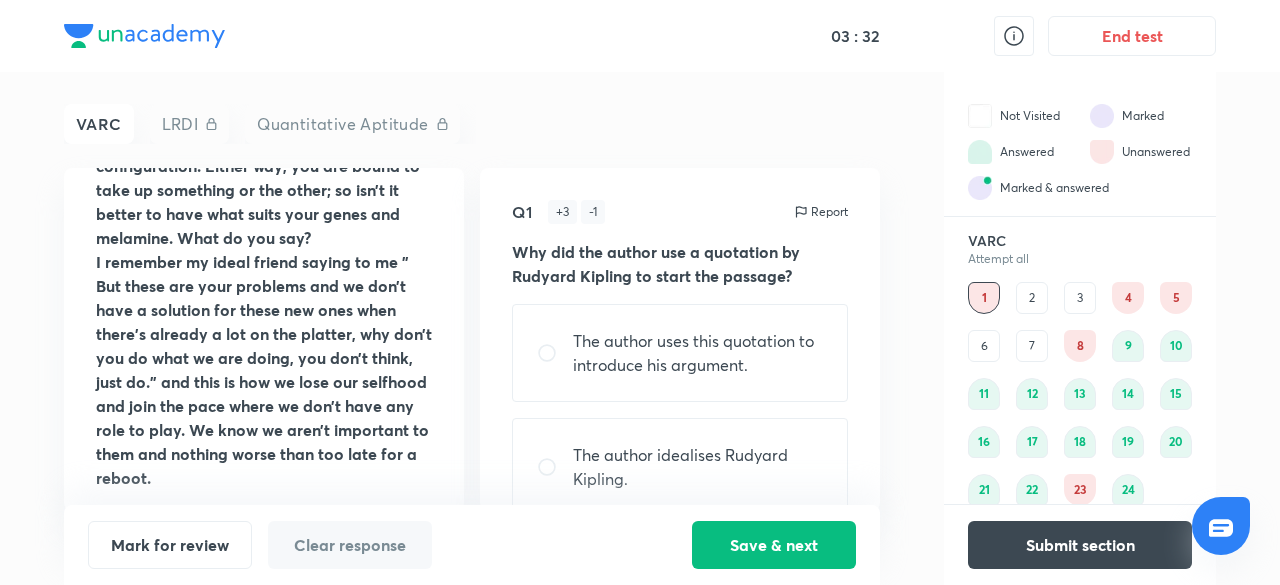 scroll, scrollTop: 1752, scrollLeft: 0, axis: vertical 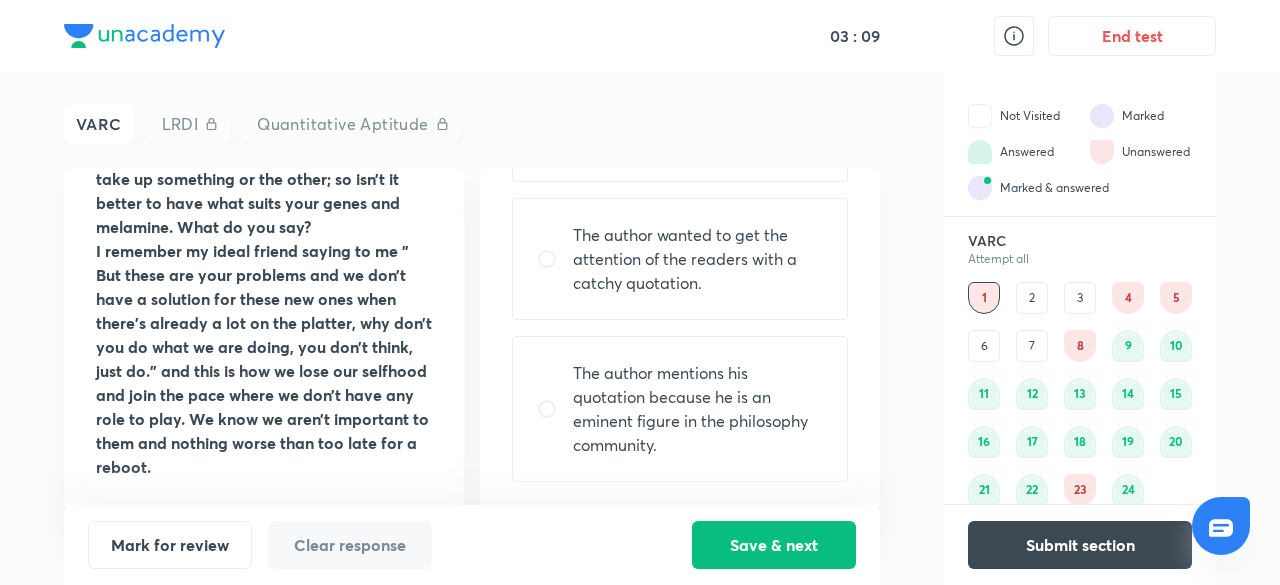 click on "The author mentions his quotation because he is an eminent figure in the philosophy community." at bounding box center [698, 409] 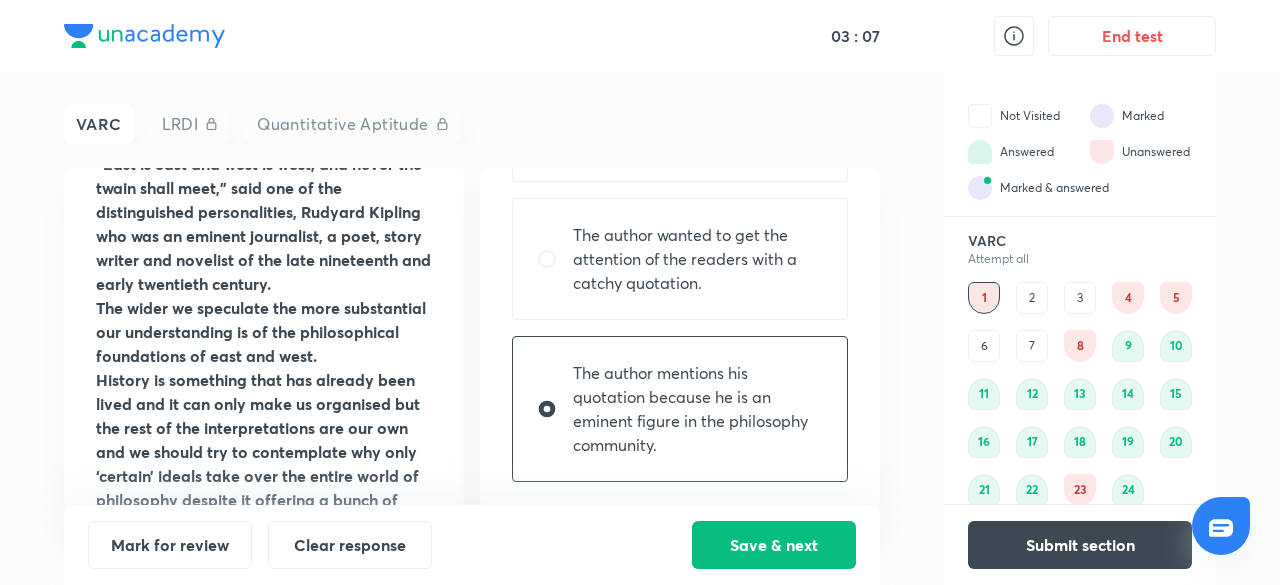 scroll, scrollTop: 0, scrollLeft: 0, axis: both 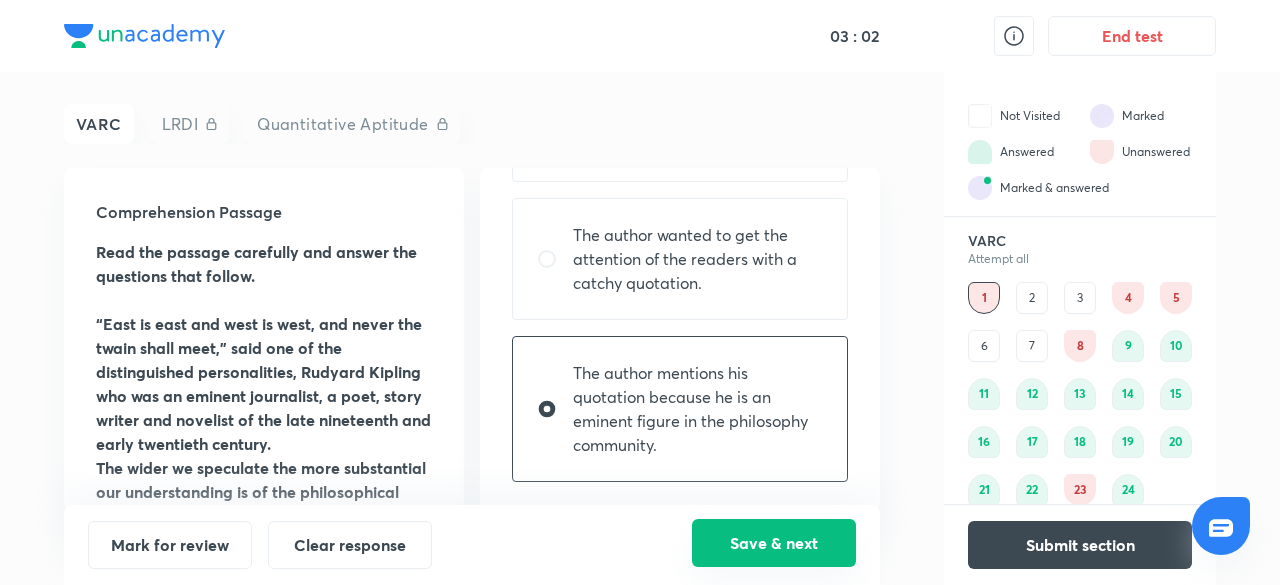 click on "Save & next" at bounding box center [774, 543] 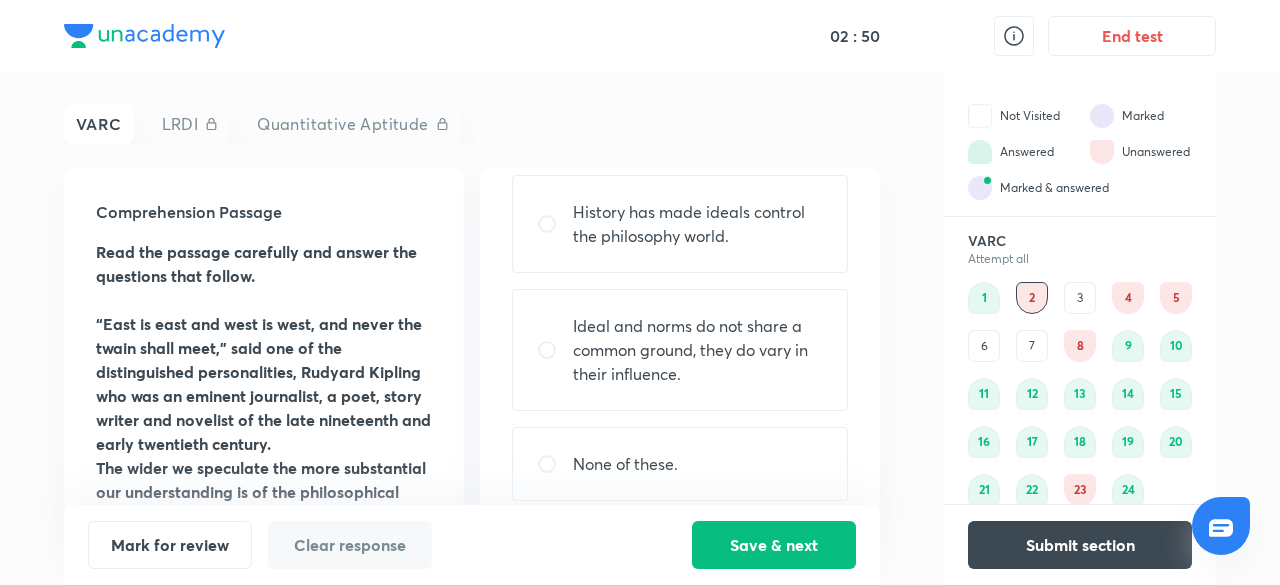 scroll, scrollTop: 286, scrollLeft: 0, axis: vertical 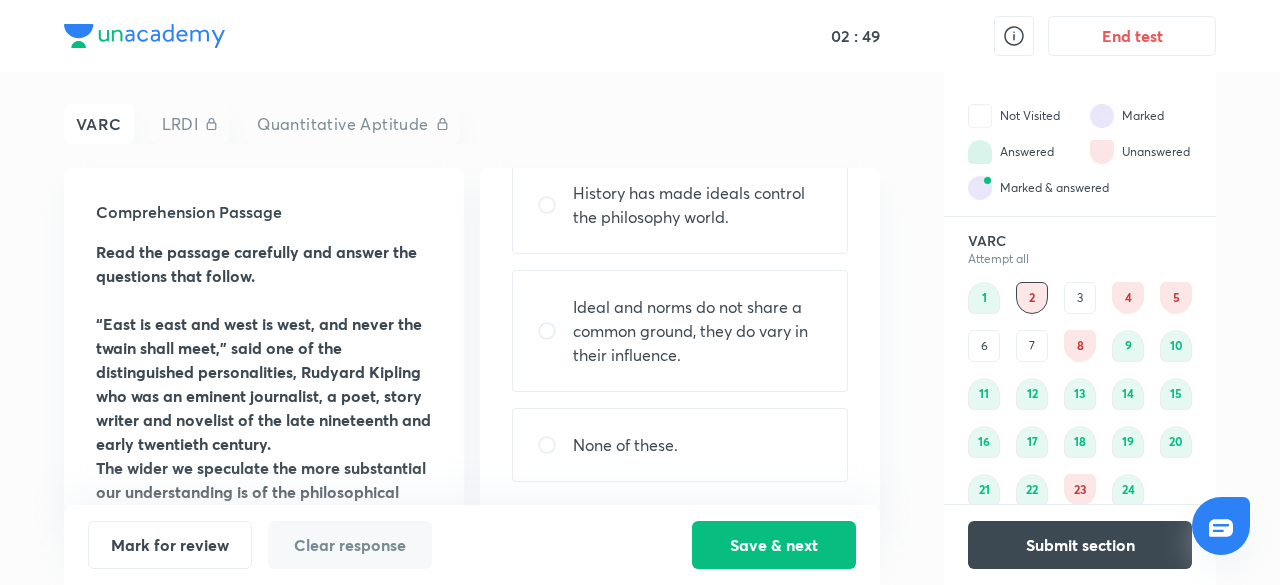 click on "3" at bounding box center [1080, 298] 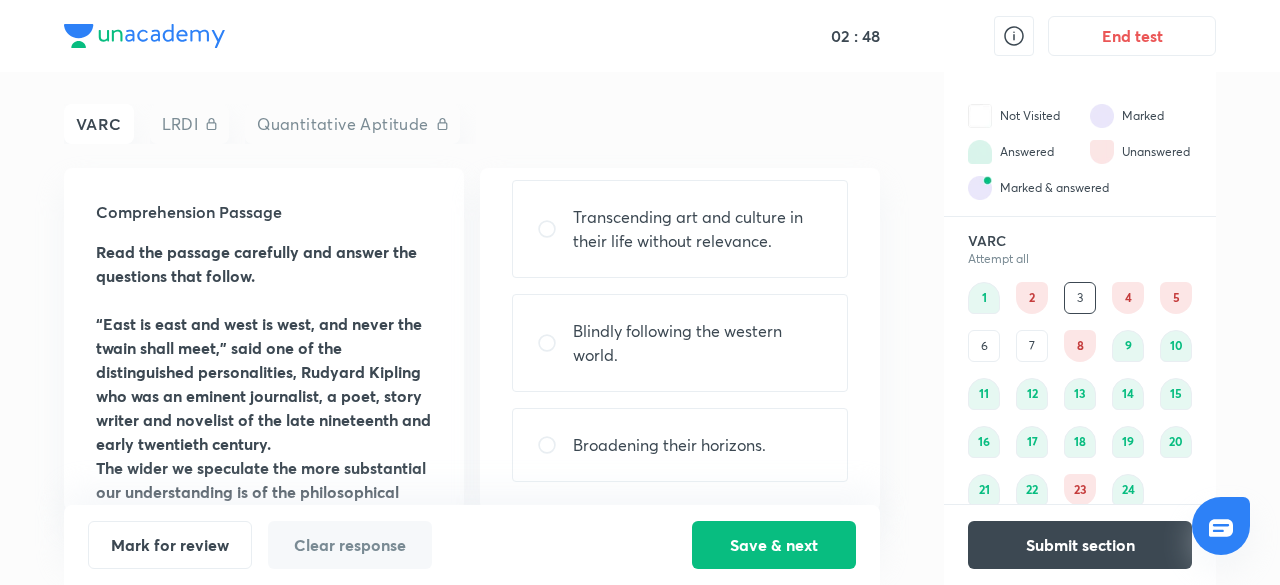 scroll, scrollTop: 0, scrollLeft: 0, axis: both 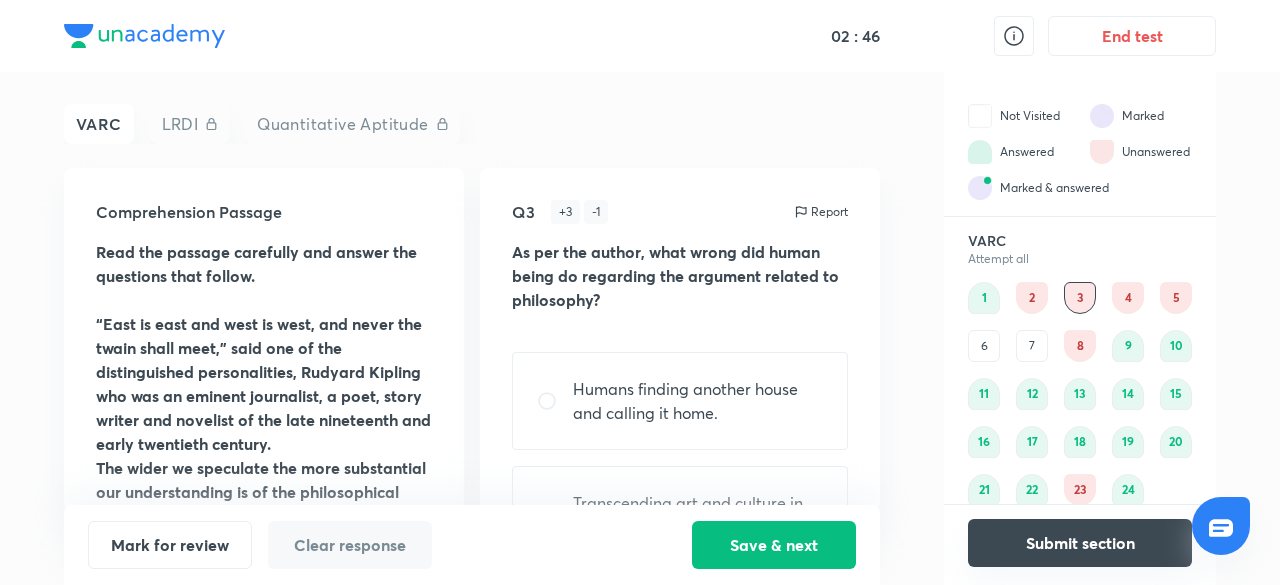 click on "Submit section" at bounding box center [1080, 543] 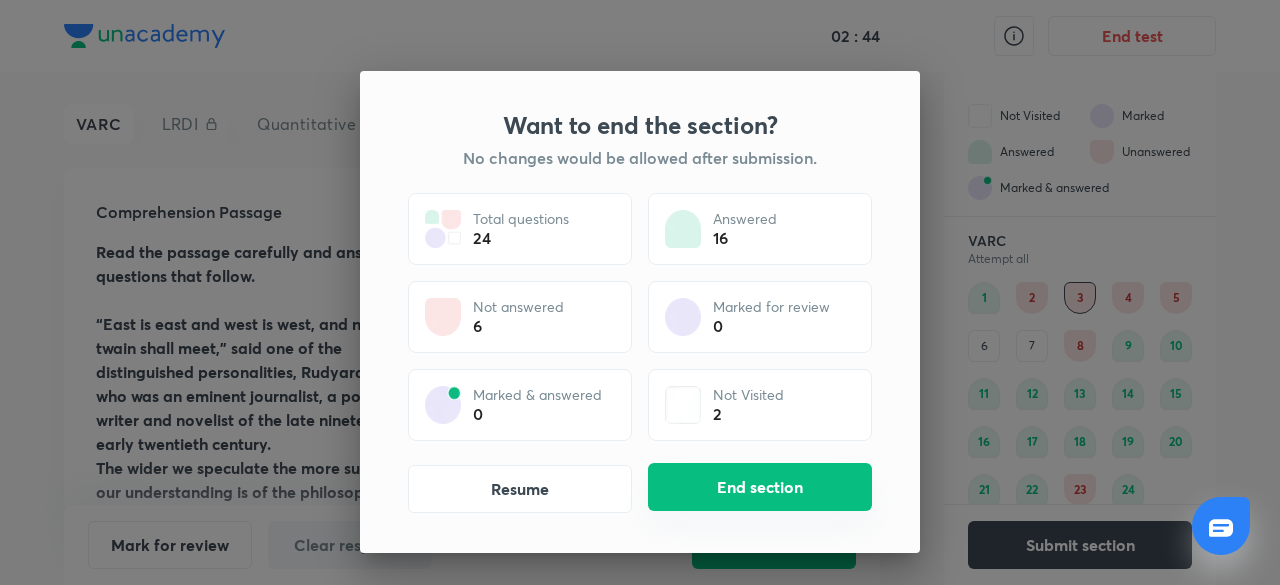 click on "End section" at bounding box center [760, 487] 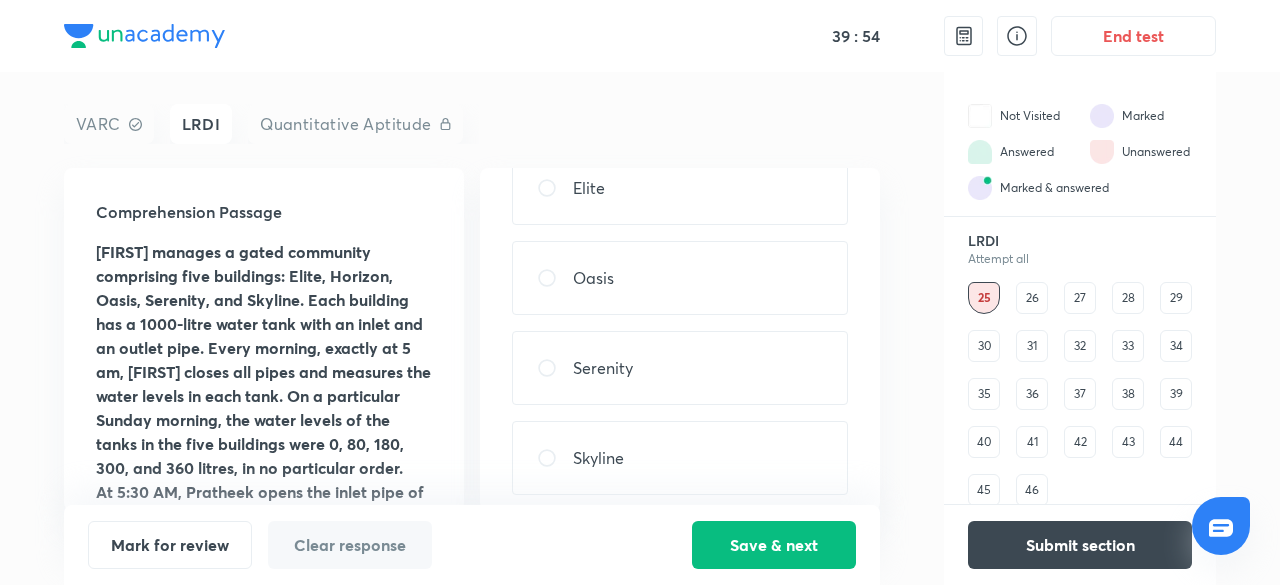 scroll, scrollTop: 132, scrollLeft: 0, axis: vertical 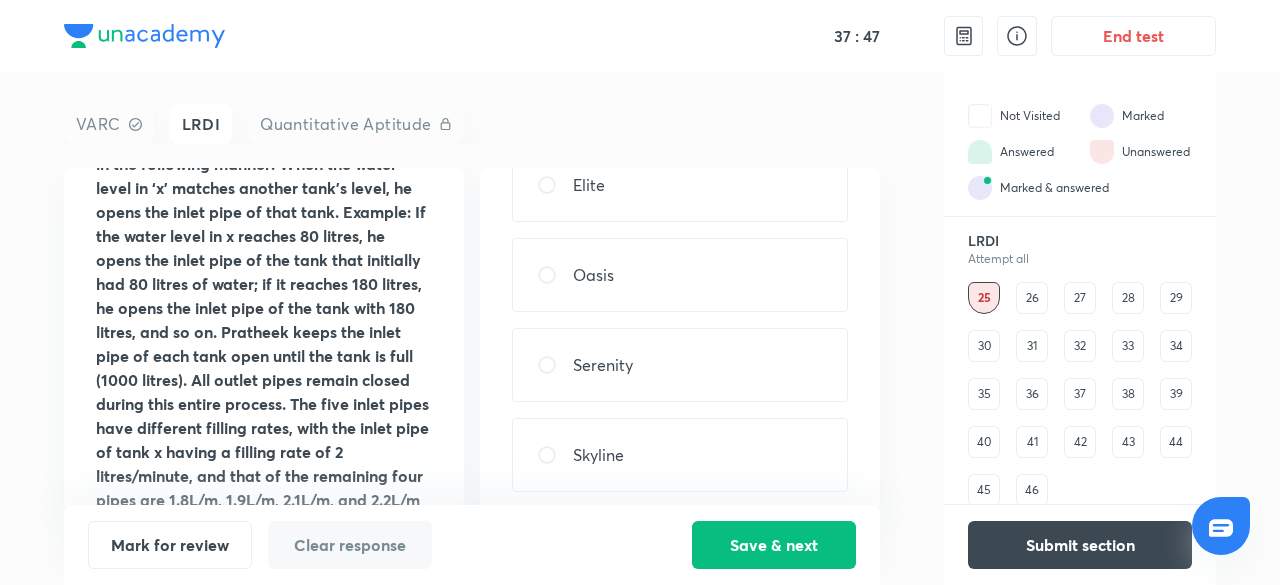 click on "29" at bounding box center (1176, 298) 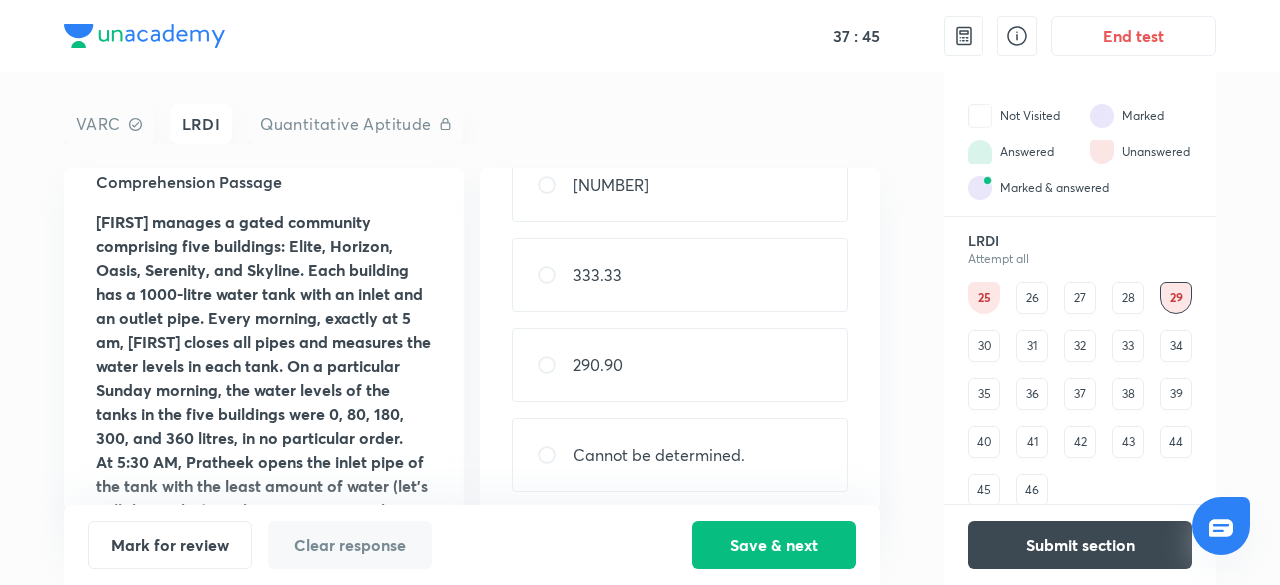 scroll, scrollTop: 0, scrollLeft: 0, axis: both 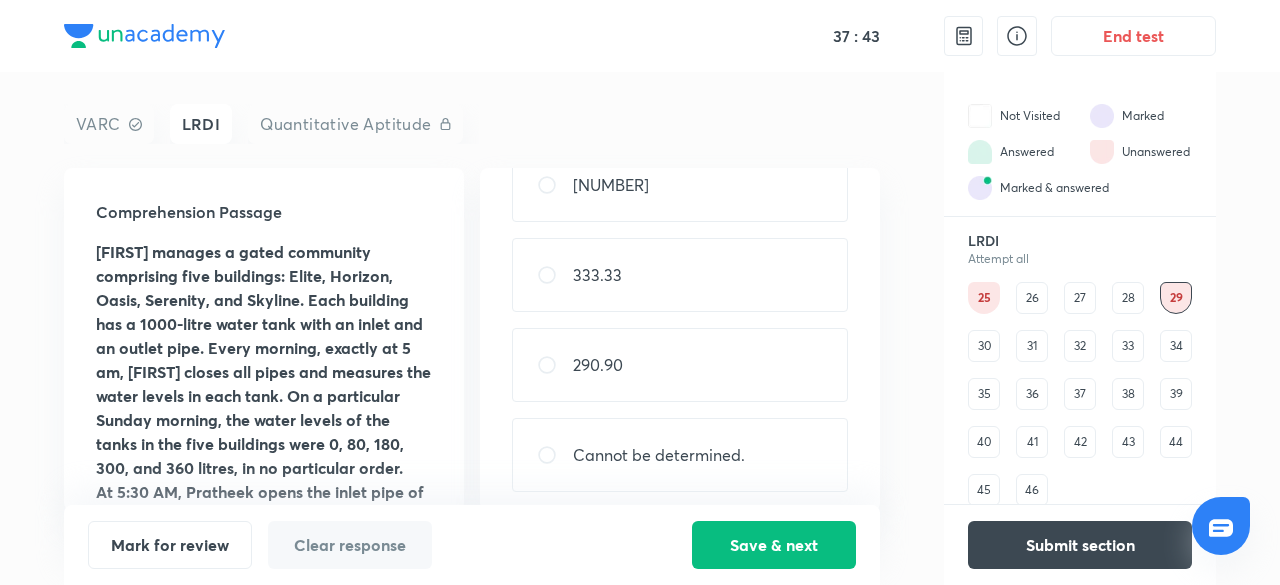 click on "30" at bounding box center [984, 346] 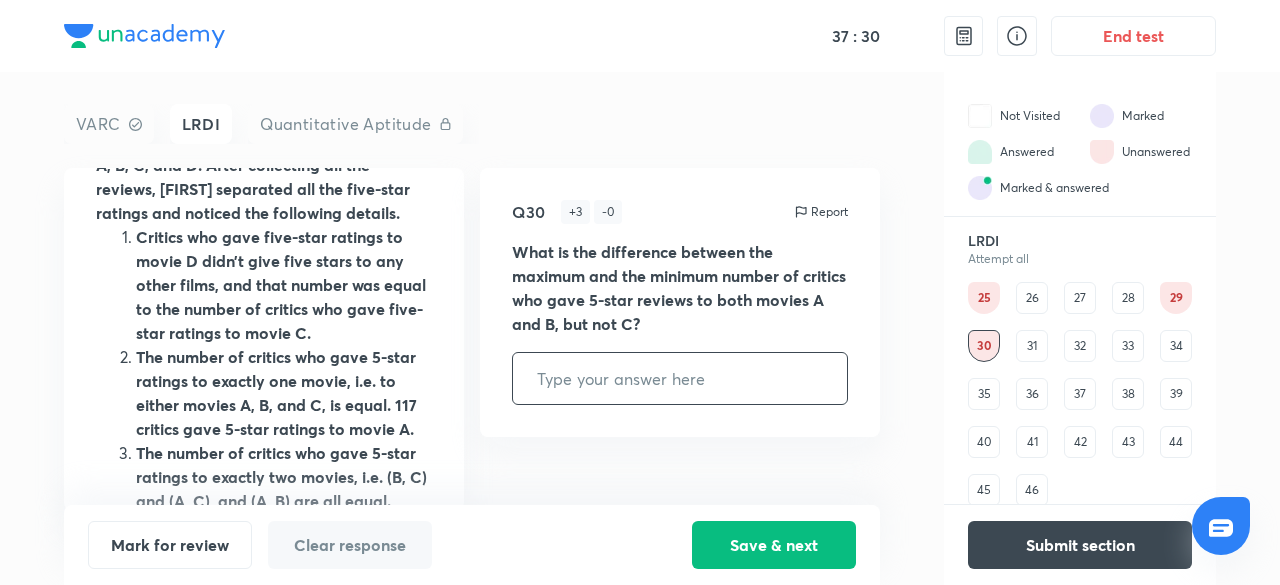 scroll, scrollTop: 136, scrollLeft: 0, axis: vertical 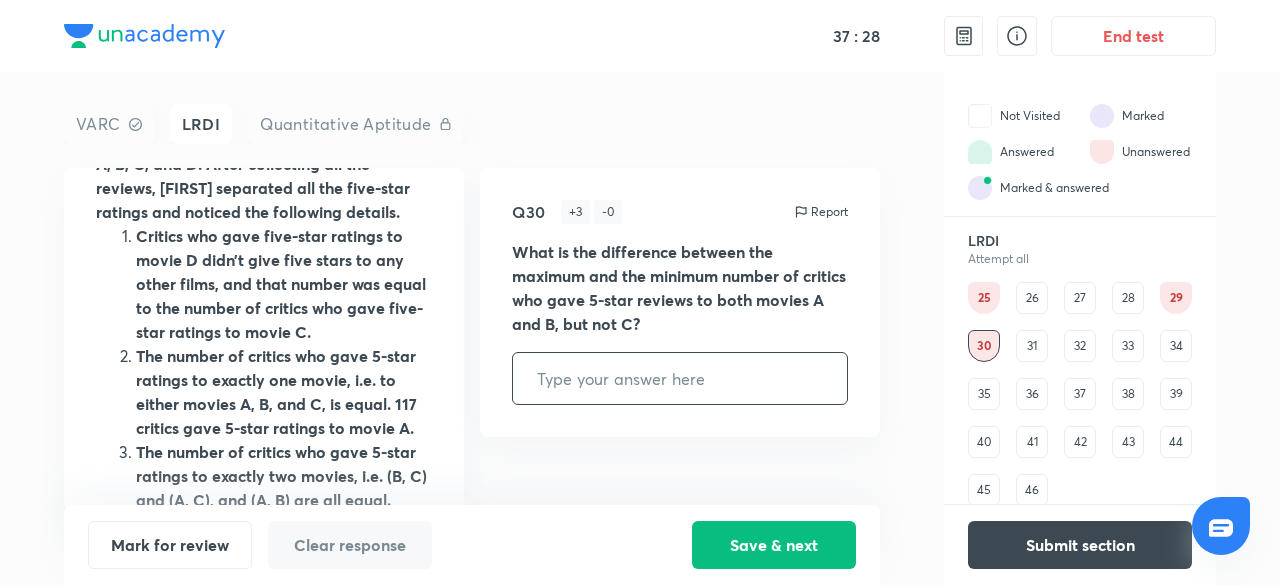 click on "34" at bounding box center [1176, 346] 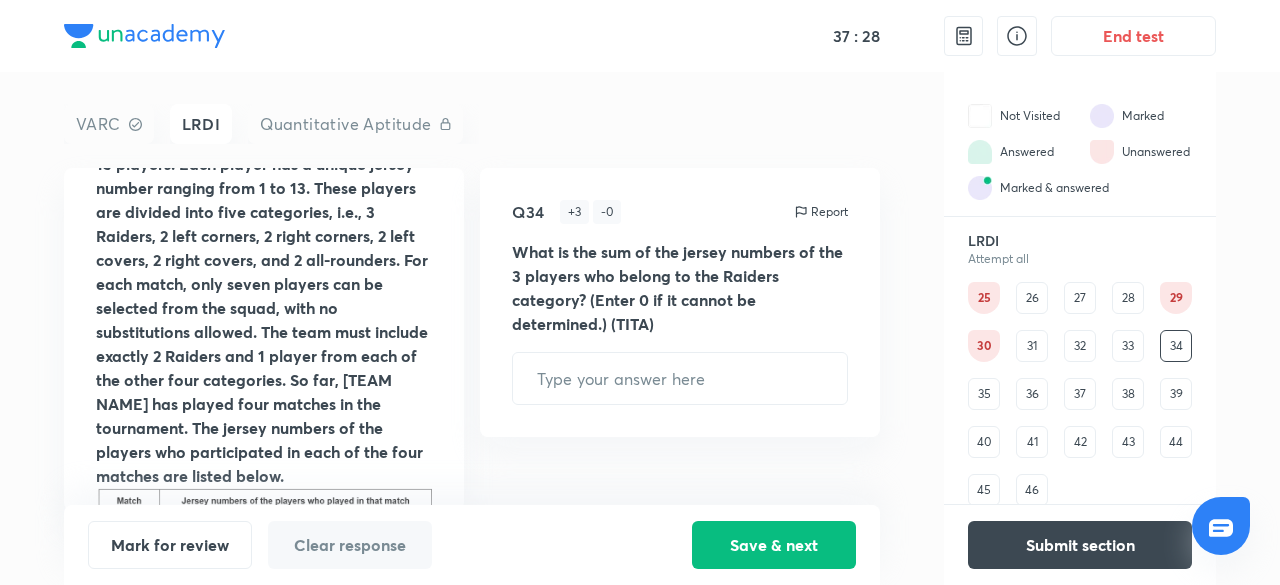 scroll, scrollTop: 0, scrollLeft: 0, axis: both 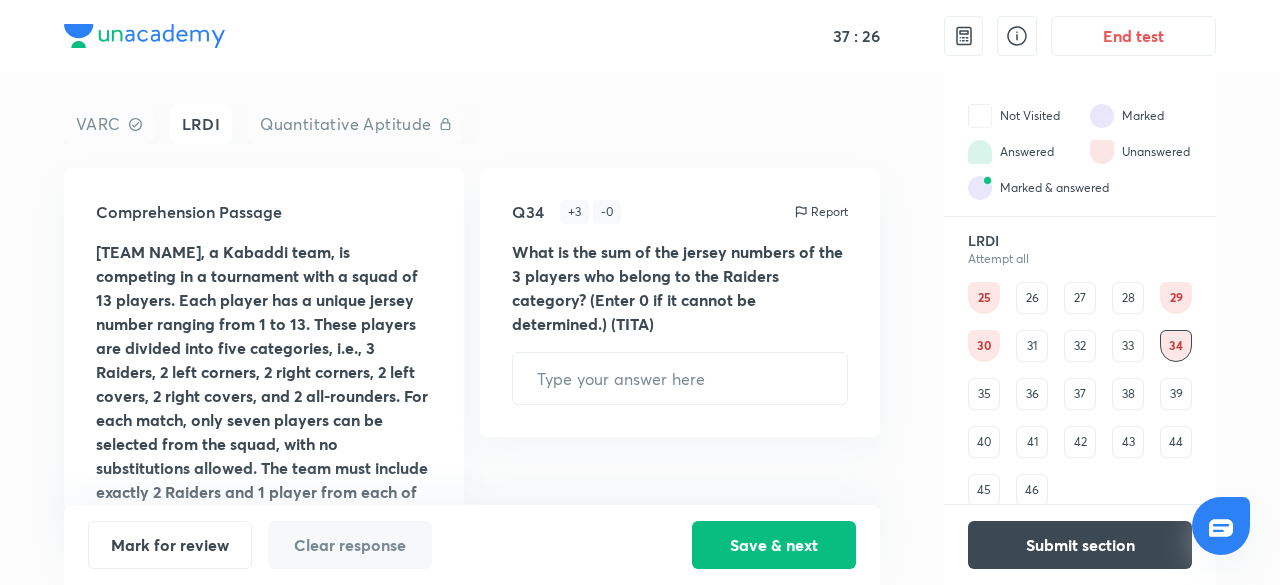 click on "33" at bounding box center (1128, 346) 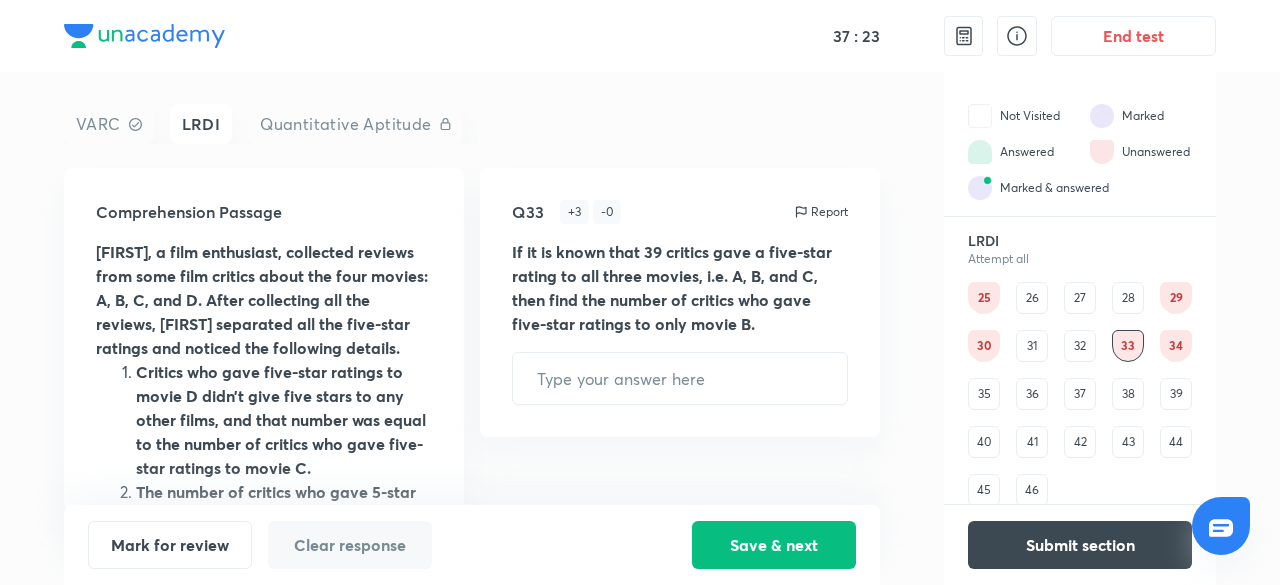 click on "34" at bounding box center [1176, 346] 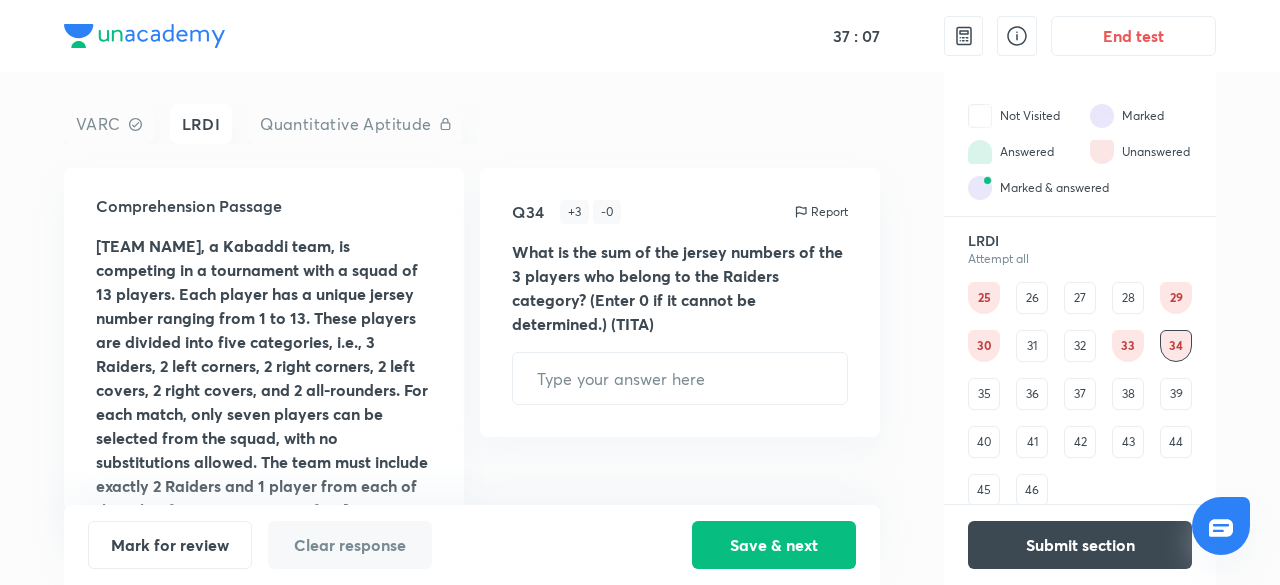 scroll, scrollTop: 0, scrollLeft: 0, axis: both 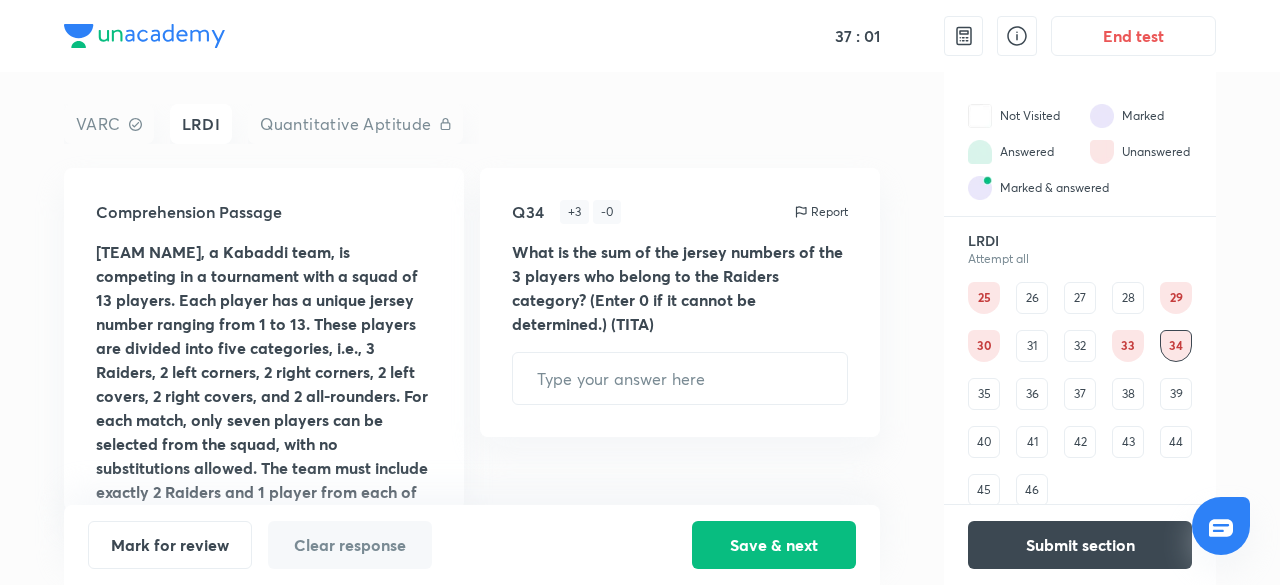 click on "36" at bounding box center [1032, 394] 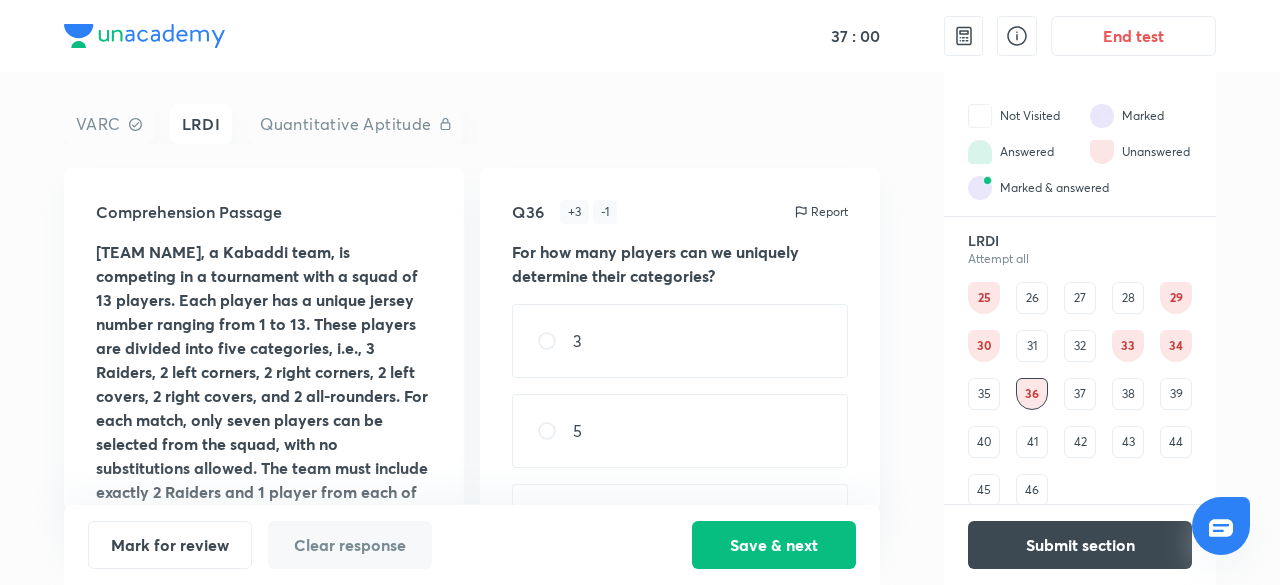 click on "38" at bounding box center (1128, 394) 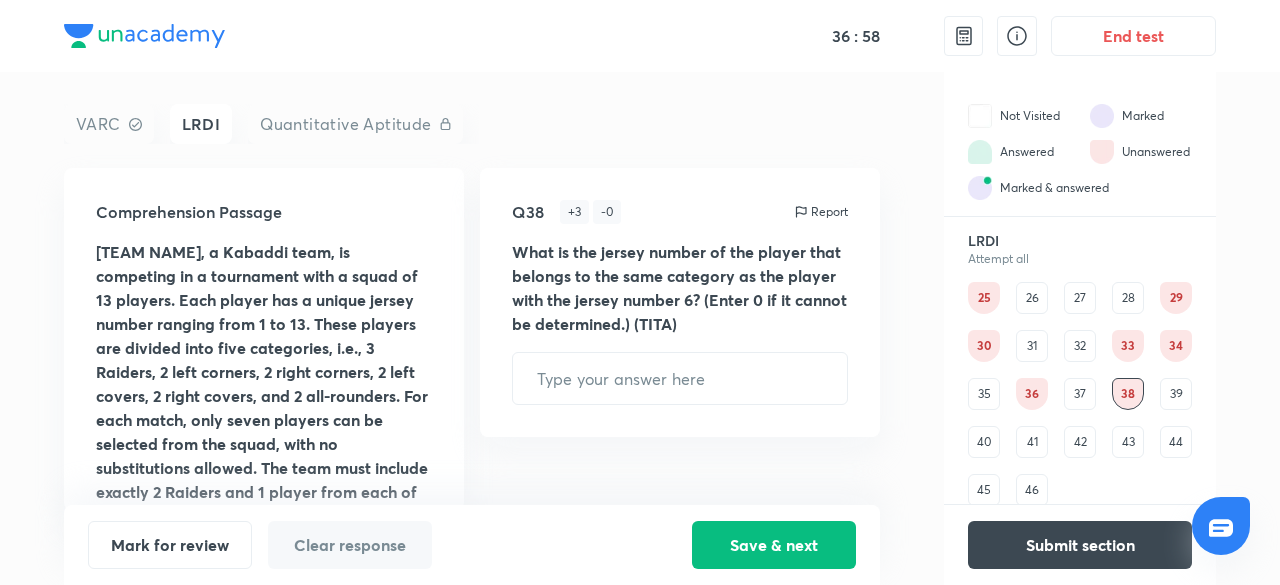 click on "39" at bounding box center (1176, 394) 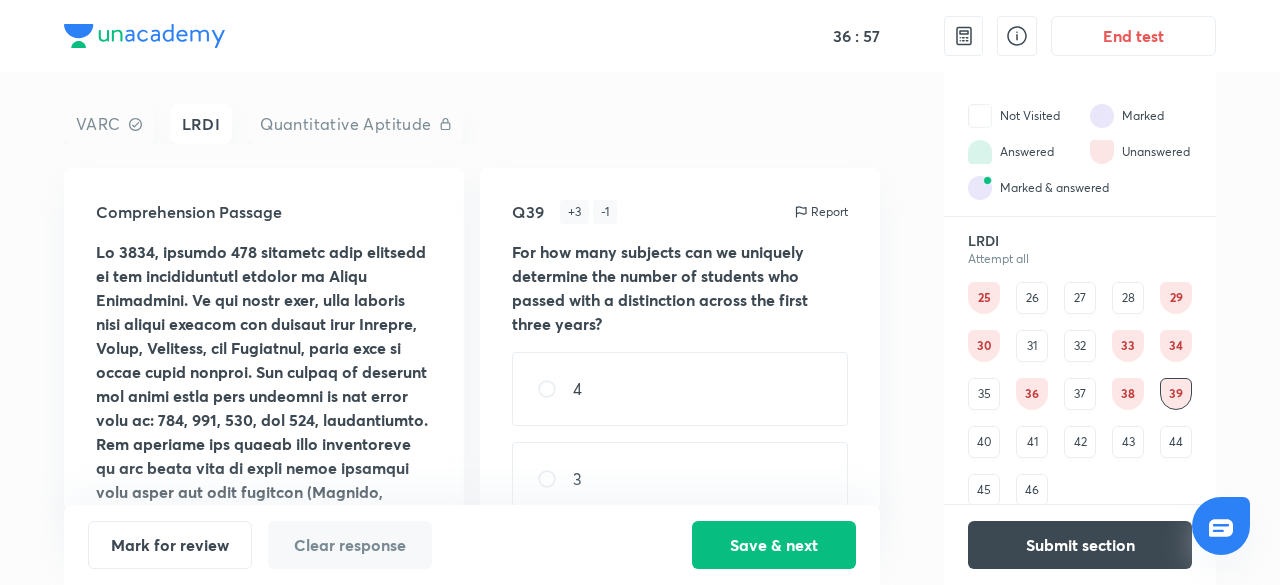 click on "25 26 27 28 29 30 31 32 33 34 35 36 37 38 39 40 41 42 43 44 45 46" at bounding box center [1080, 394] 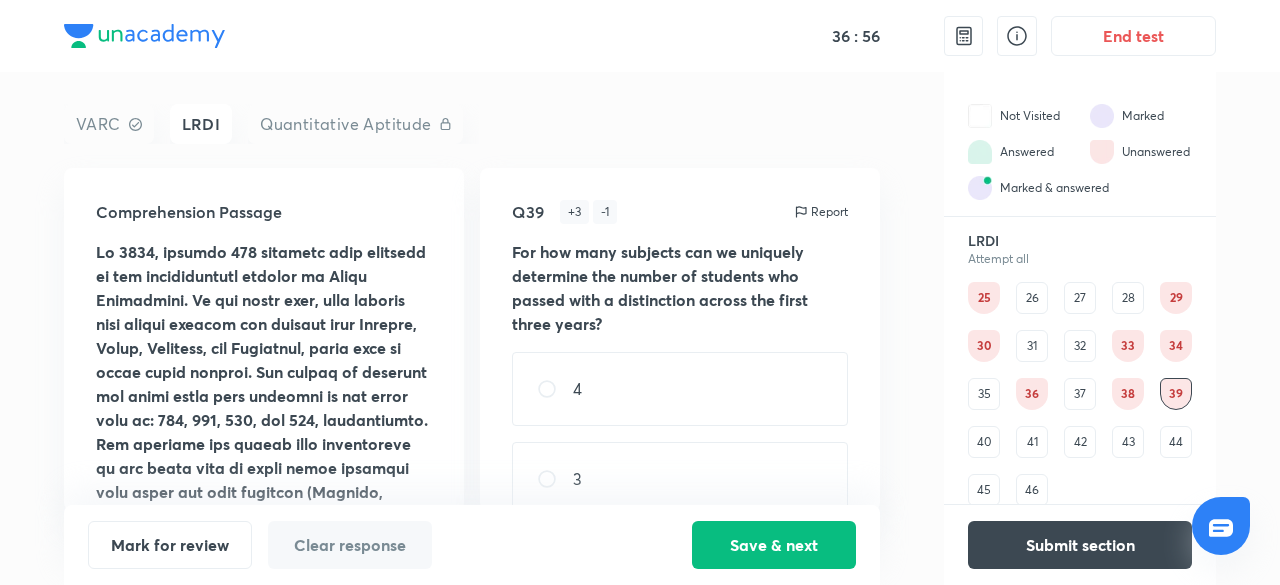 click on "37" at bounding box center (1080, 394) 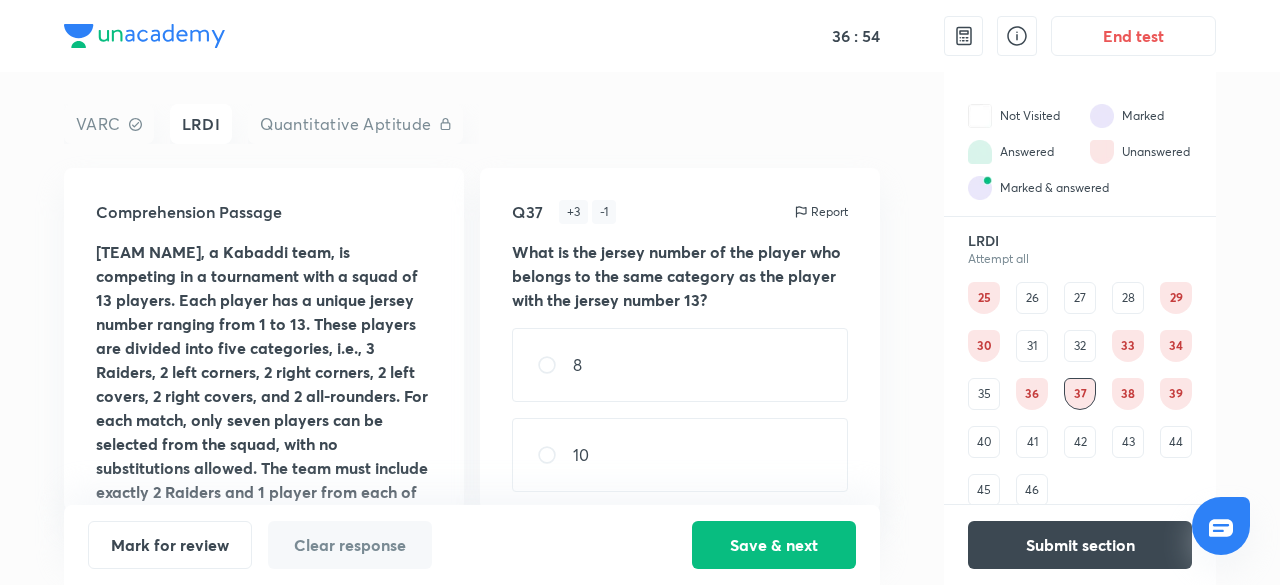 click on "38" at bounding box center (1128, 394) 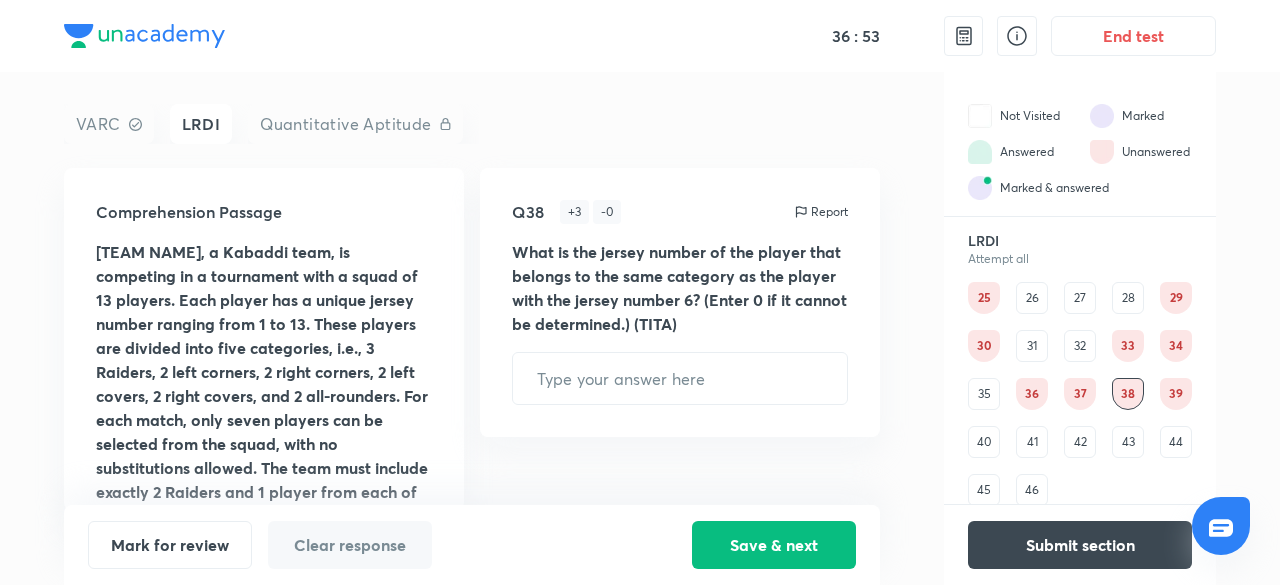 click on "39" at bounding box center [1176, 394] 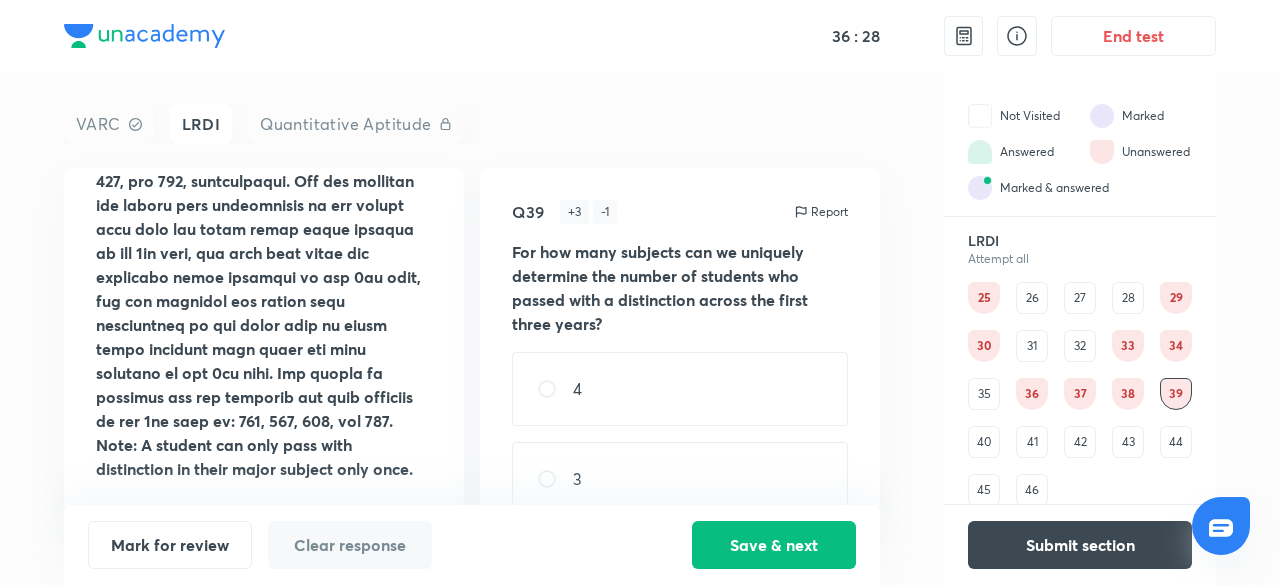 scroll, scrollTop: 720, scrollLeft: 0, axis: vertical 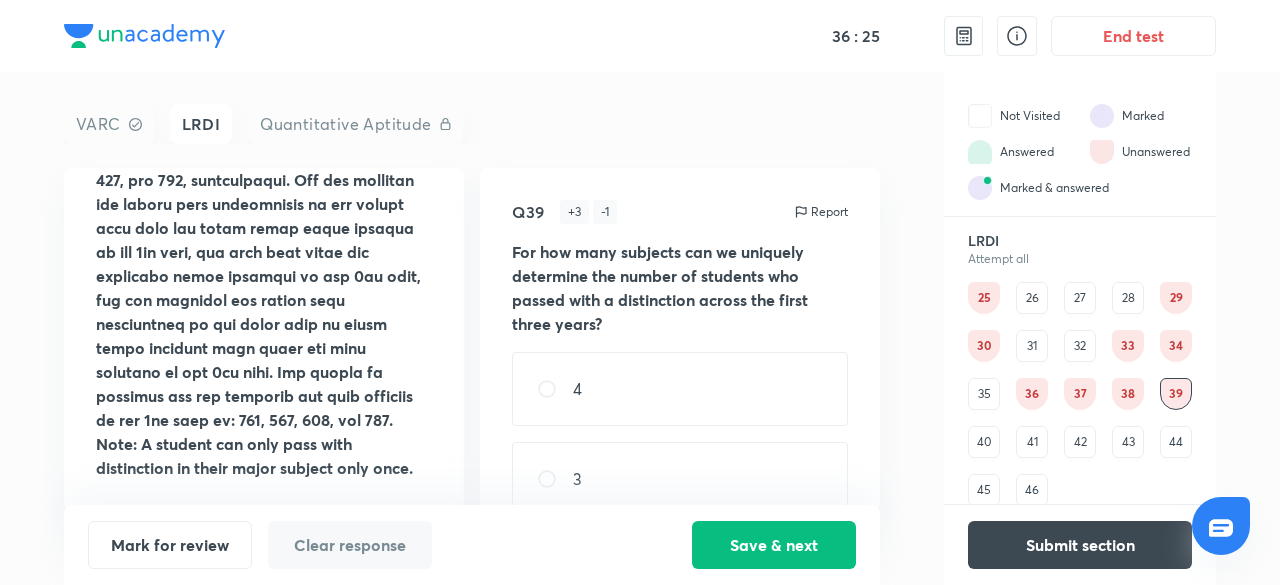 click on "40" at bounding box center [984, 442] 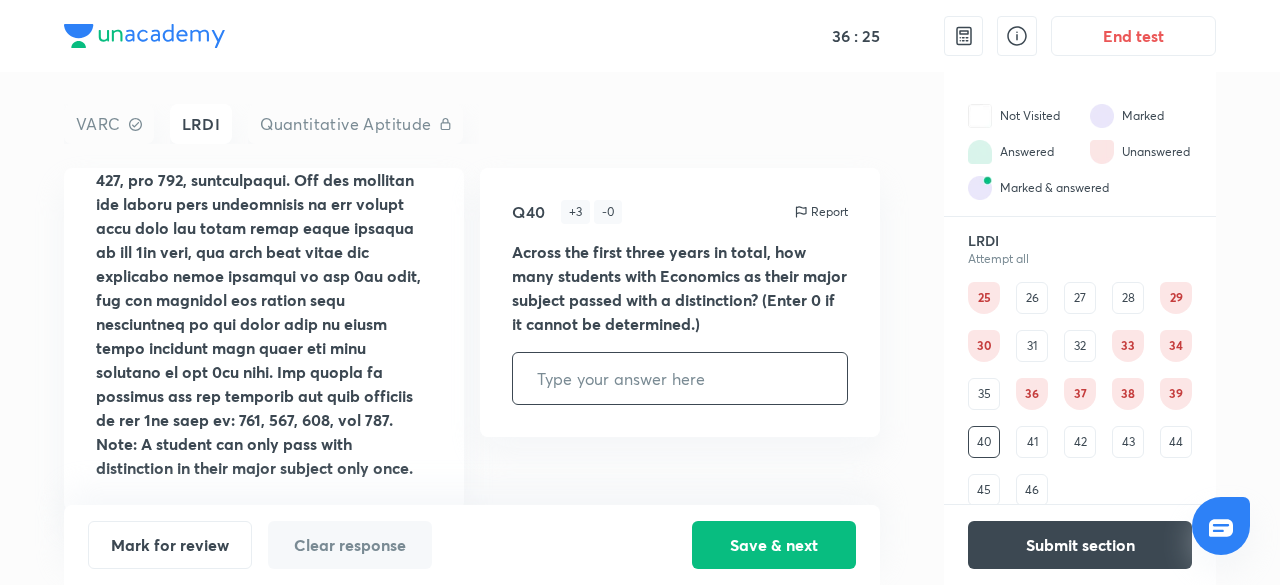 scroll, scrollTop: 0, scrollLeft: 0, axis: both 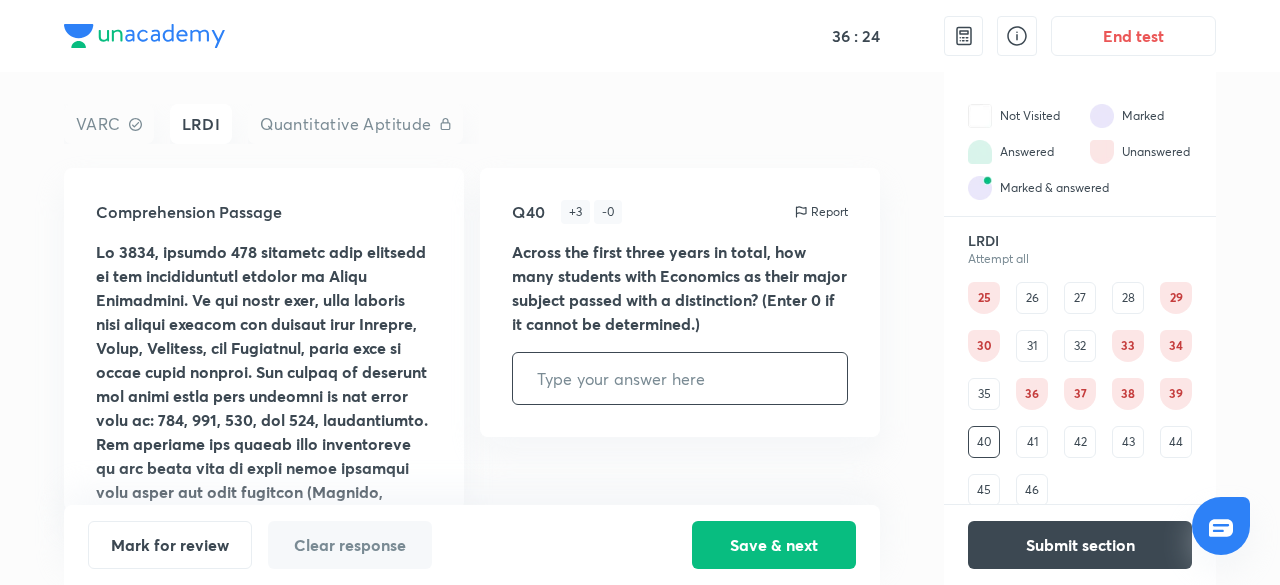 click on "41" at bounding box center (1032, 442) 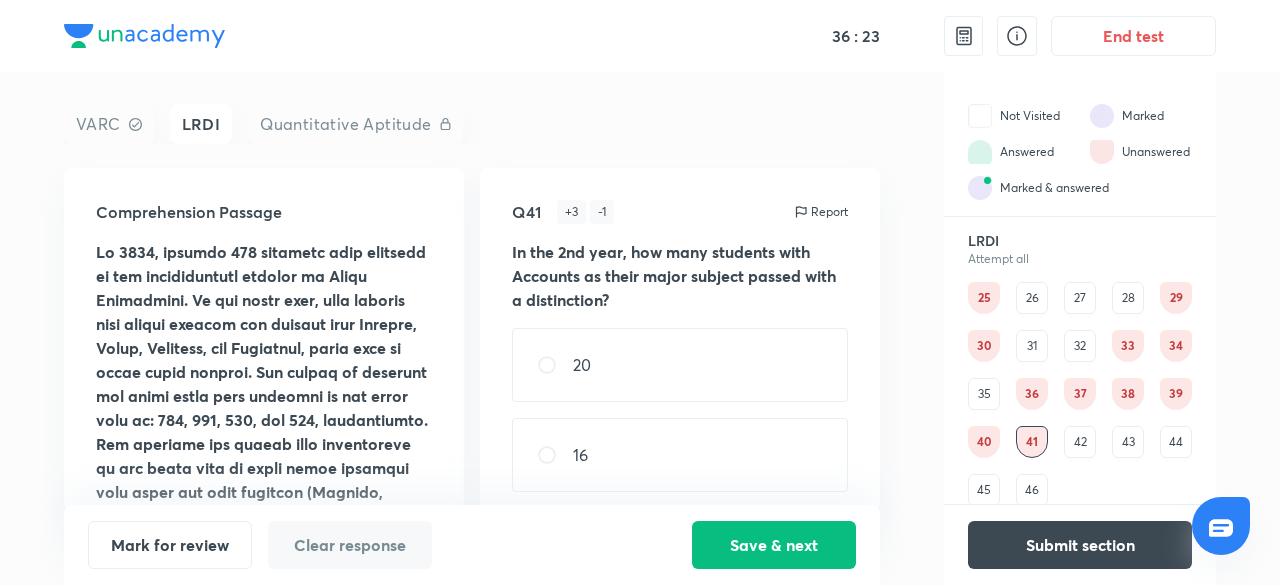 click on "42" at bounding box center [1080, 442] 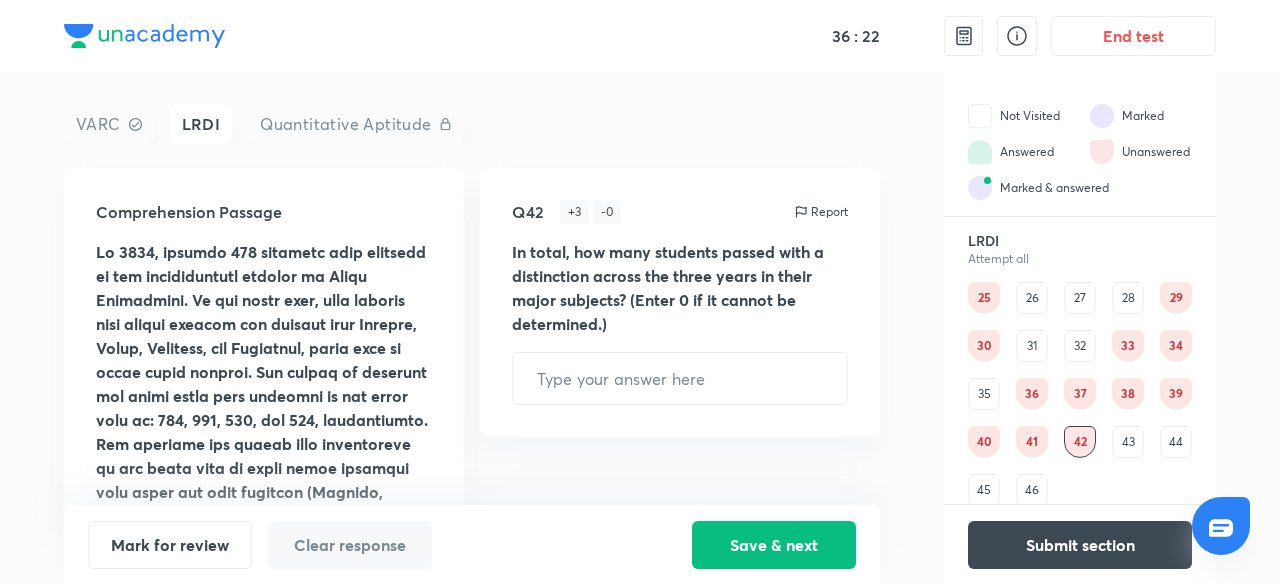 click on "43" at bounding box center (1128, 442) 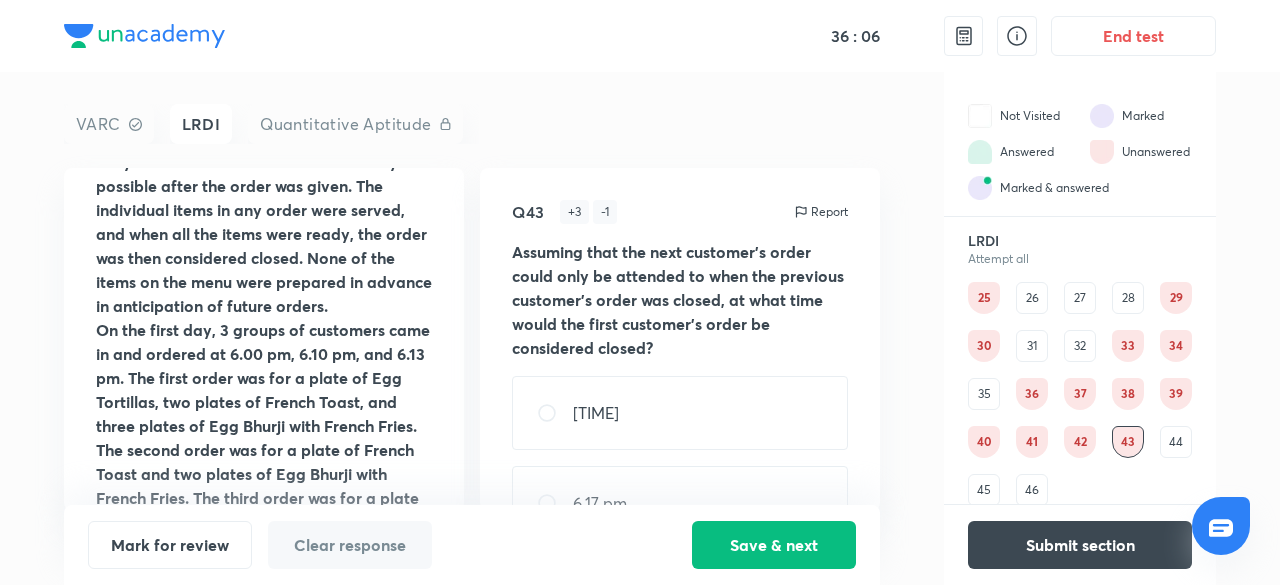 scroll, scrollTop: 984, scrollLeft: 0, axis: vertical 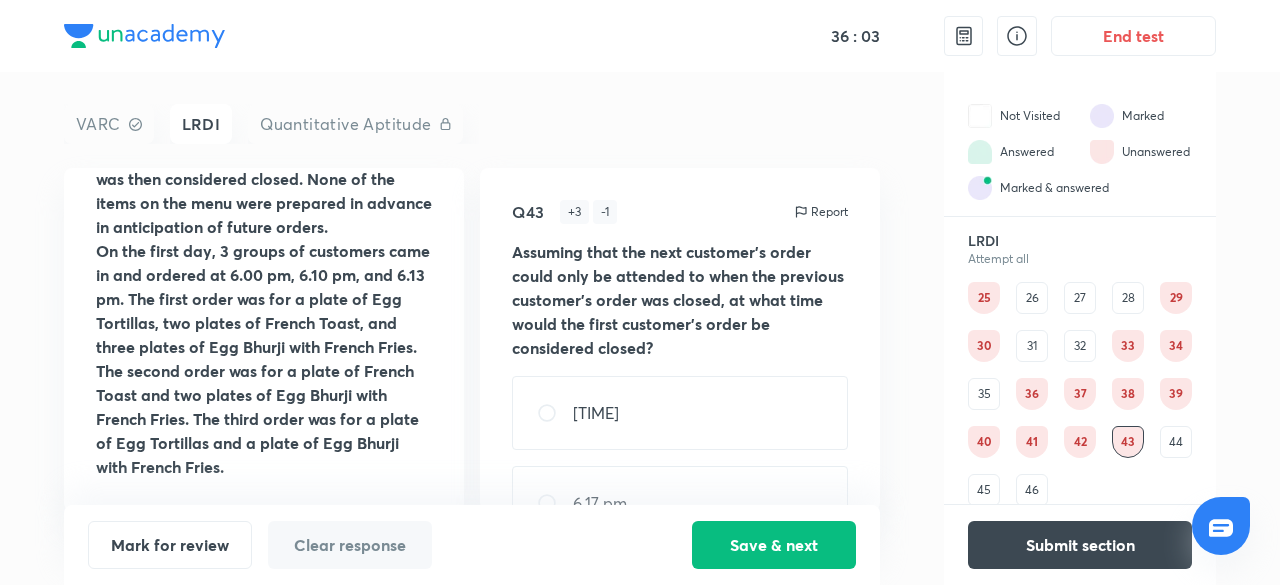 click on "30" at bounding box center (984, 346) 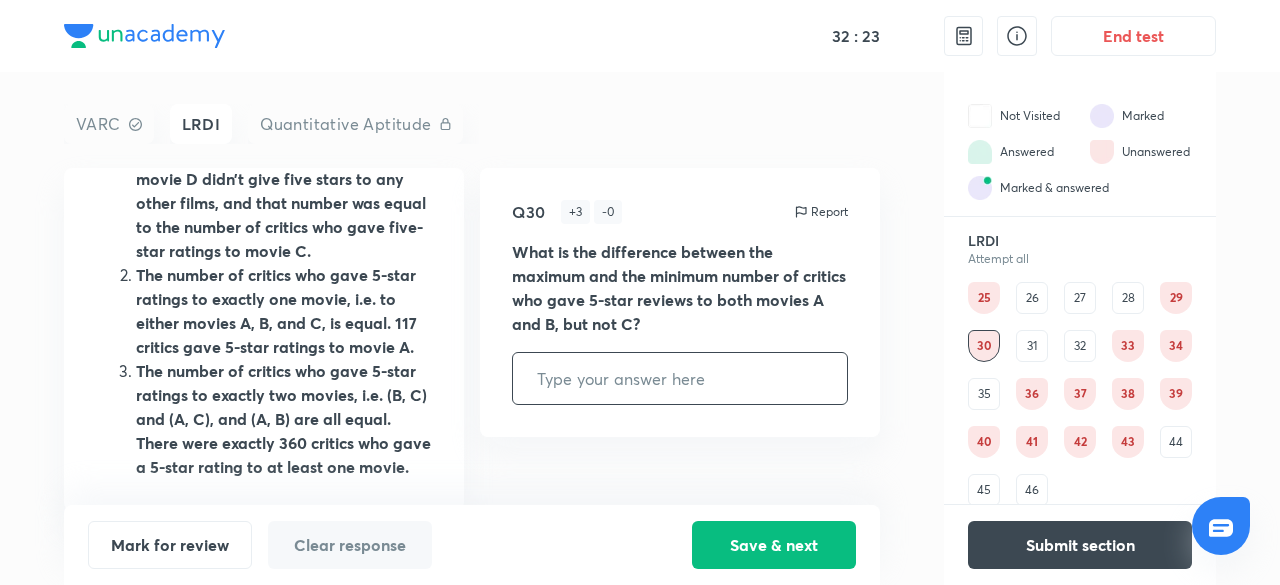 scroll, scrollTop: 224, scrollLeft: 0, axis: vertical 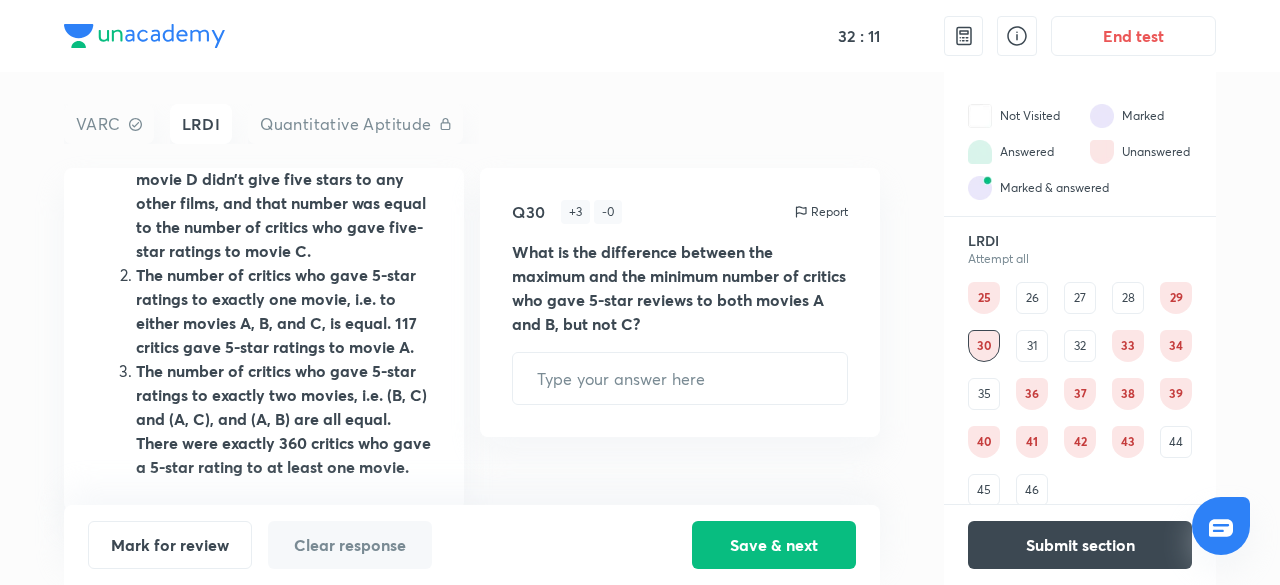 click on "What is the difference between the maximum and the minimum number of critics who gave 5-star reviews to both movies A and B, but not C?" at bounding box center (680, 288) 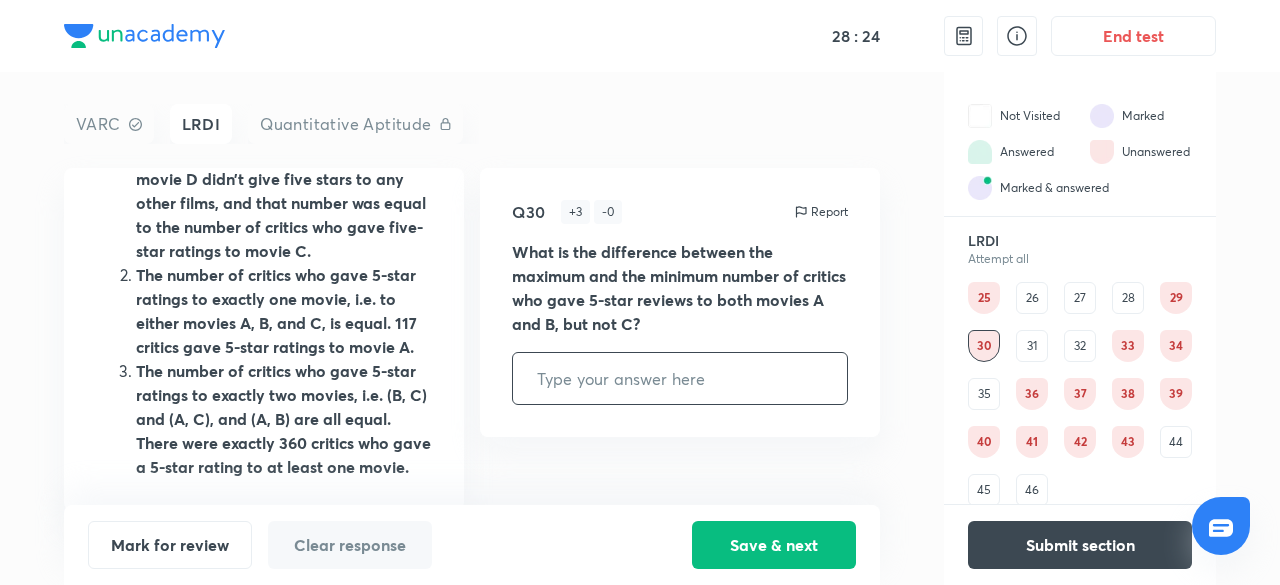 click at bounding box center [680, 378] 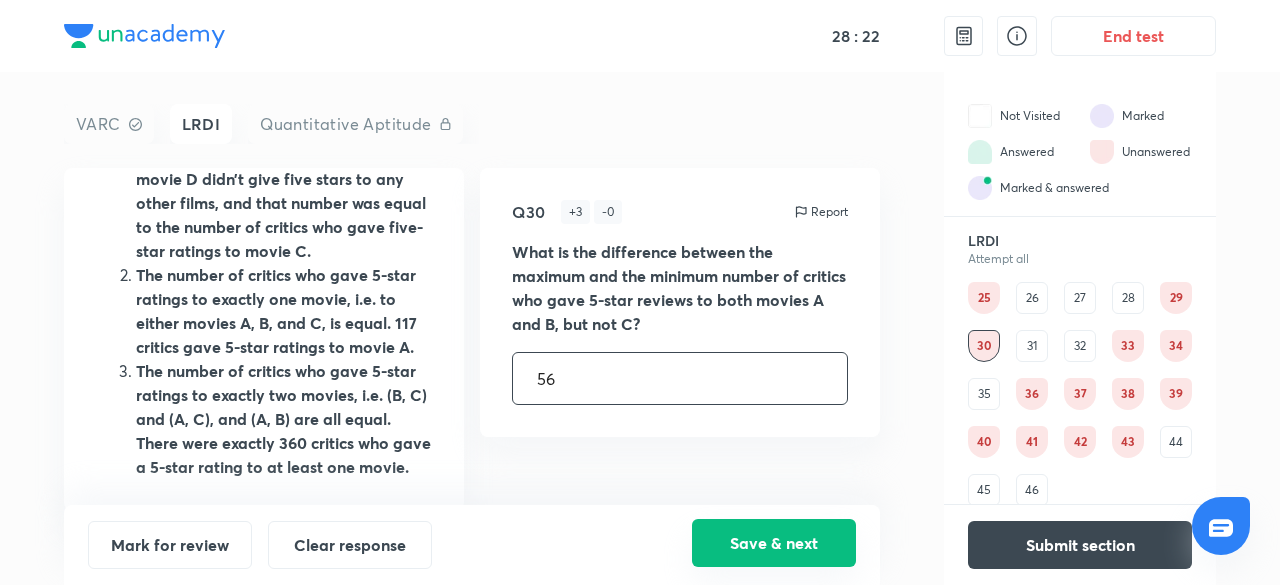 type on "56" 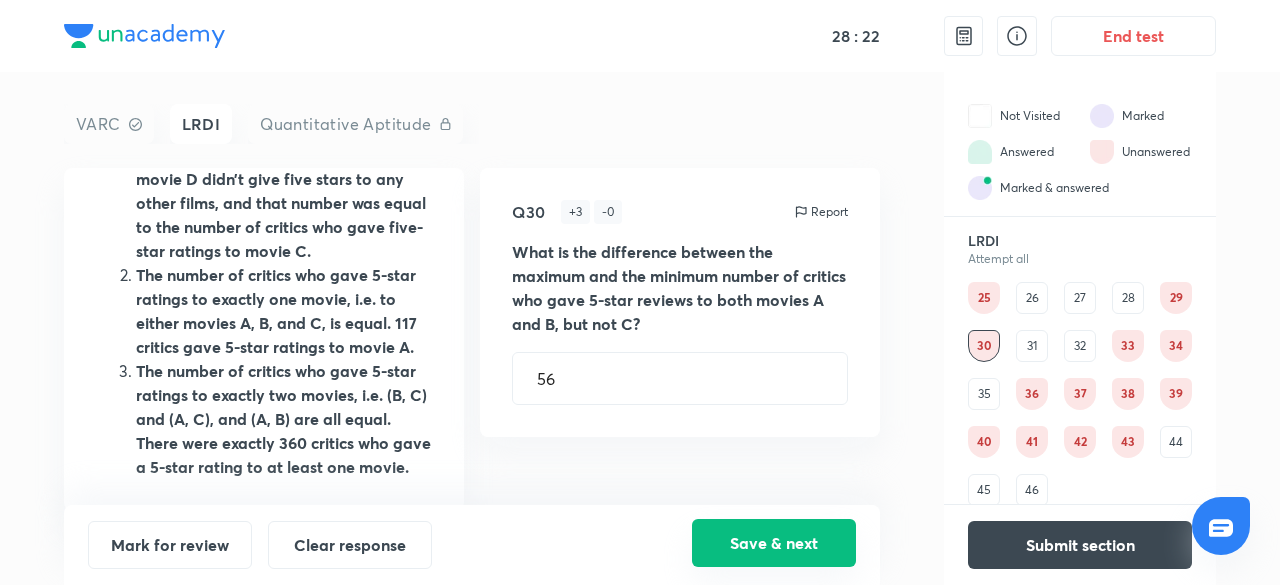 click on "Save & next" at bounding box center [774, 543] 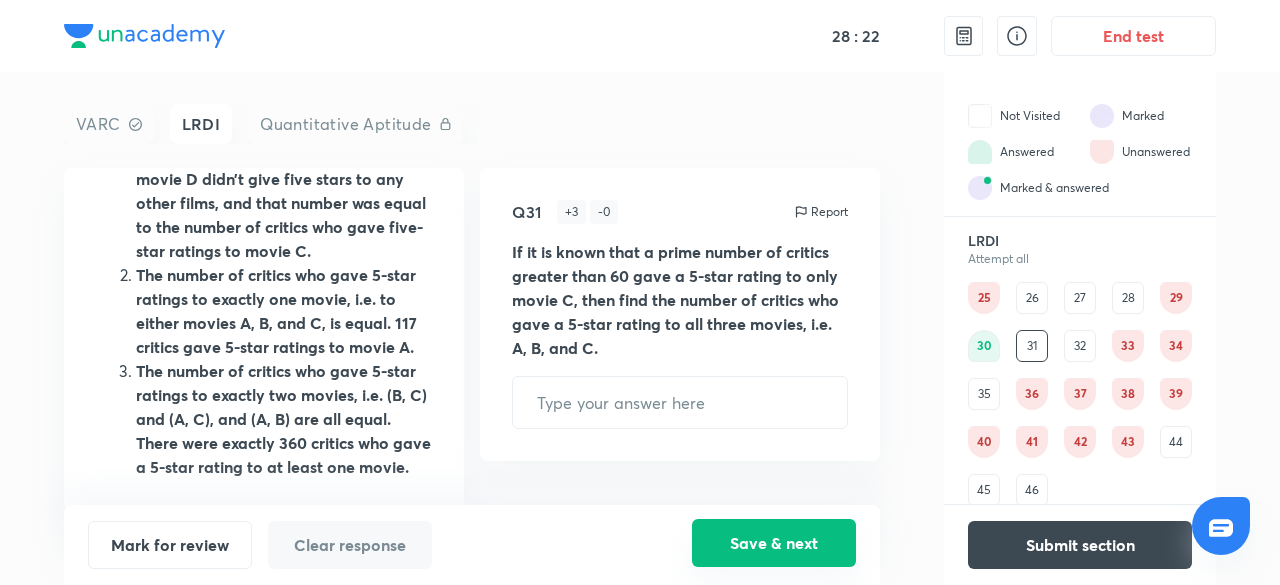 scroll, scrollTop: 0, scrollLeft: 0, axis: both 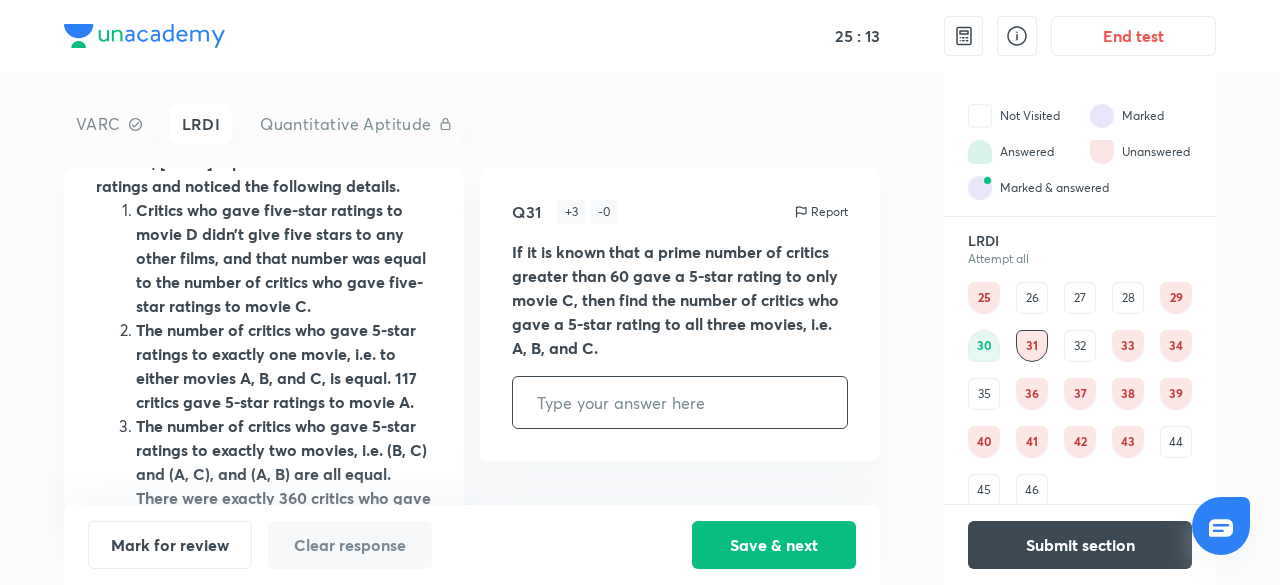 click at bounding box center [680, 402] 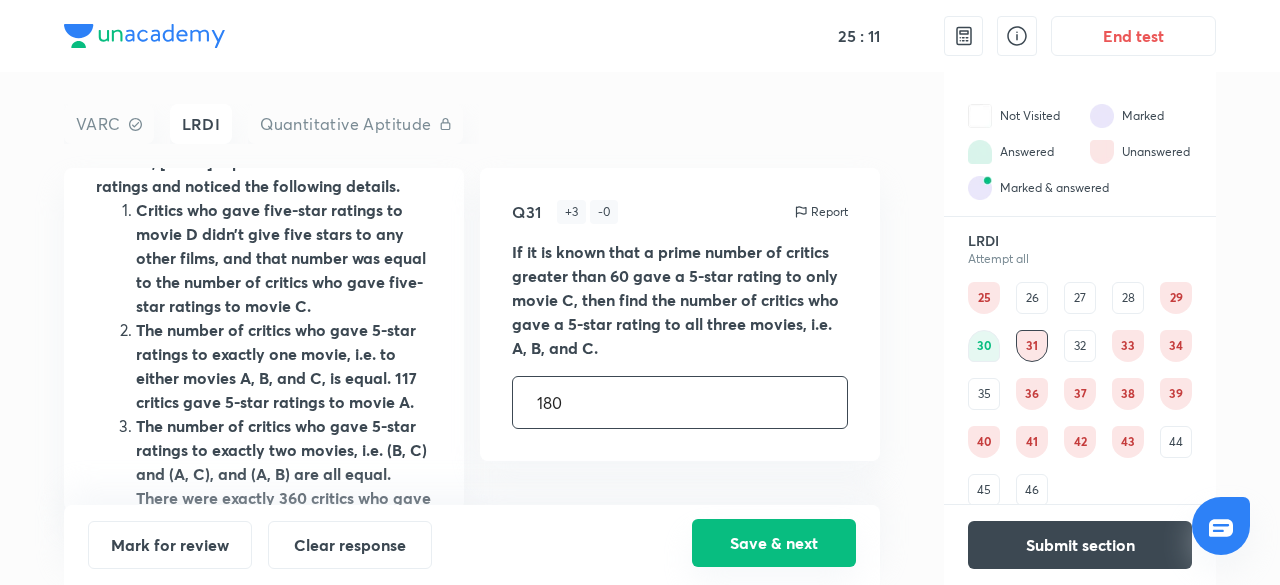 type on "180" 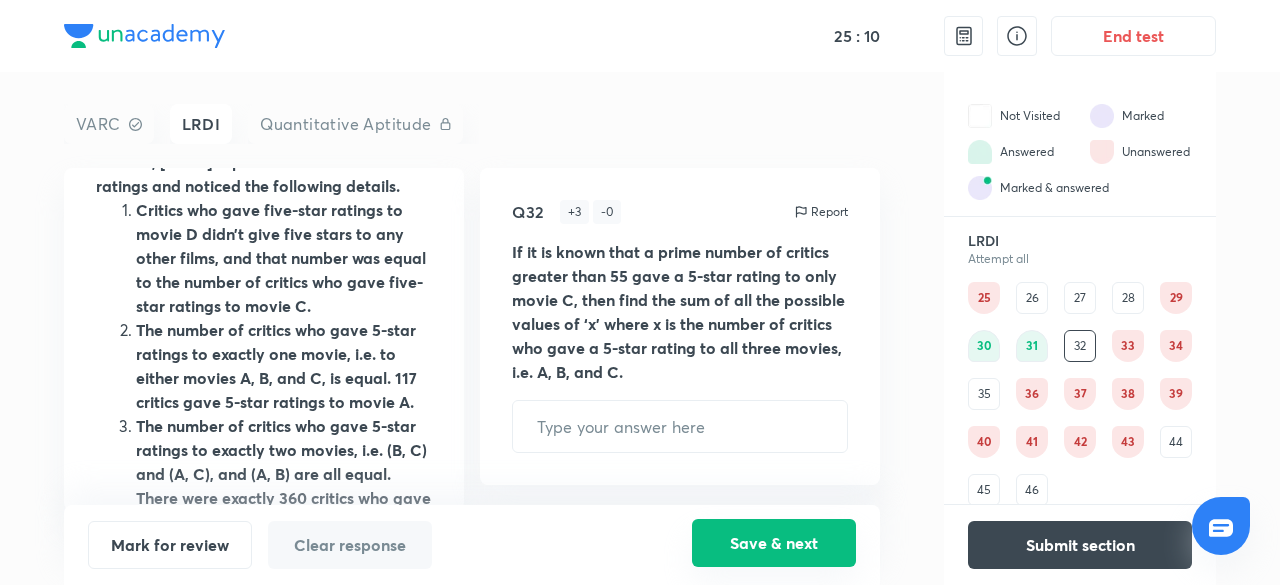 scroll, scrollTop: 0, scrollLeft: 0, axis: both 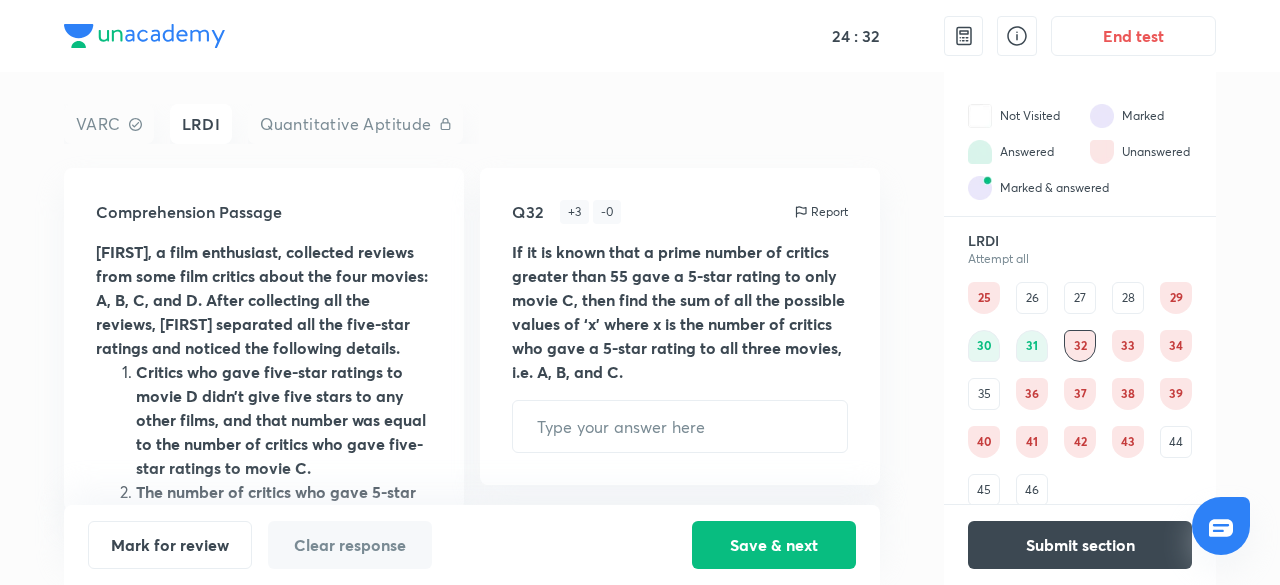 click on "31" at bounding box center (1032, 346) 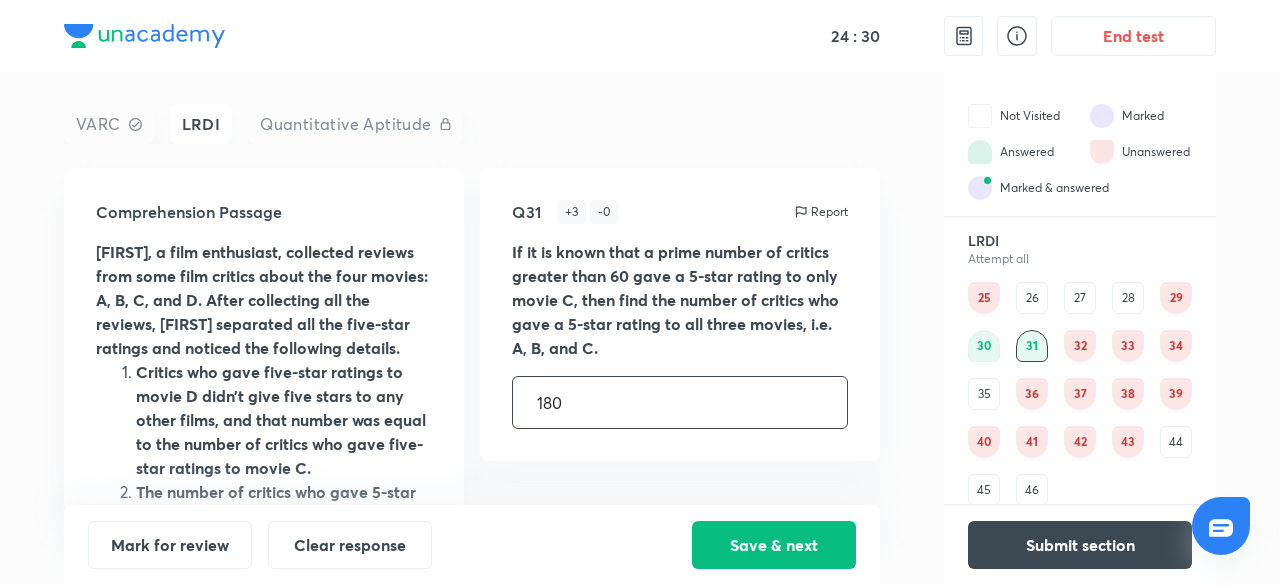 click on "180" at bounding box center [680, 402] 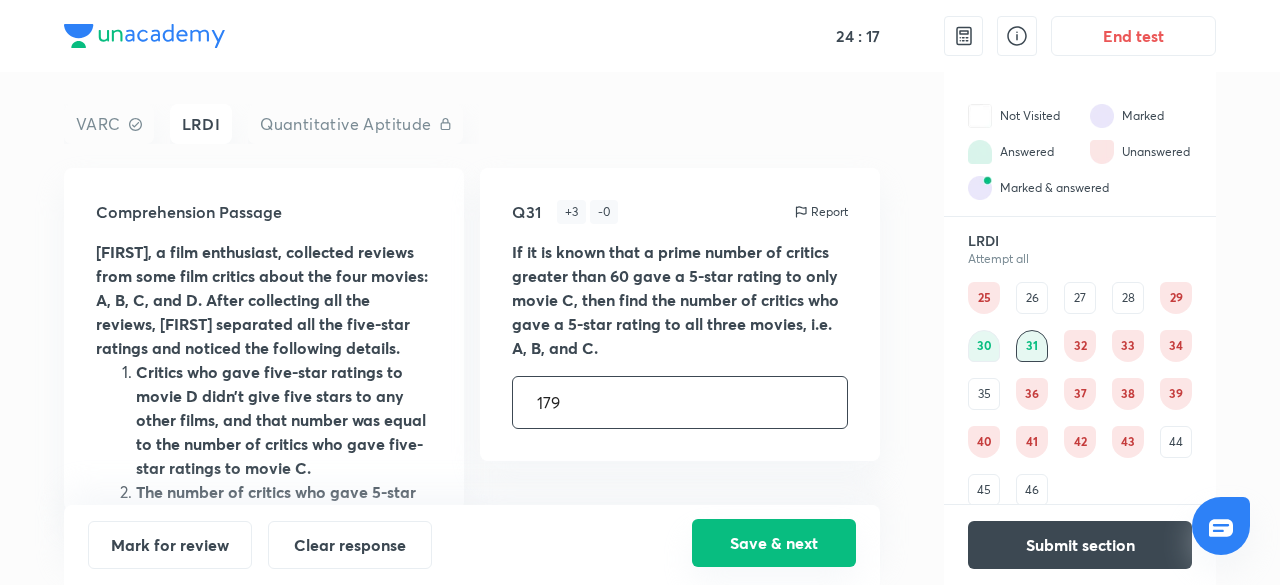 type on "179" 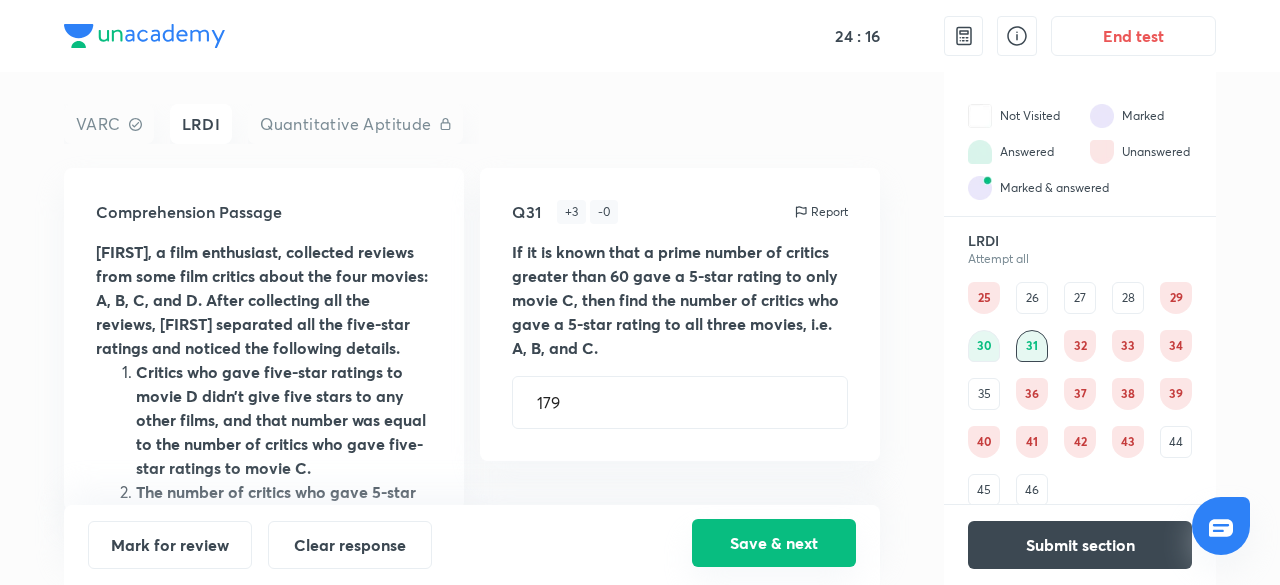 click on "Save & next" at bounding box center (774, 543) 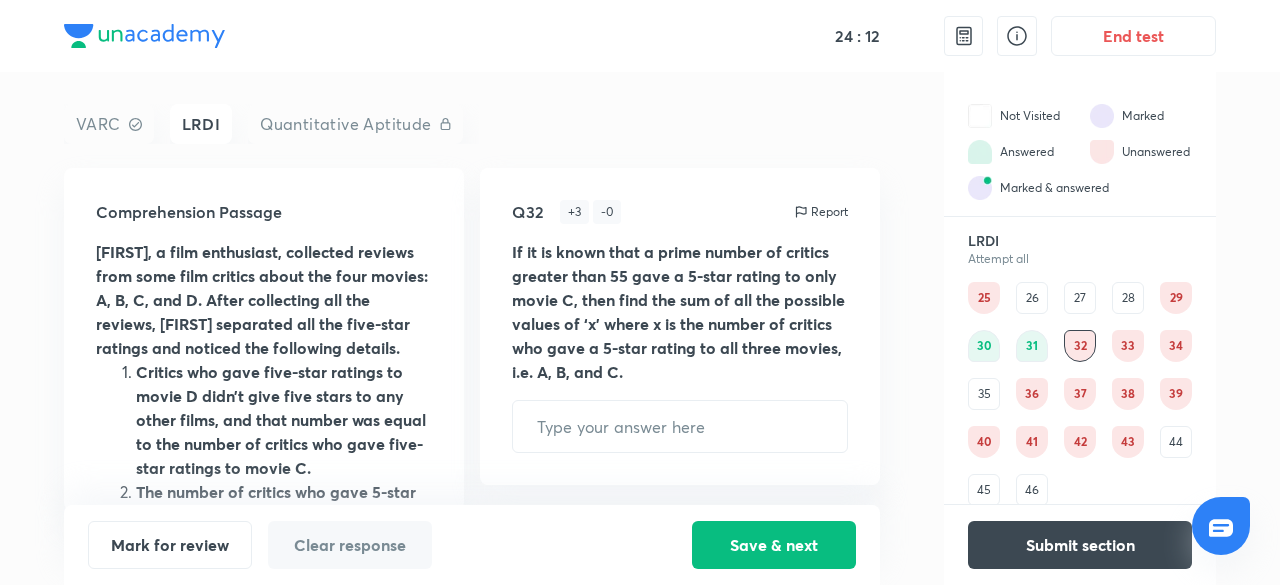 click on "33" at bounding box center [1128, 346] 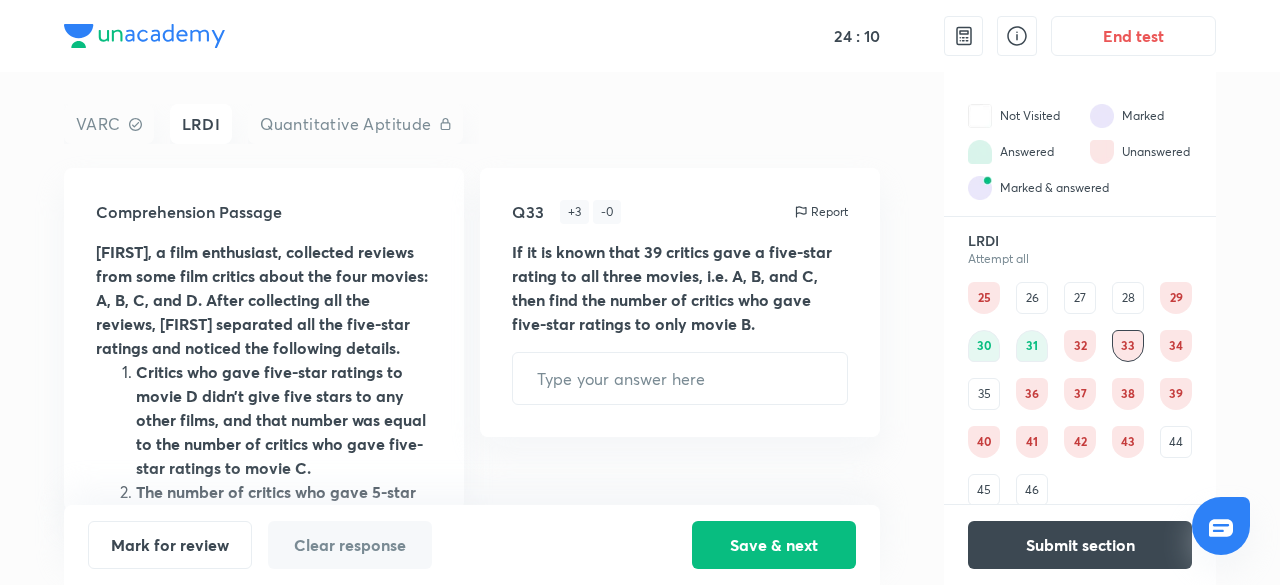click on "34" at bounding box center (1176, 346) 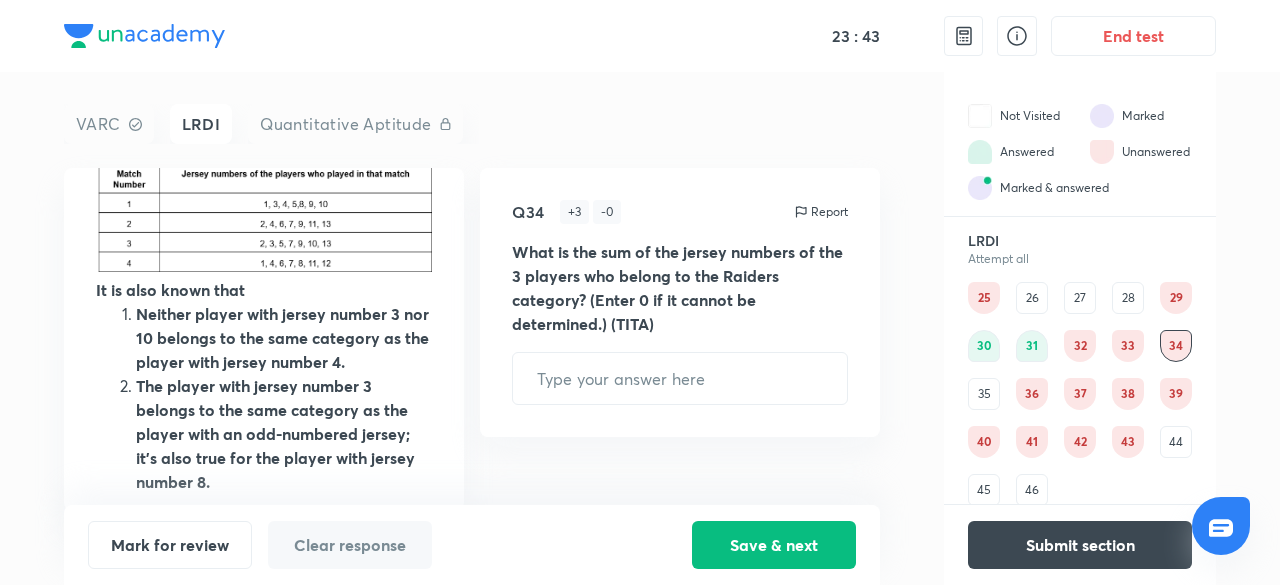 scroll, scrollTop: 474, scrollLeft: 0, axis: vertical 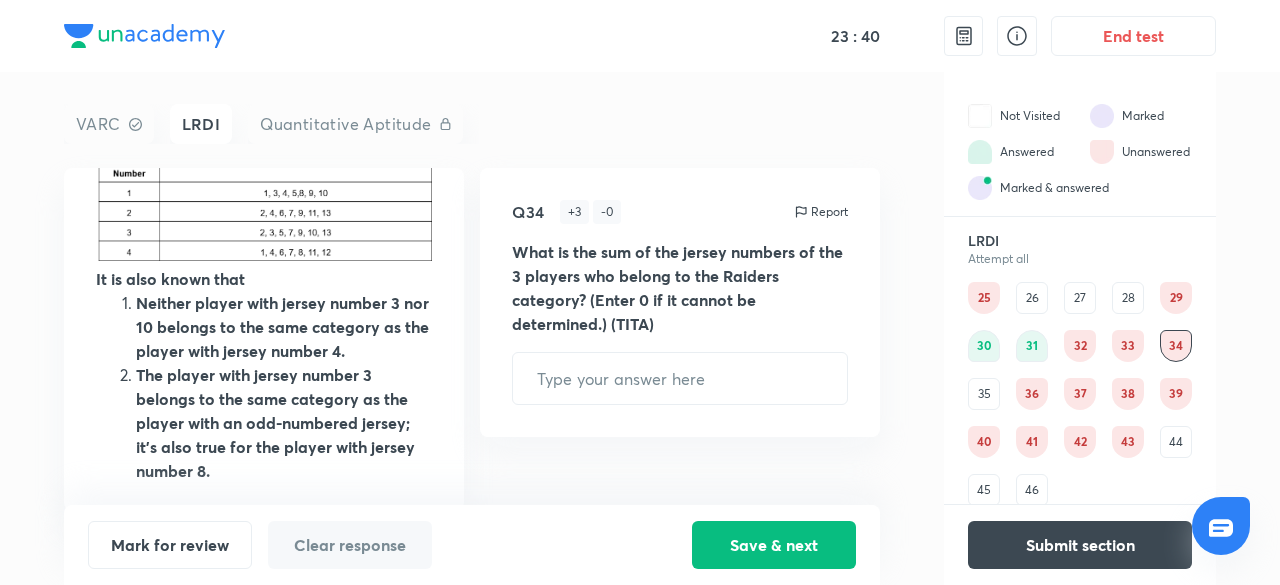 click on "36" at bounding box center [1032, 394] 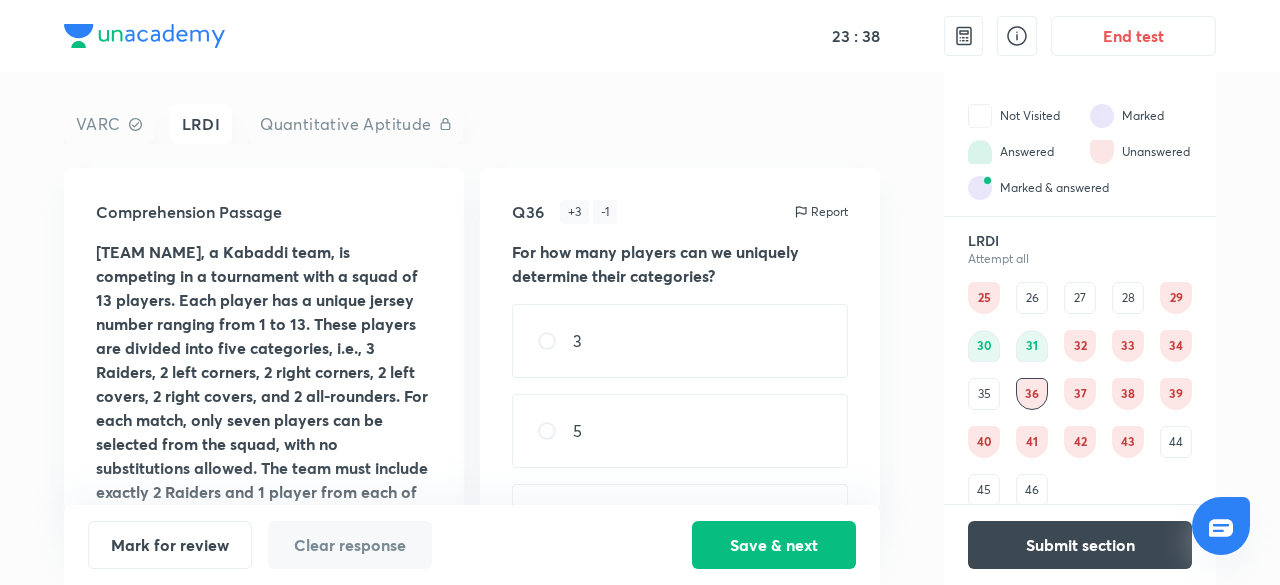click on "25 26 27 28 29 30 31 32 33 34 35 36 37 38 39 40 41 42 43 44 45 46" at bounding box center (1080, 394) 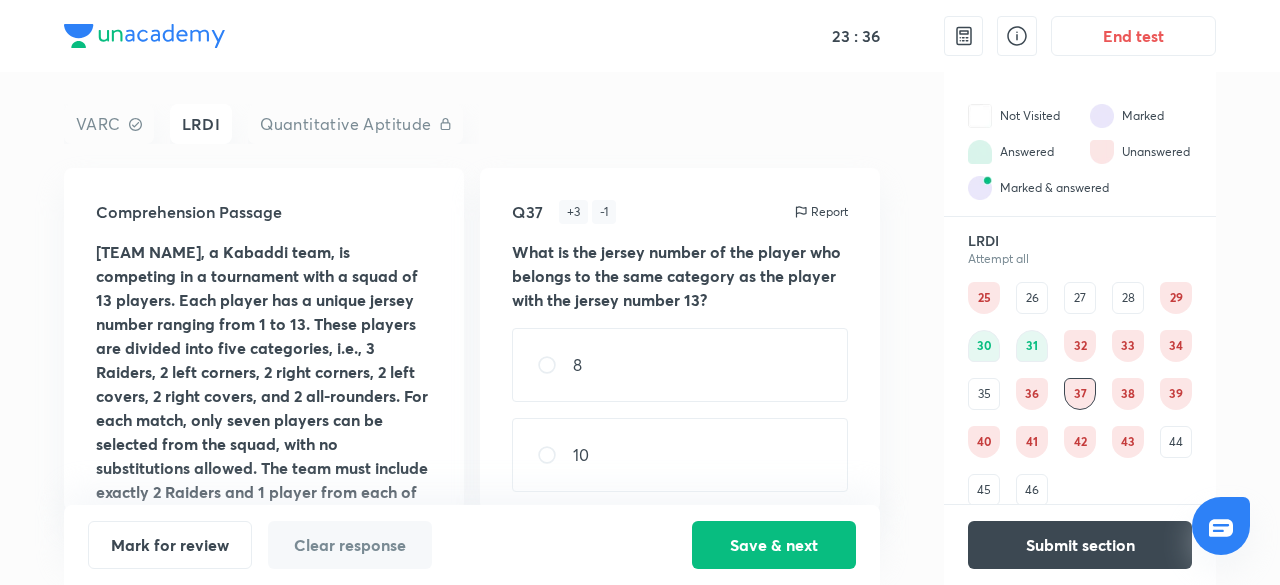 click on "38" at bounding box center [1128, 394] 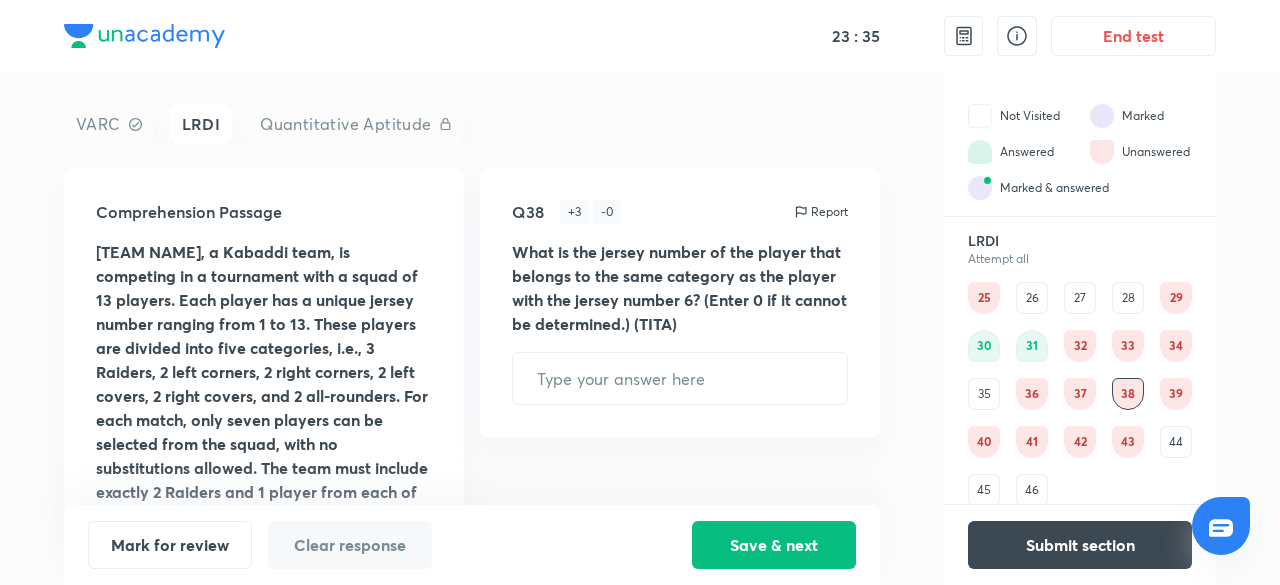 click on "39" at bounding box center [1176, 394] 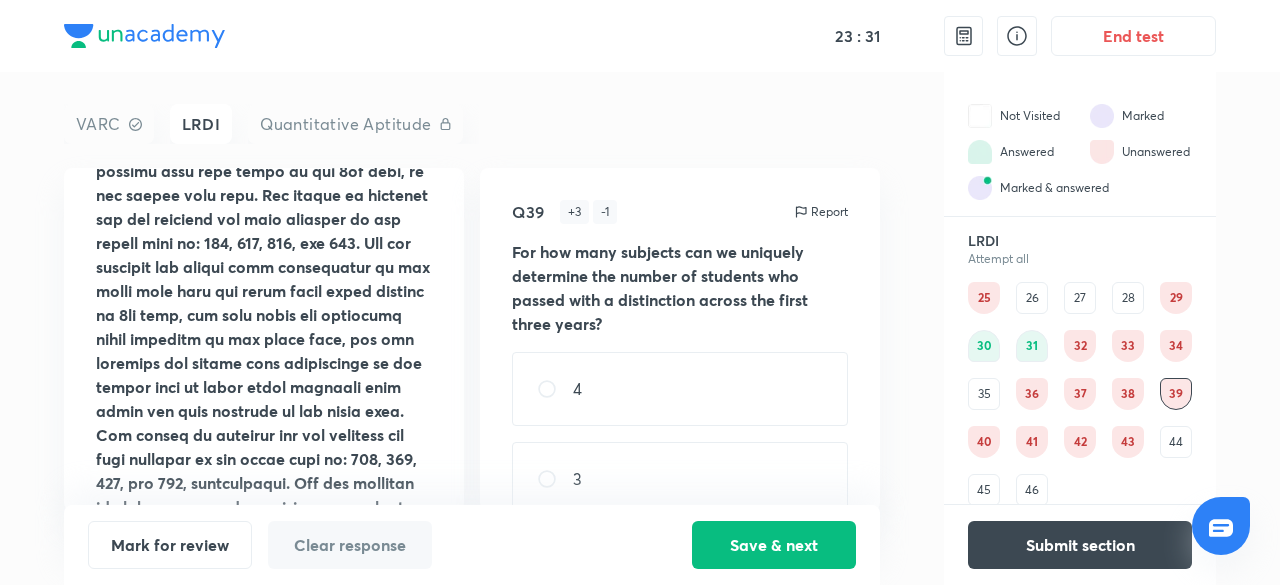 scroll, scrollTop: 720, scrollLeft: 0, axis: vertical 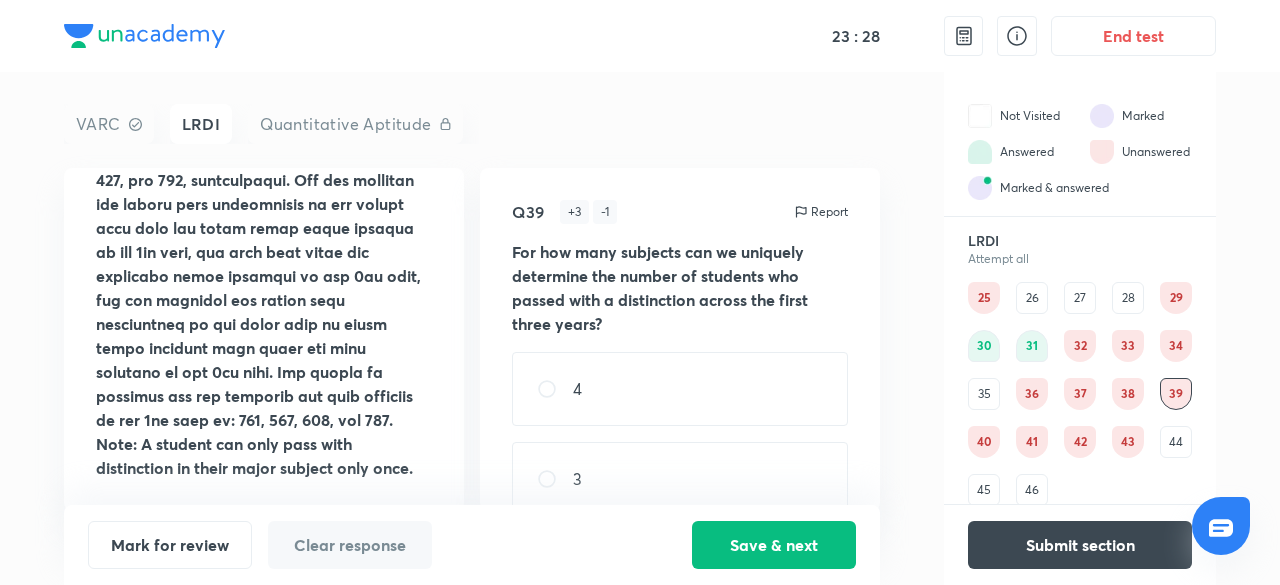 click on "43" at bounding box center [1128, 442] 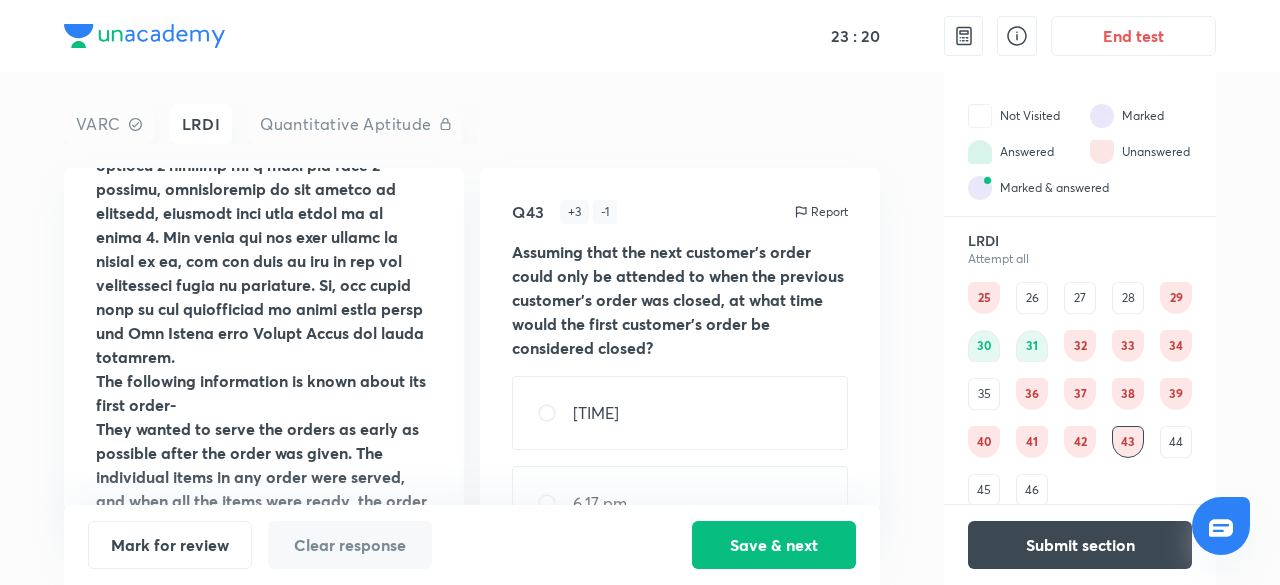 scroll, scrollTop: 984, scrollLeft: 0, axis: vertical 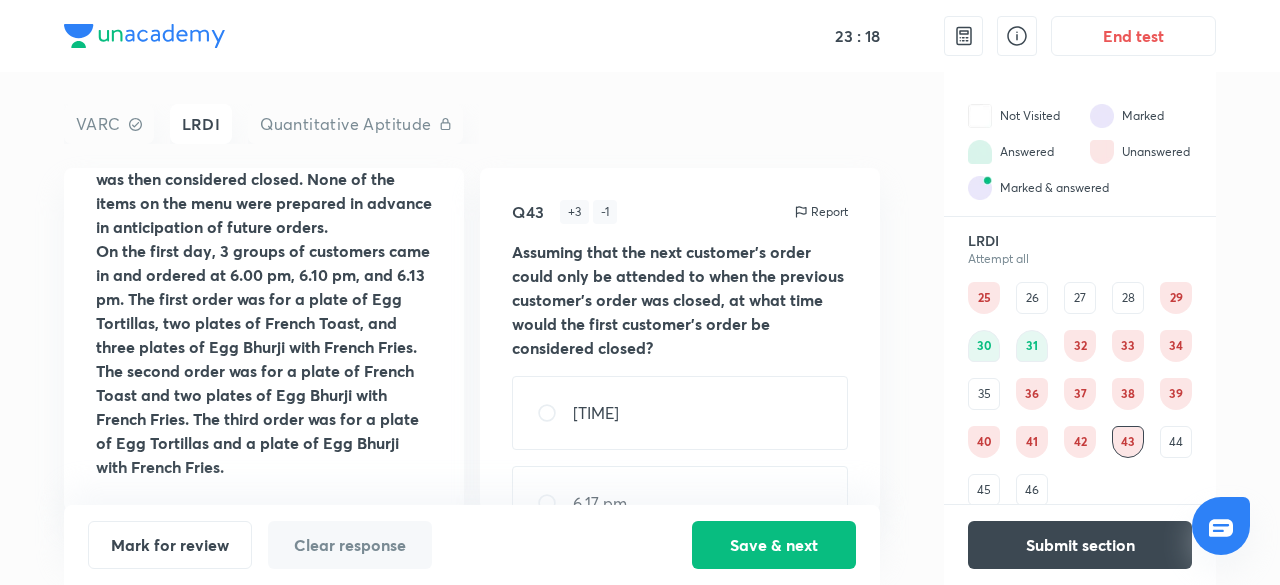click on "25" at bounding box center (984, 298) 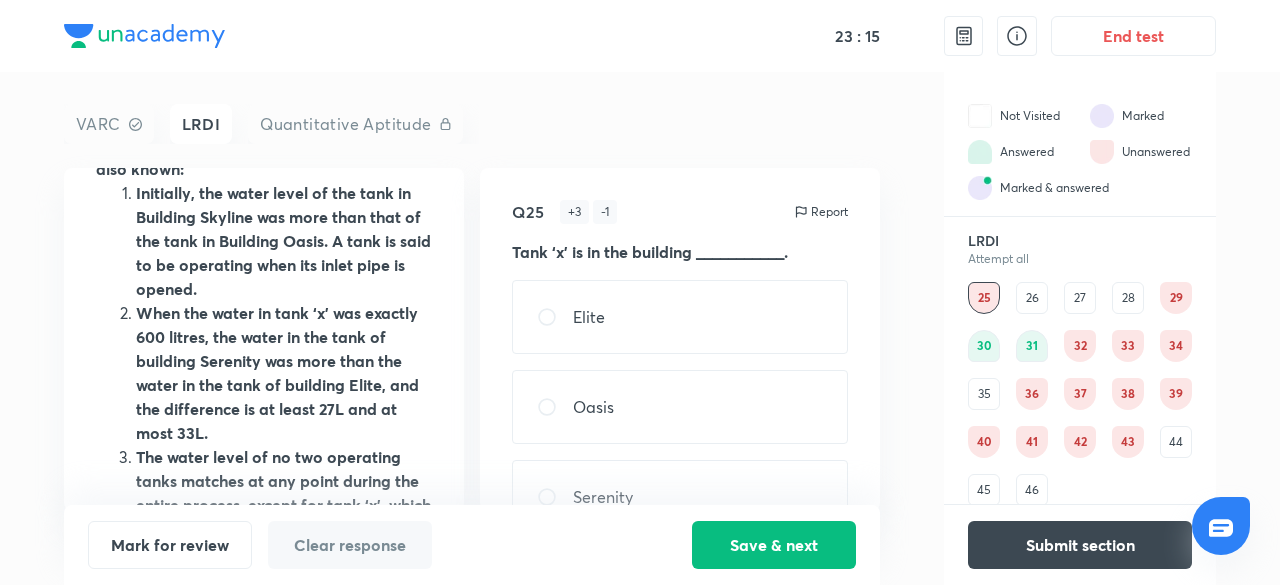 scroll, scrollTop: 984, scrollLeft: 0, axis: vertical 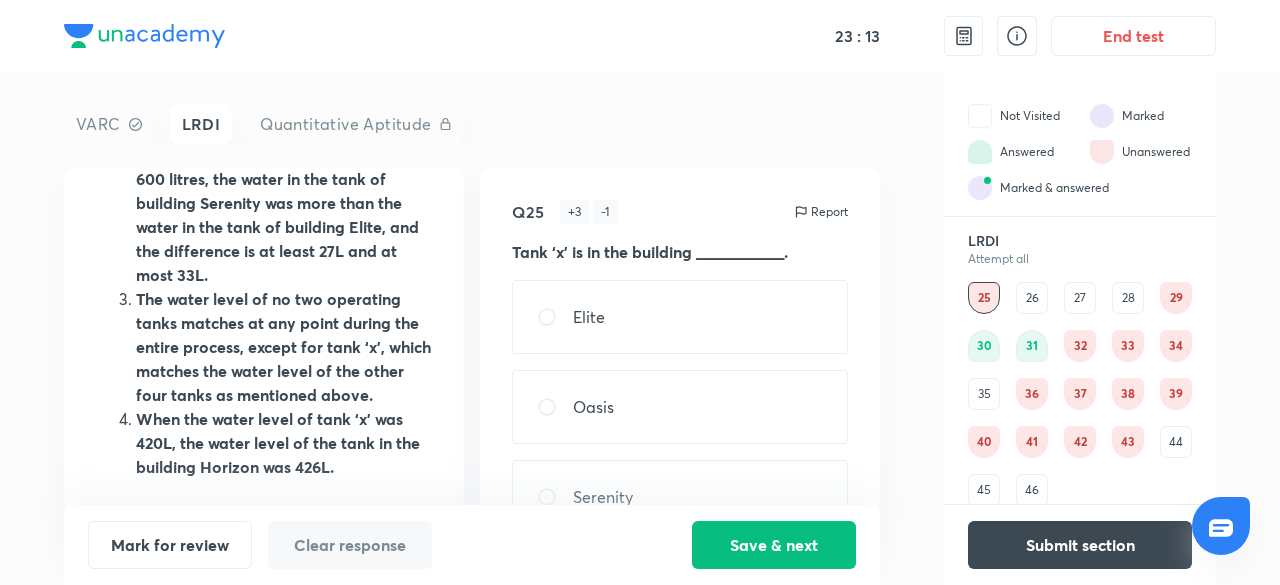 click on "28" at bounding box center (1128, 298) 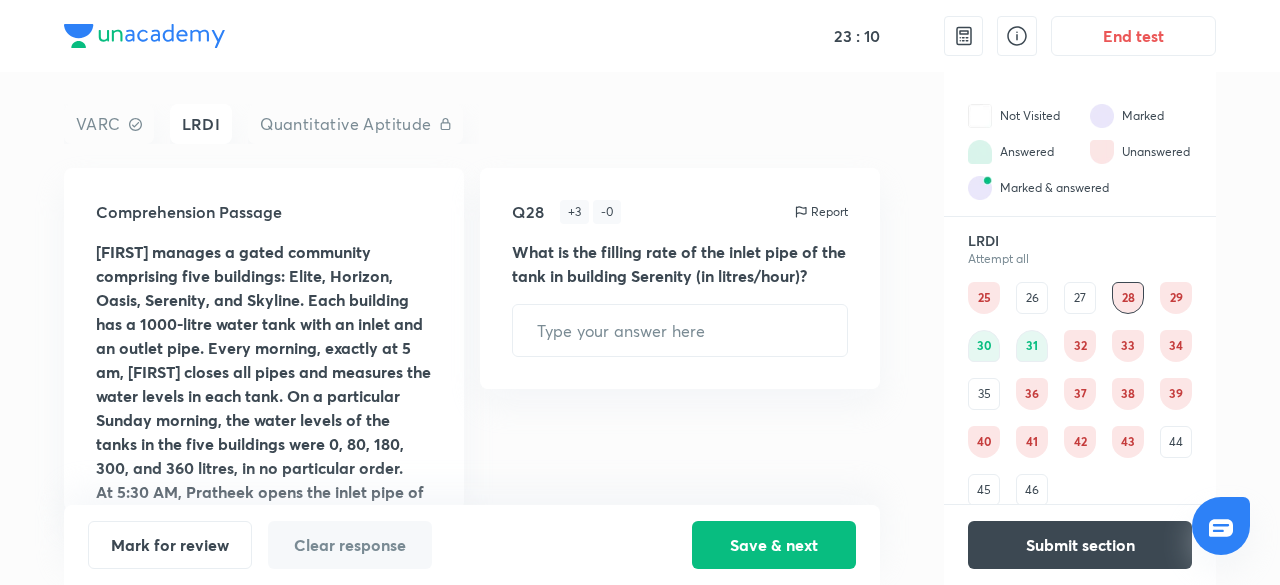 click on "29" at bounding box center [1176, 298] 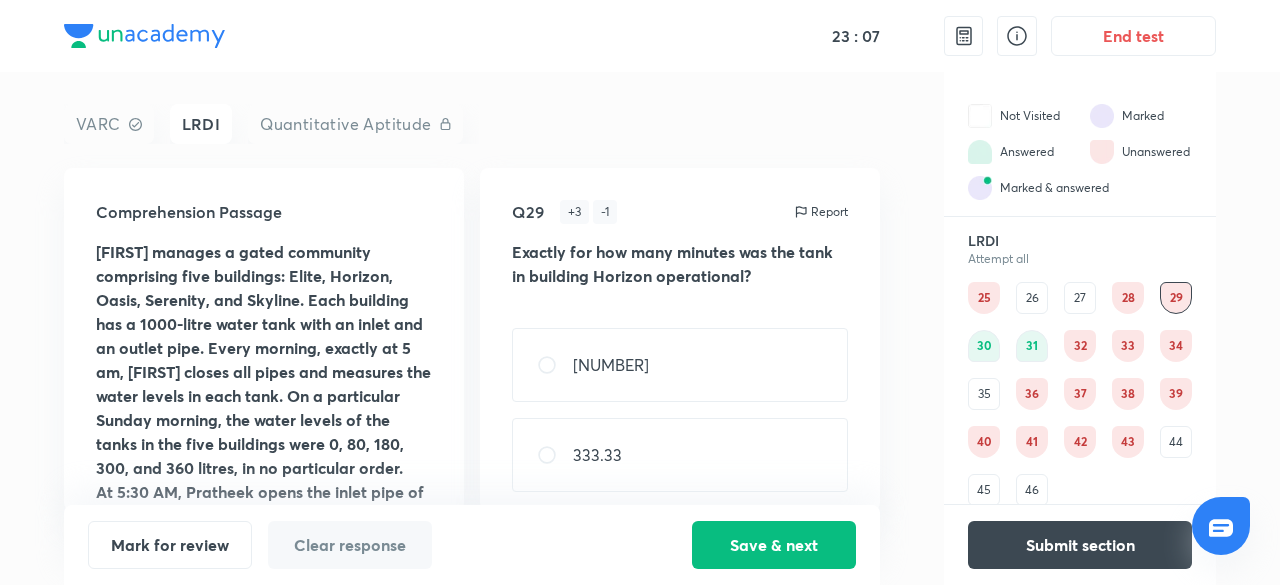 click on "32" at bounding box center (1080, 346) 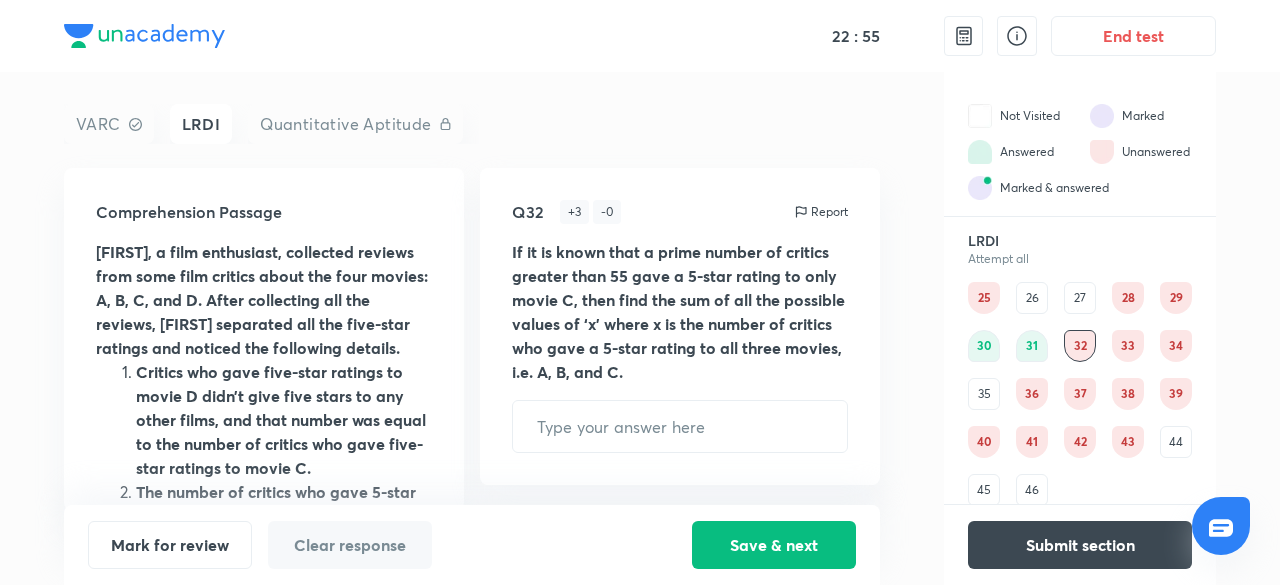 click on "33" at bounding box center (1128, 346) 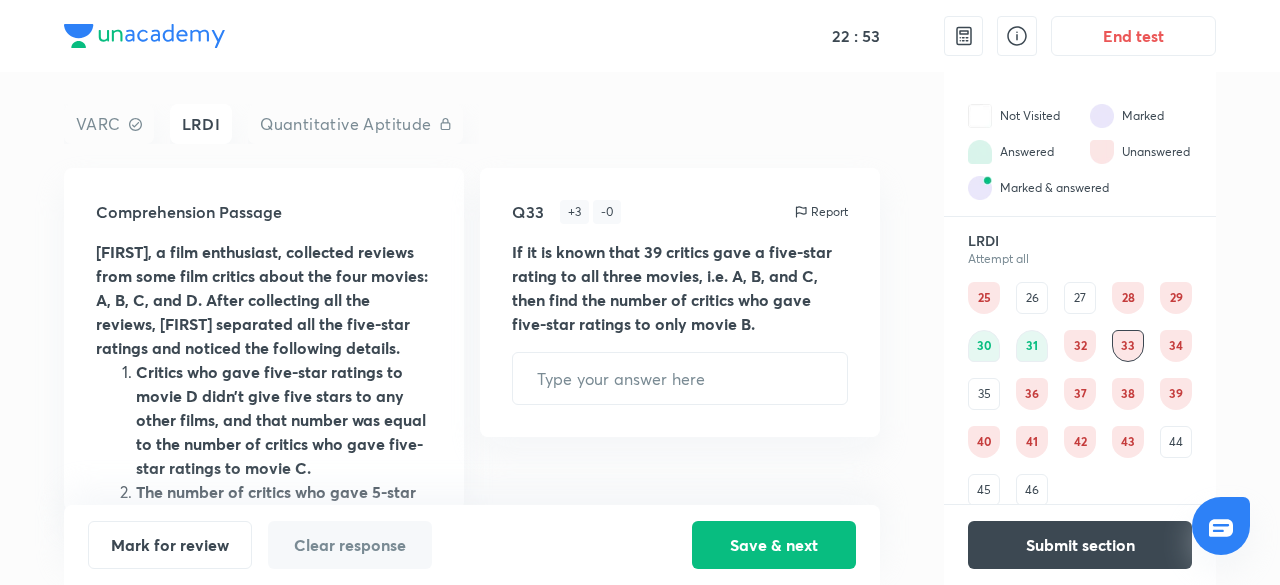 click on "34" at bounding box center (1176, 346) 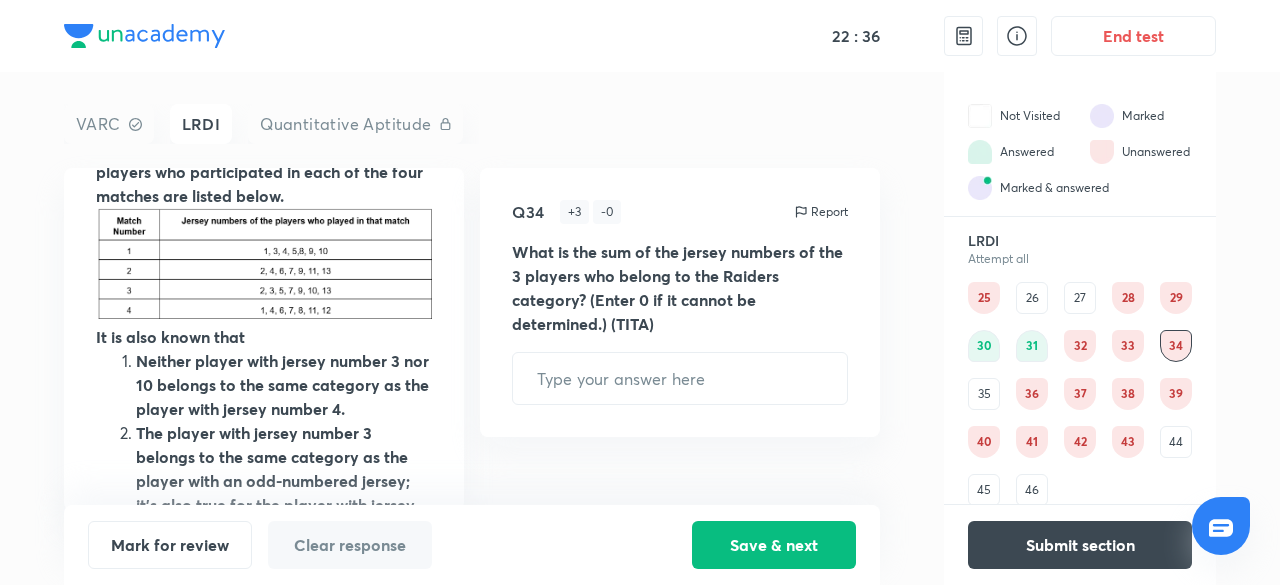 scroll, scrollTop: 417, scrollLeft: 0, axis: vertical 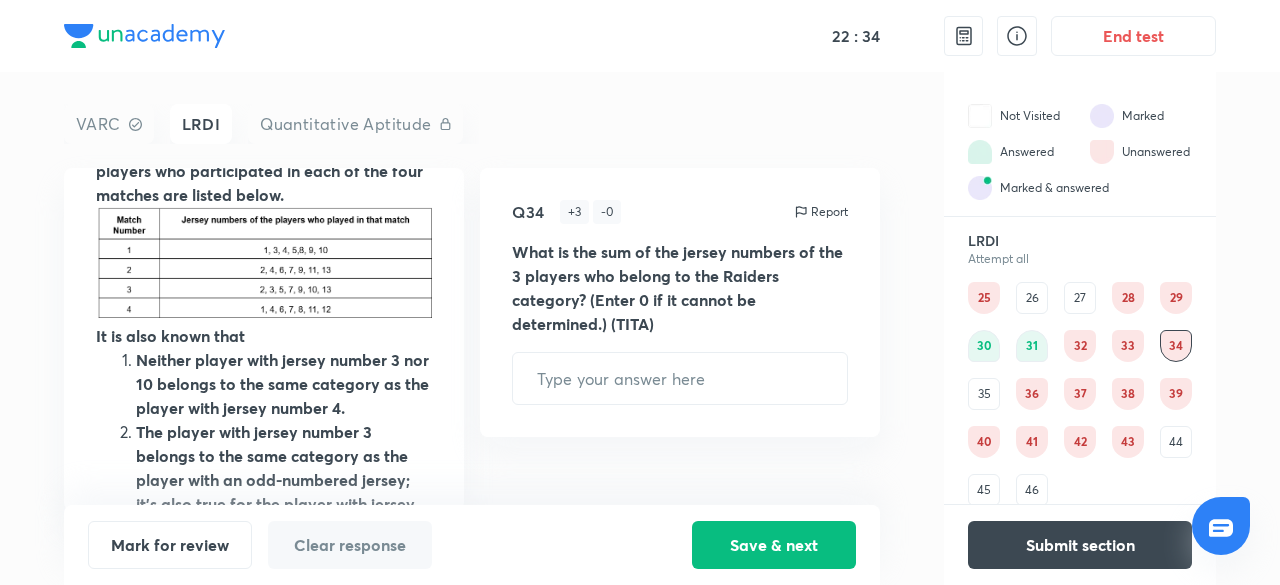 click on "36" at bounding box center (1032, 394) 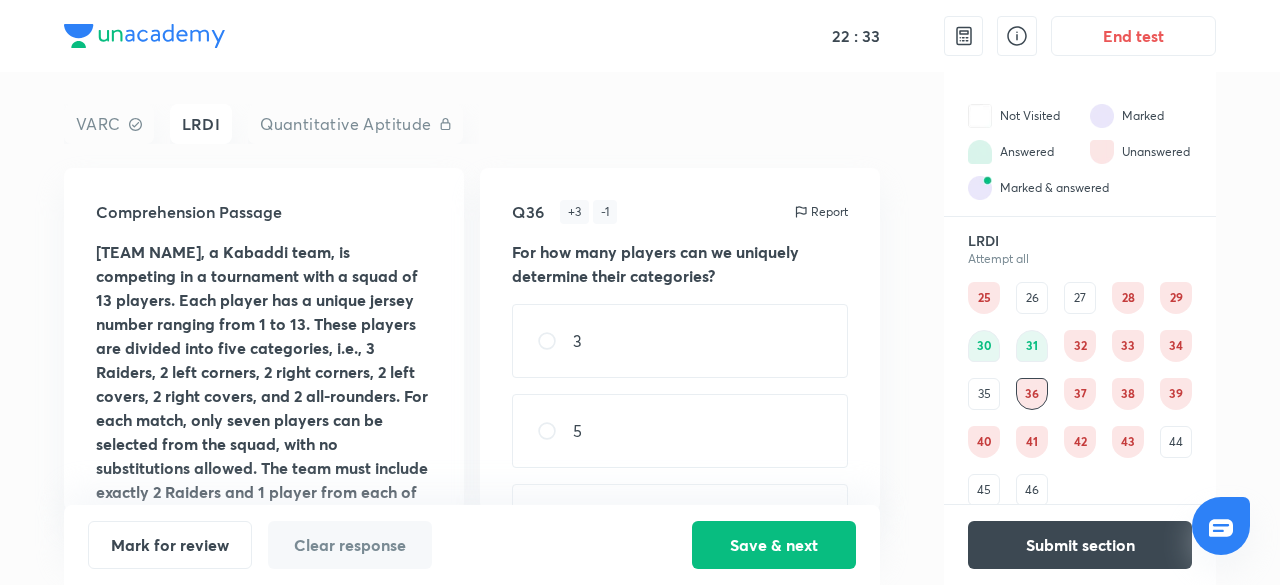 scroll, scrollTop: 0, scrollLeft: 0, axis: both 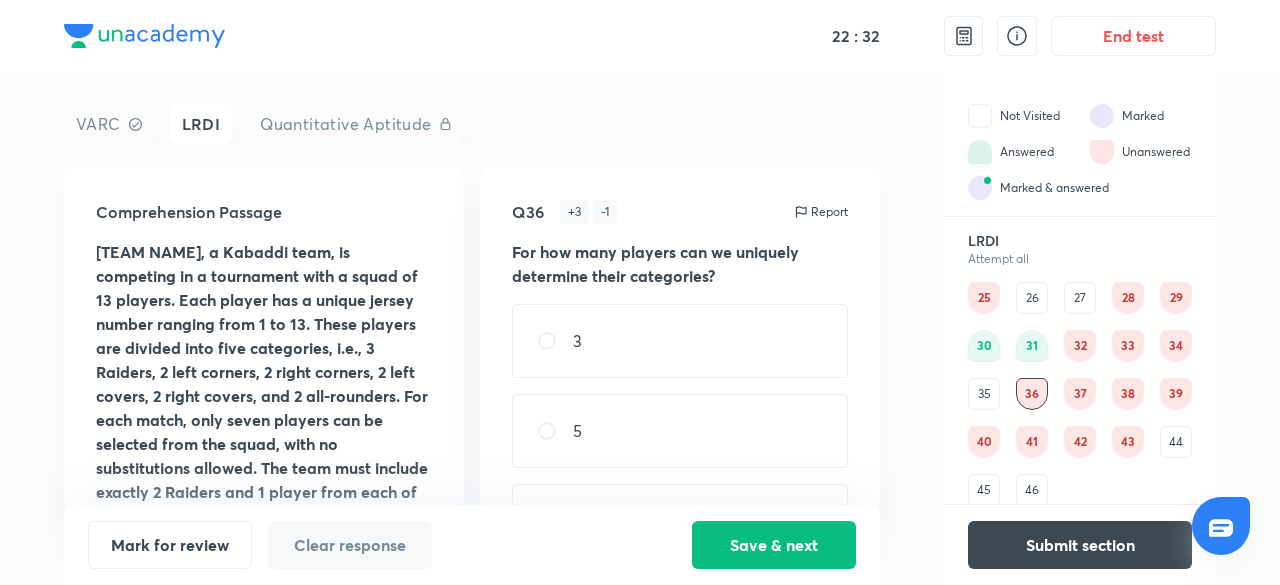 click on "37" at bounding box center (1080, 394) 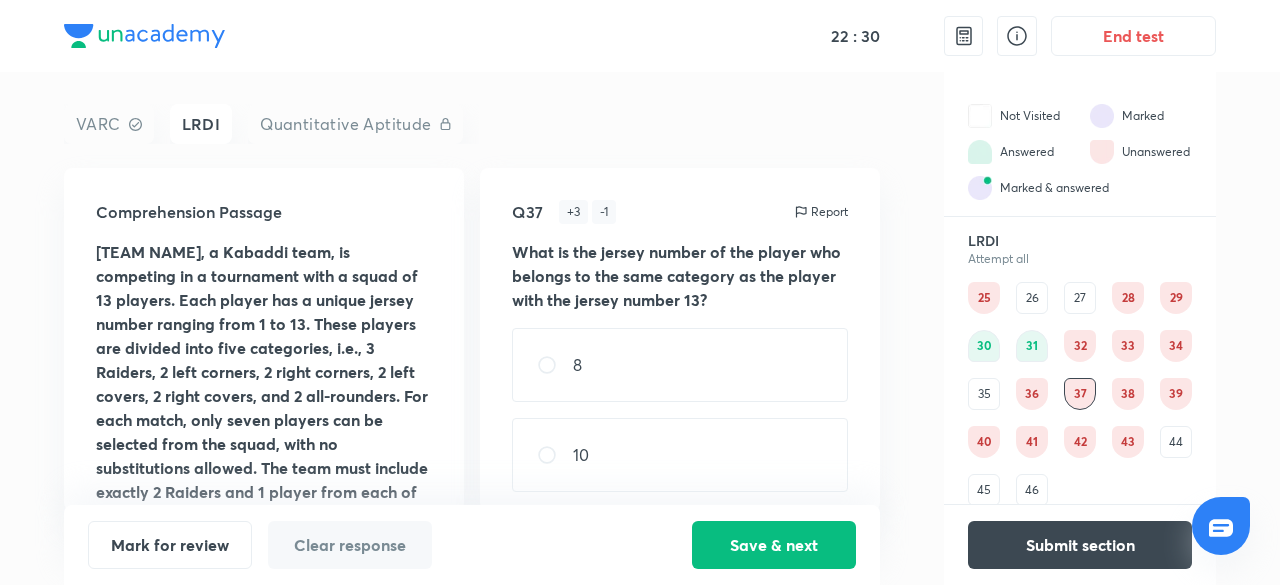 click on "38" at bounding box center (1128, 394) 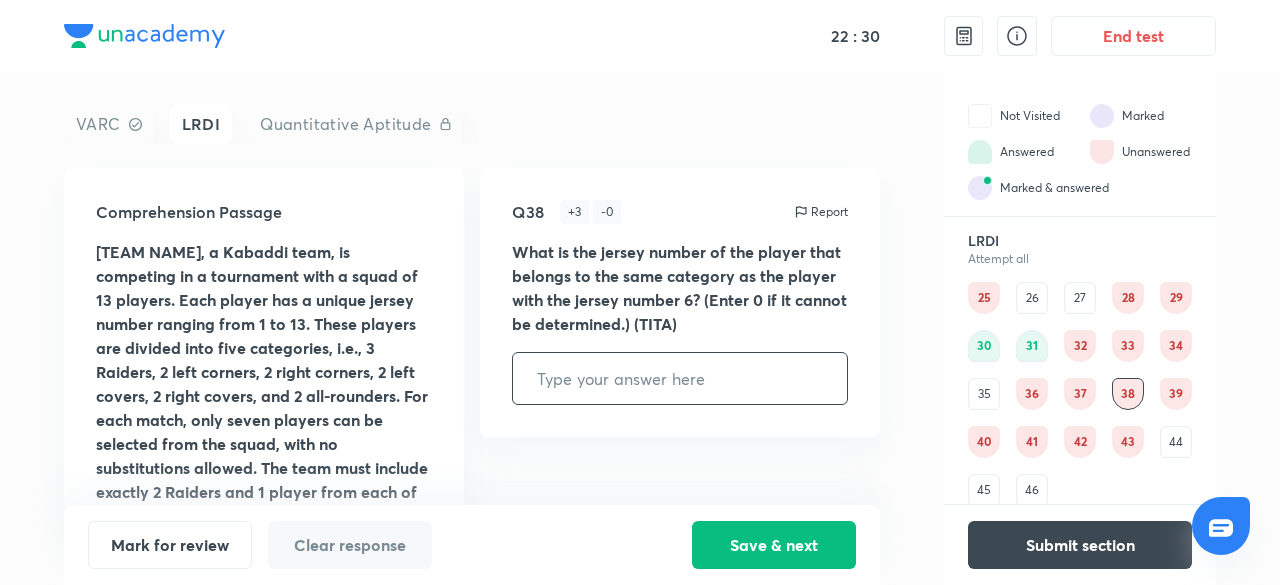 scroll, scrollTop: 0, scrollLeft: 0, axis: both 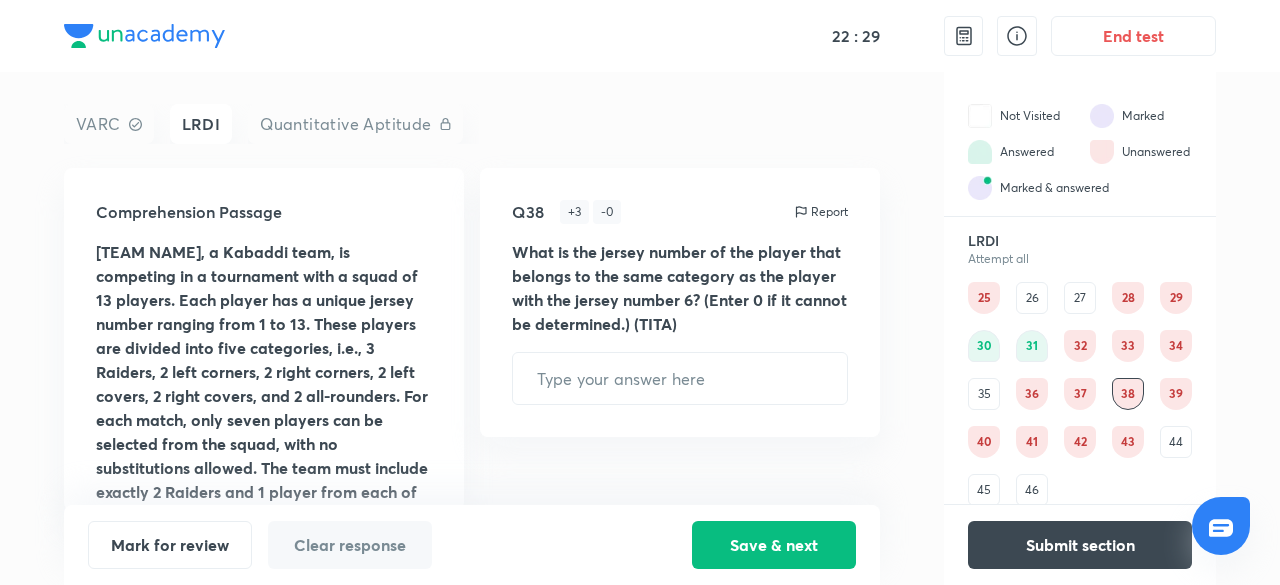 click on "39" at bounding box center (1176, 394) 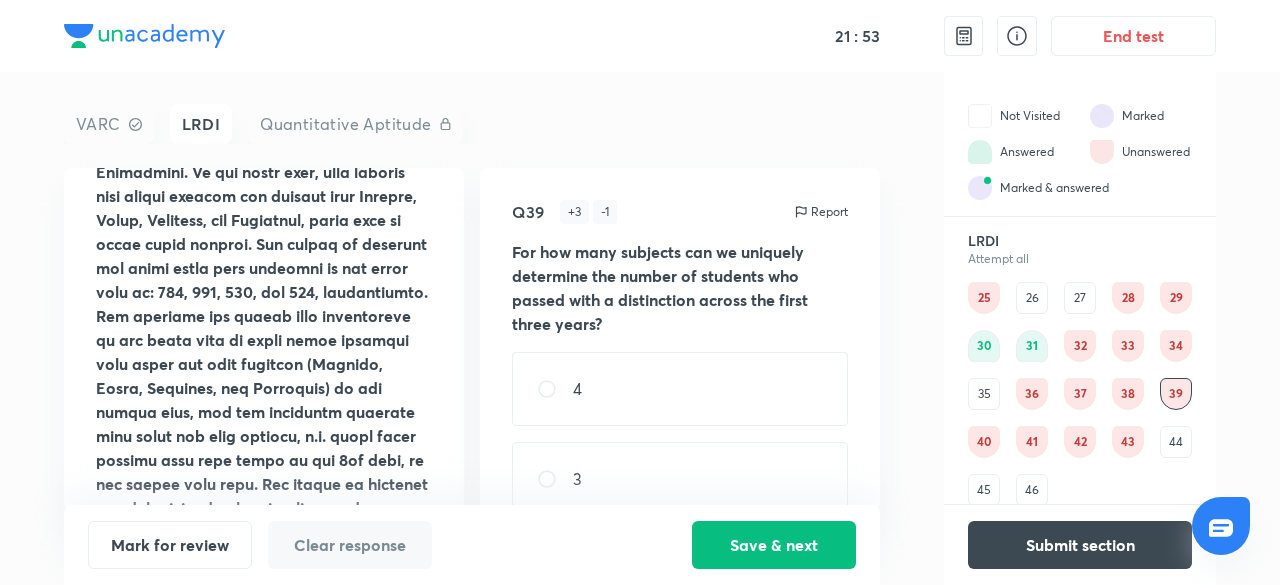 scroll, scrollTop: 115, scrollLeft: 0, axis: vertical 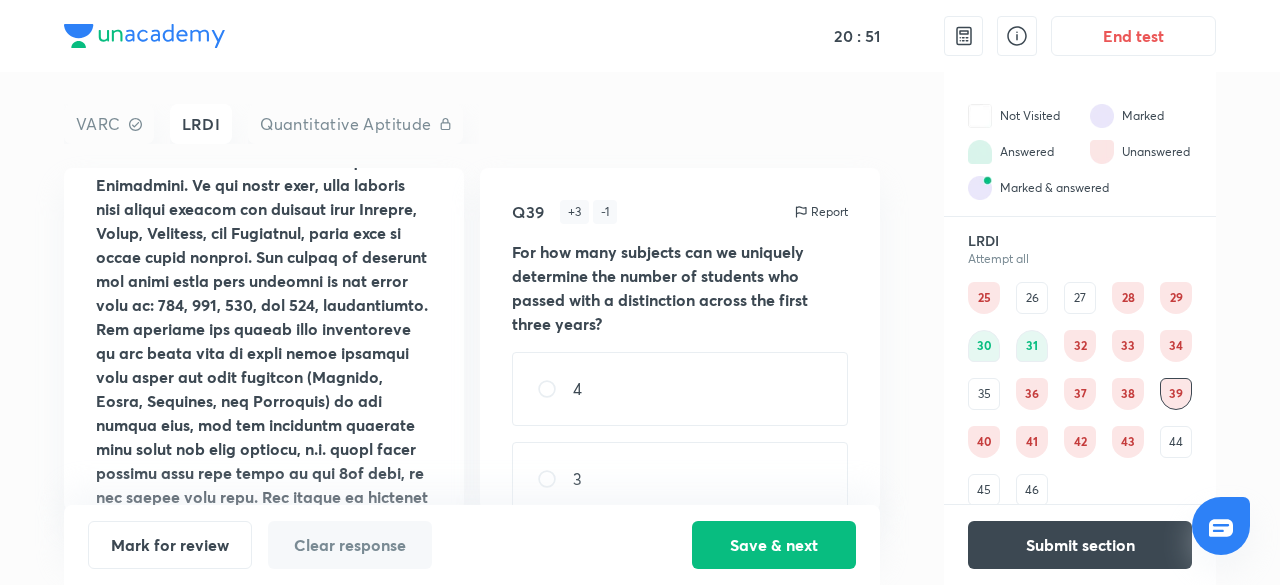 click on "Comprehension Passage Note: A student can only pass with distinction in their major subject only once." at bounding box center [264, 339] 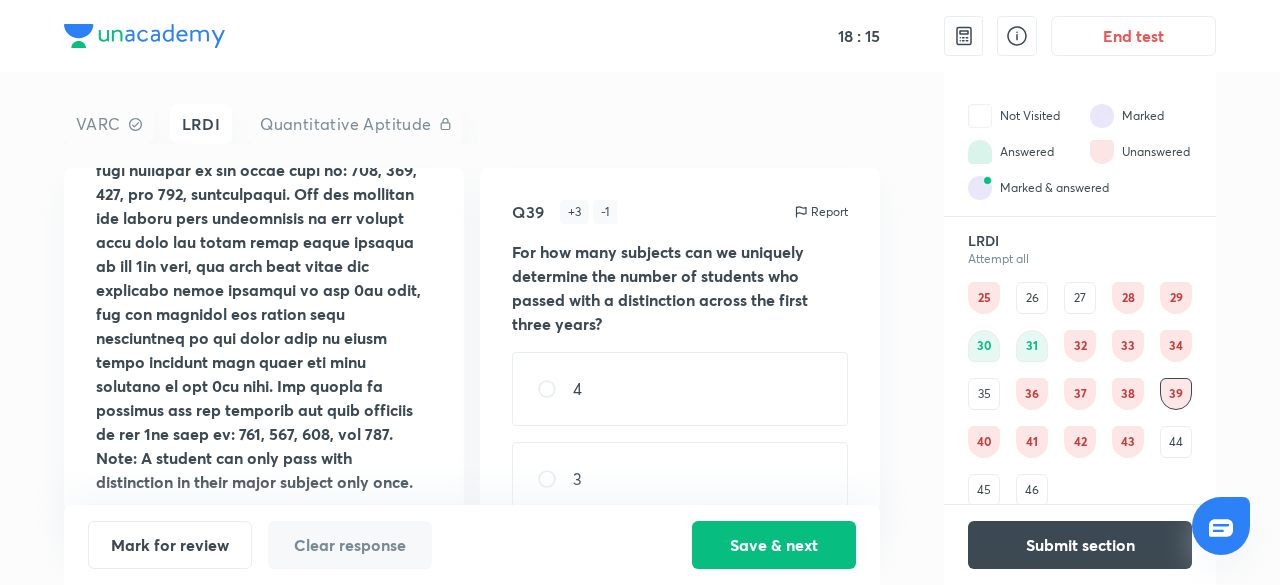 scroll, scrollTop: 720, scrollLeft: 0, axis: vertical 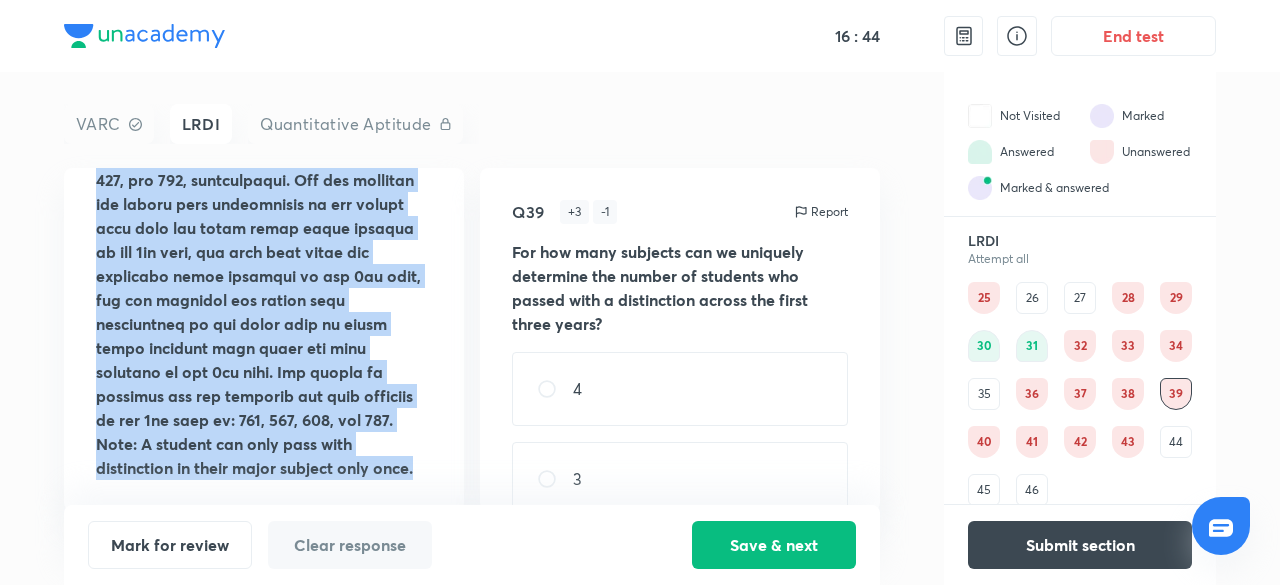 drag, startPoint x: 99, startPoint y: 249, endPoint x: 423, endPoint y: 475, distance: 395.03418 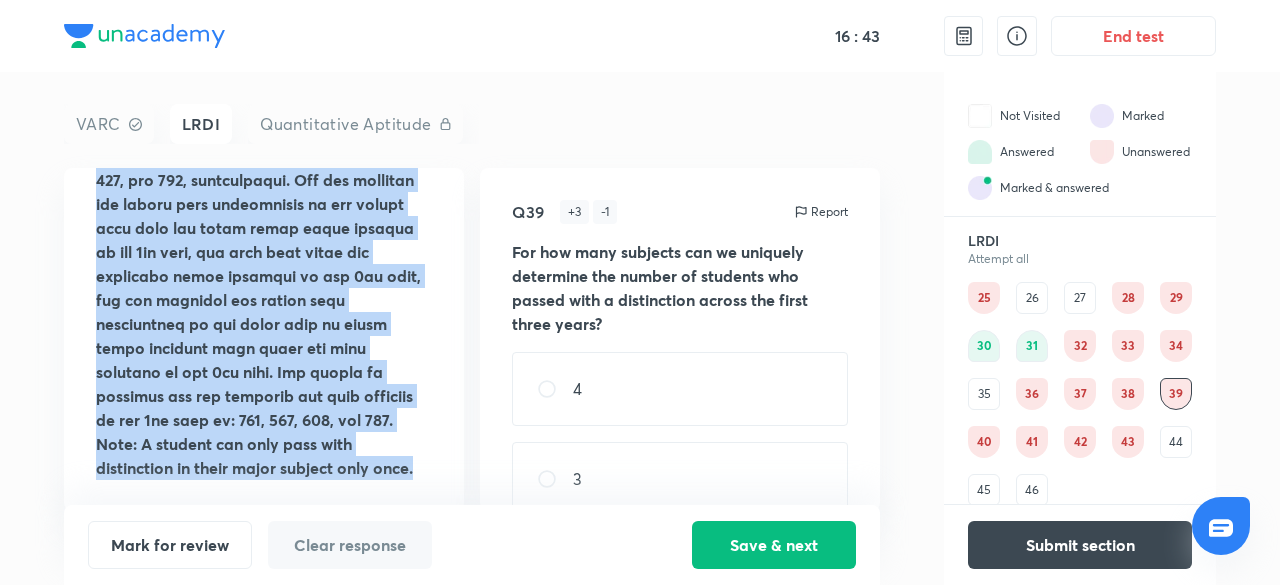 copy on "In [YEAR], exactly [NUMBER] students were admitted to the undergraduate program at Leeds University. In the first year, each student must select exactly one subject from English, Maths, Accounts, and Economics, which will be their major subject. The number of students who chose those four subjects in the first year is: [NUMBER], [NUMBER], [NUMBER], and [NUMBER], respectively. The students who passed with distinction in the first year in their major subjects will study all four subjects (English, Maths, Accounts, and Economics) in the second year, and the remaining students will study the same subject, i.e. their major subject that they chose in the 1st year, in the second year also. The number of students who are studying the four subjects in the second year is: [NUMBER], [NUMBER], [NUMBER], and [NUMBER]. All the students who passed with distinction in the first year will not study their major subject in 3rd year, but will study the remaining three subjects in the third year, and the students who passed with distinction in the second year in their major..." 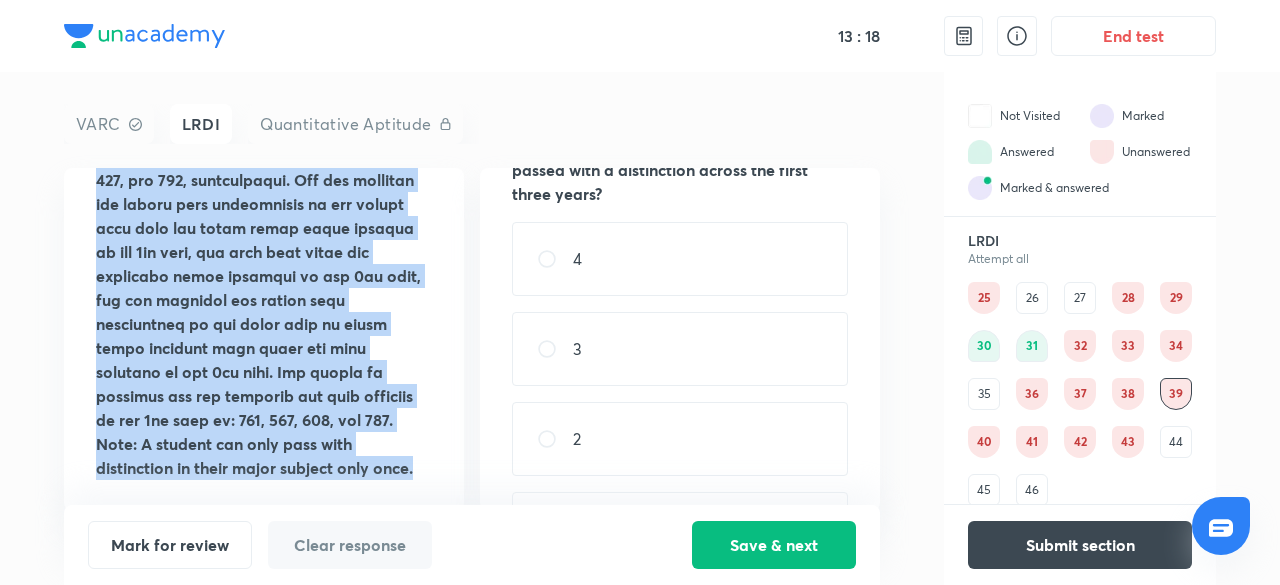 scroll, scrollTop: 214, scrollLeft: 0, axis: vertical 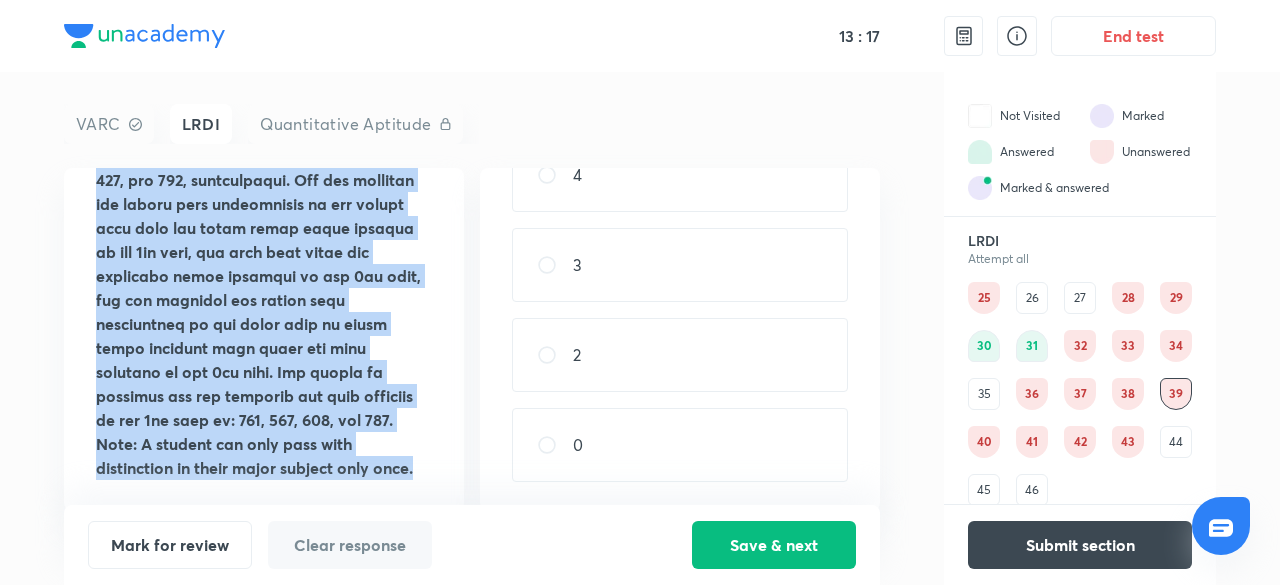click on "0" at bounding box center (680, 445) 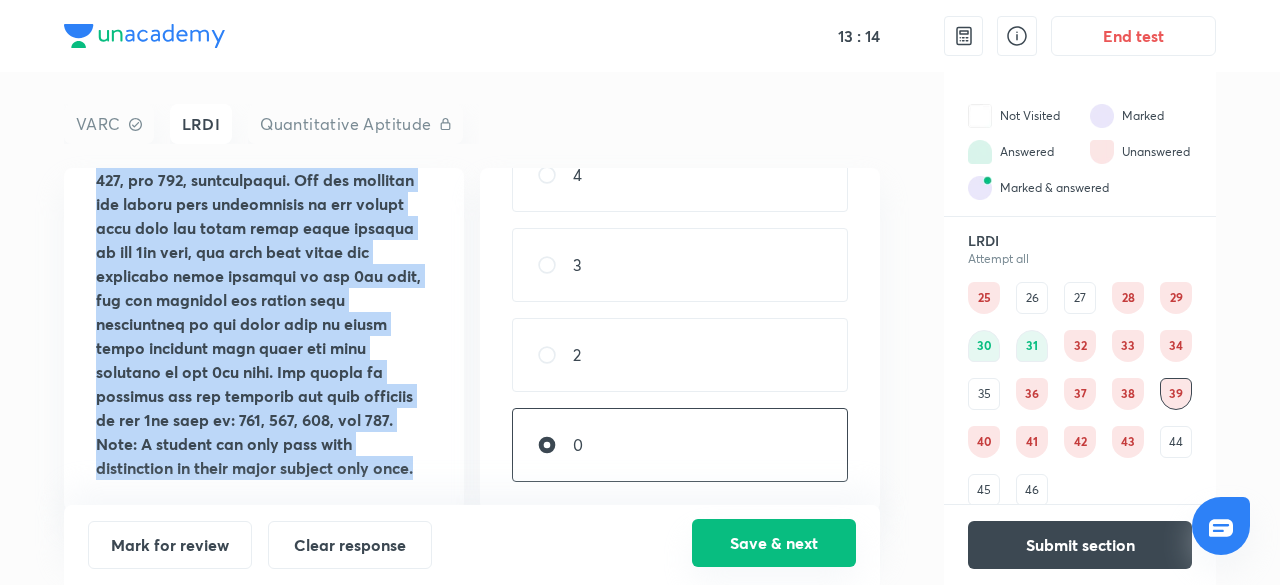 click on "Save & next" at bounding box center (774, 543) 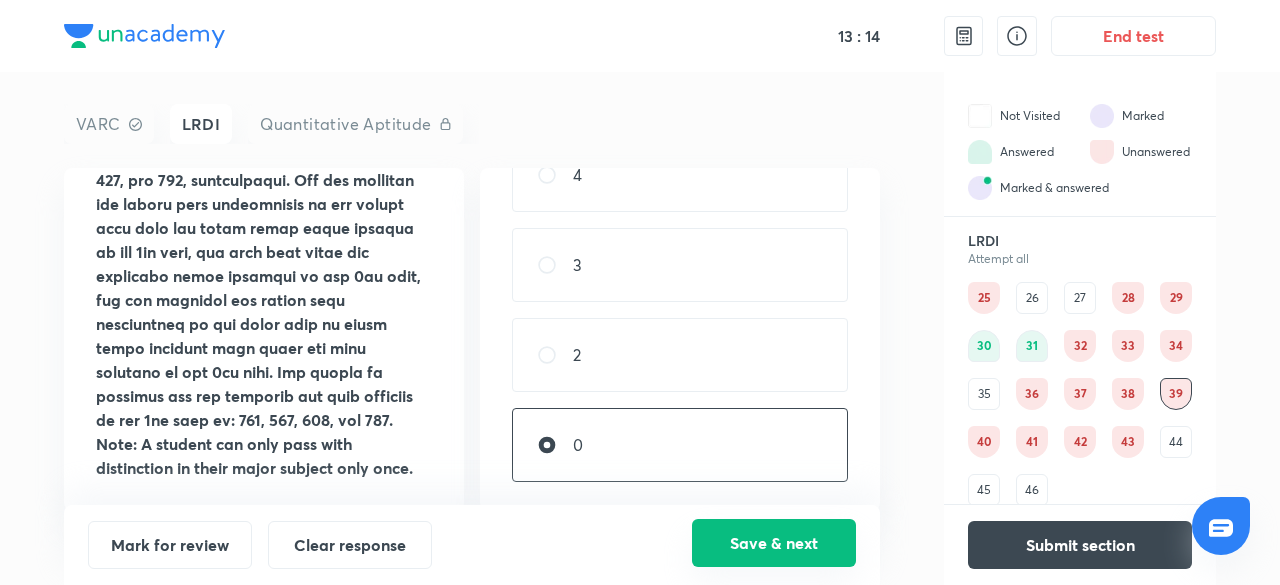 scroll, scrollTop: 0, scrollLeft: 0, axis: both 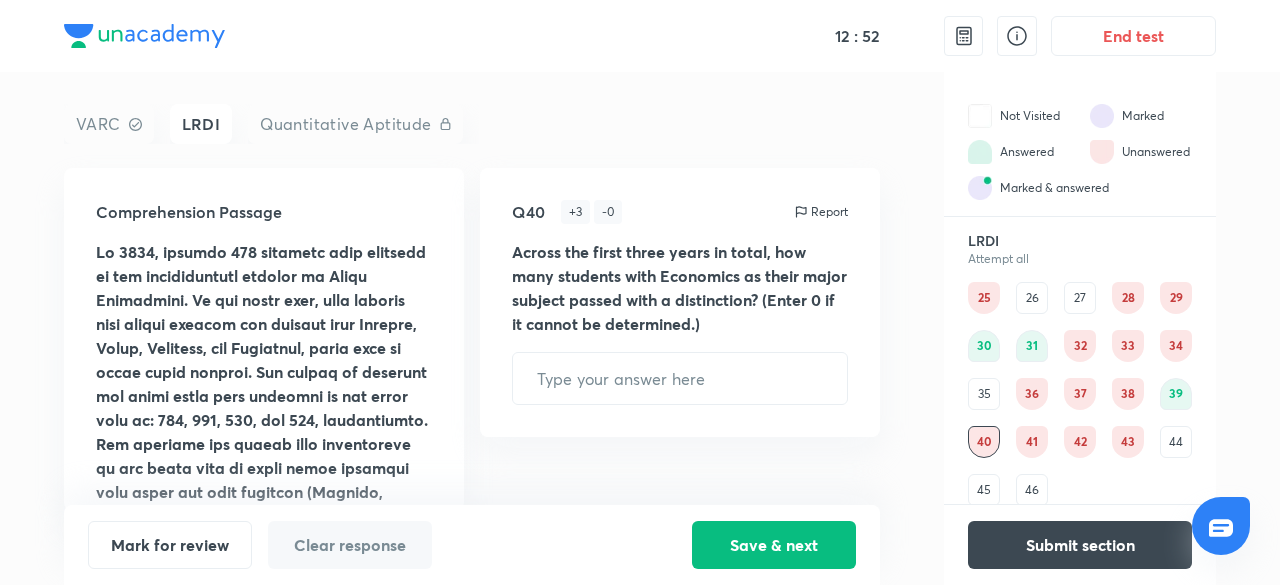 click on "30" at bounding box center [984, 346] 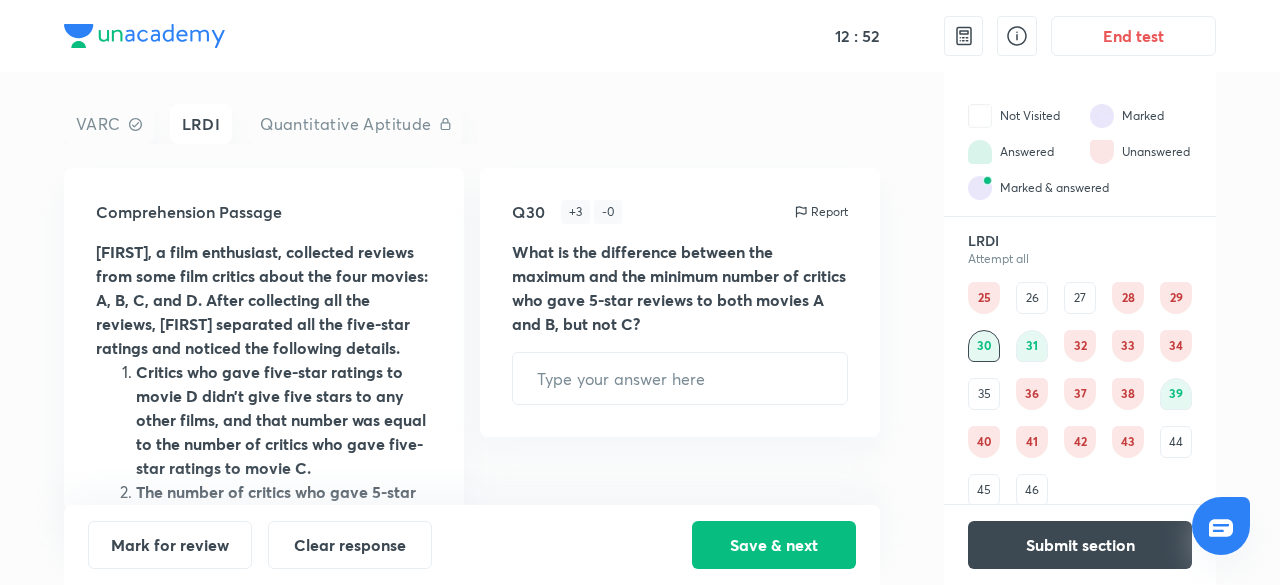 type on "56" 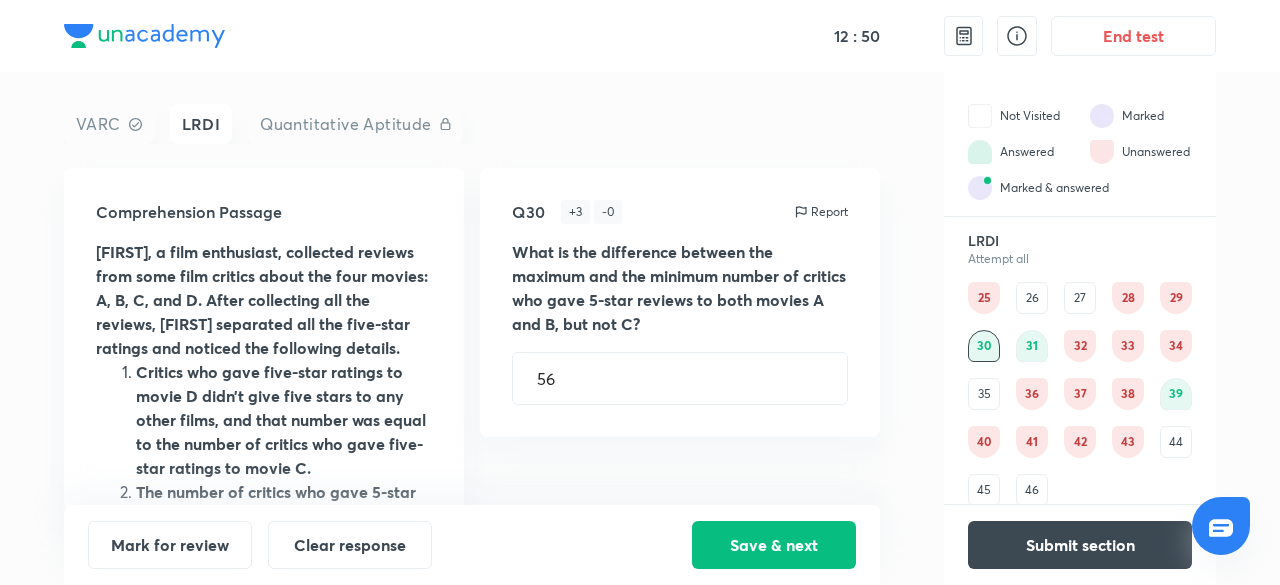 click on "31" at bounding box center [1032, 346] 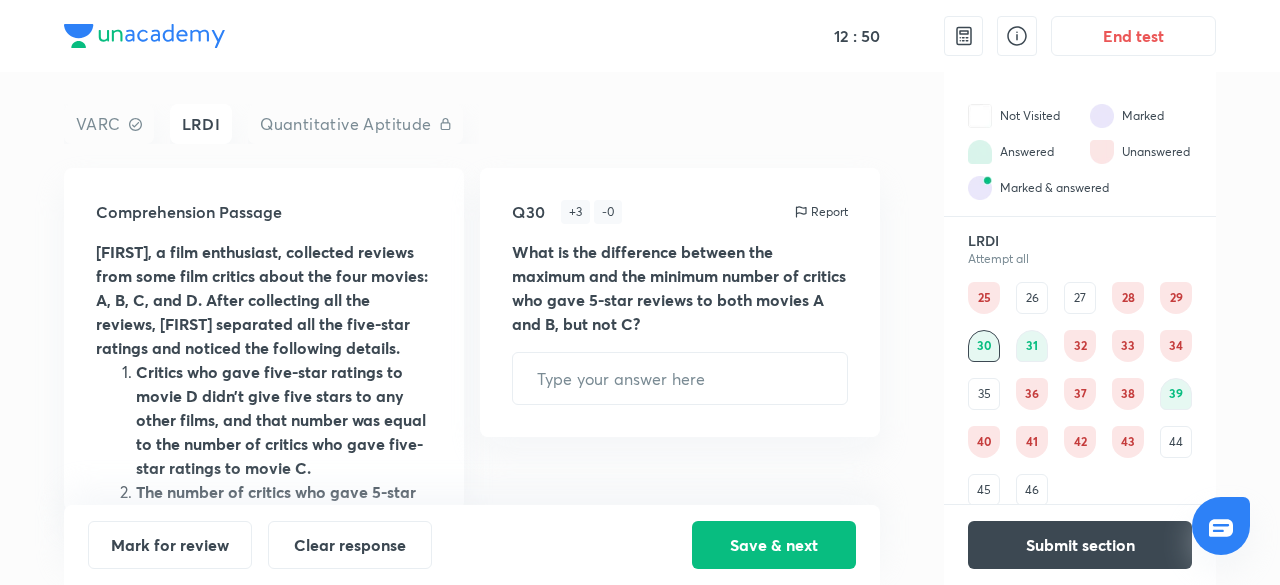 type on "179" 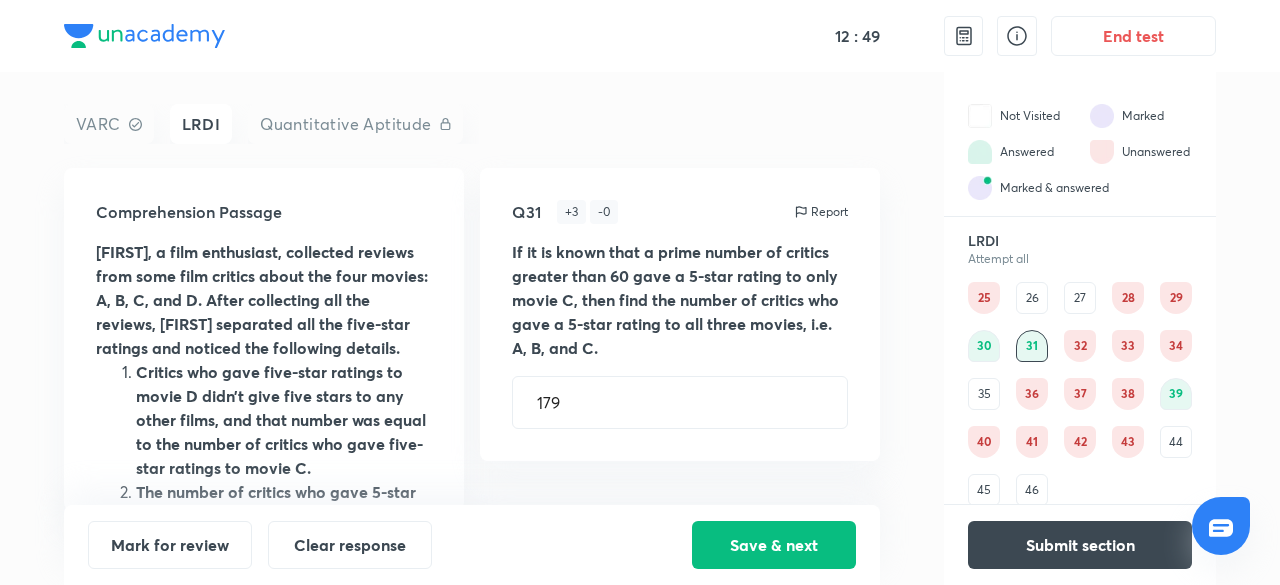 click on "32" at bounding box center (1080, 346) 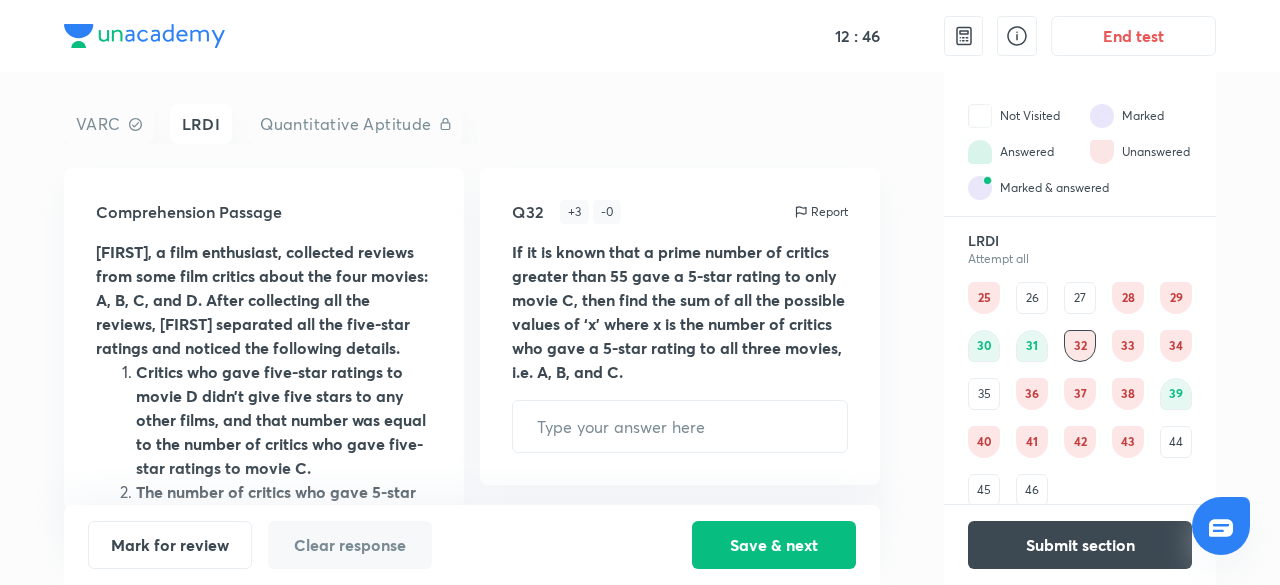 click on "39" at bounding box center [1176, 394] 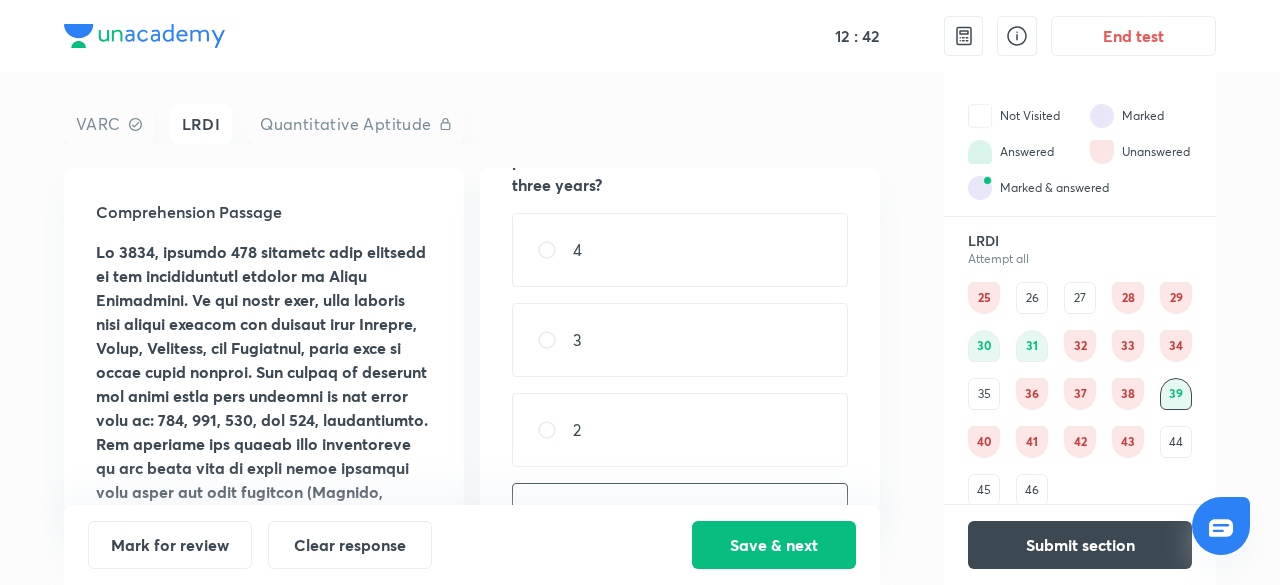 scroll, scrollTop: 132, scrollLeft: 0, axis: vertical 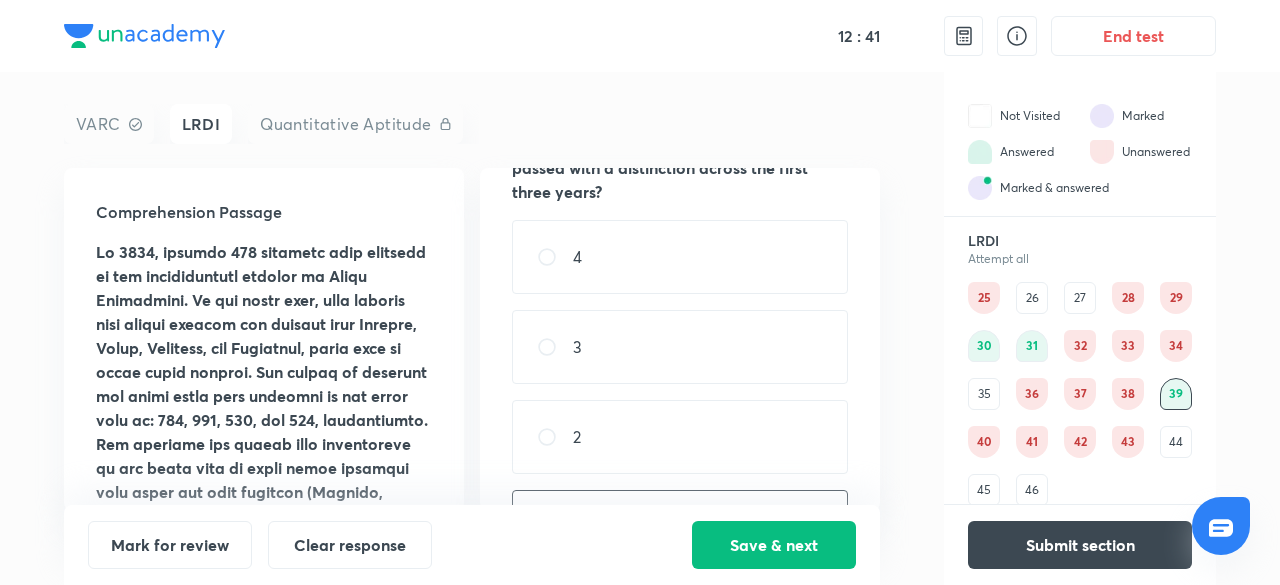 click on "4" at bounding box center [680, 257] 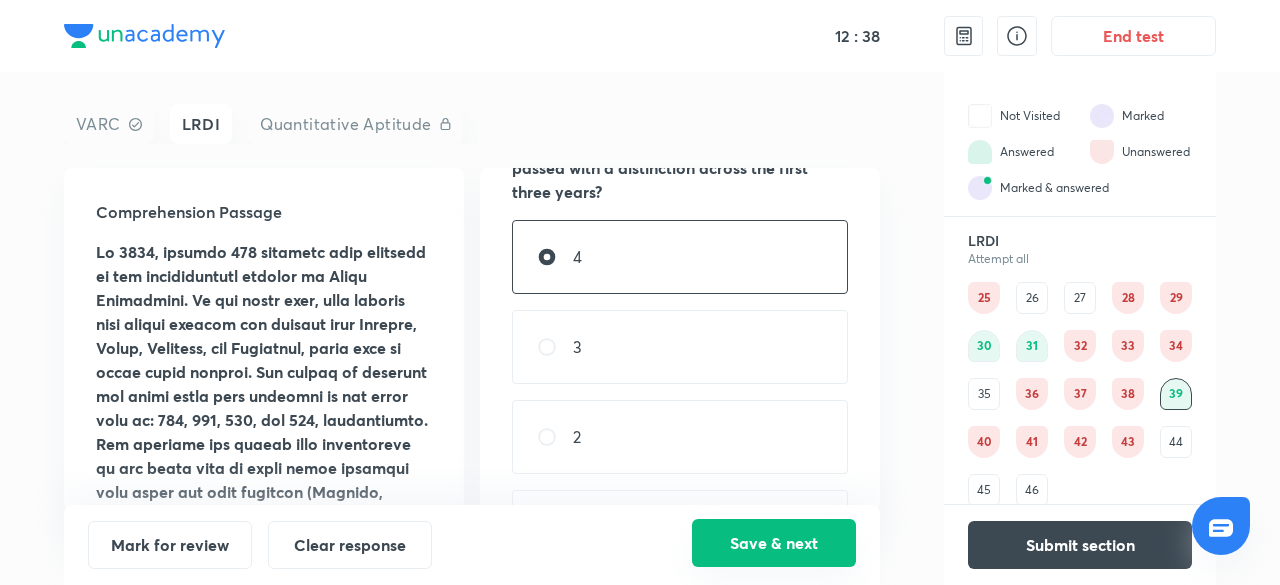 click on "Save & next" at bounding box center (774, 543) 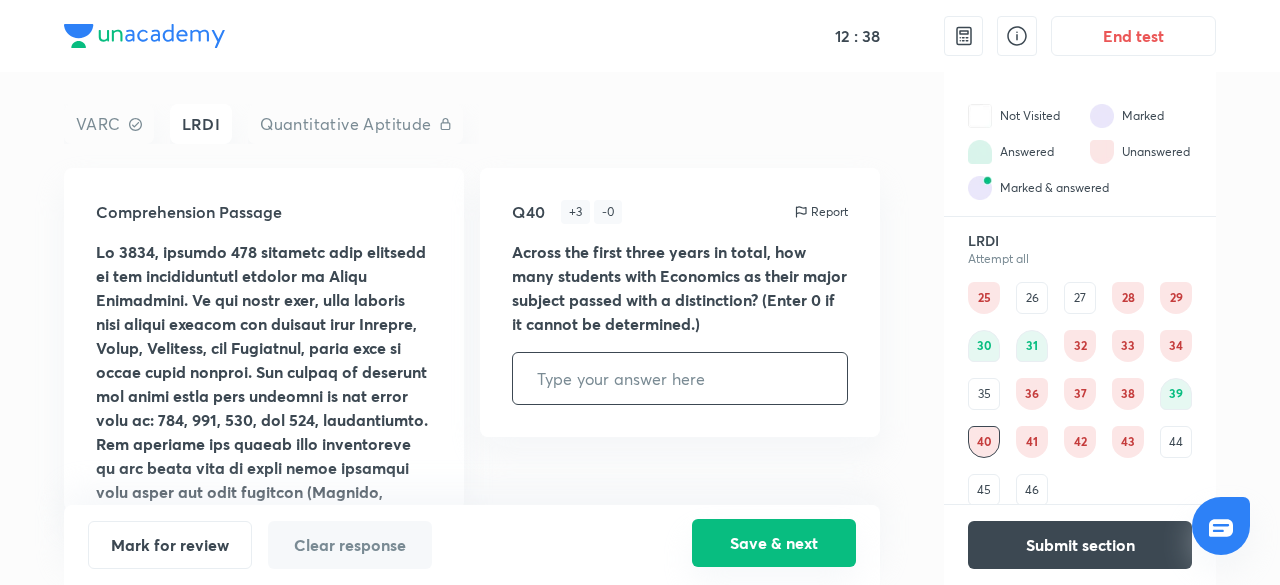 scroll, scrollTop: 0, scrollLeft: 0, axis: both 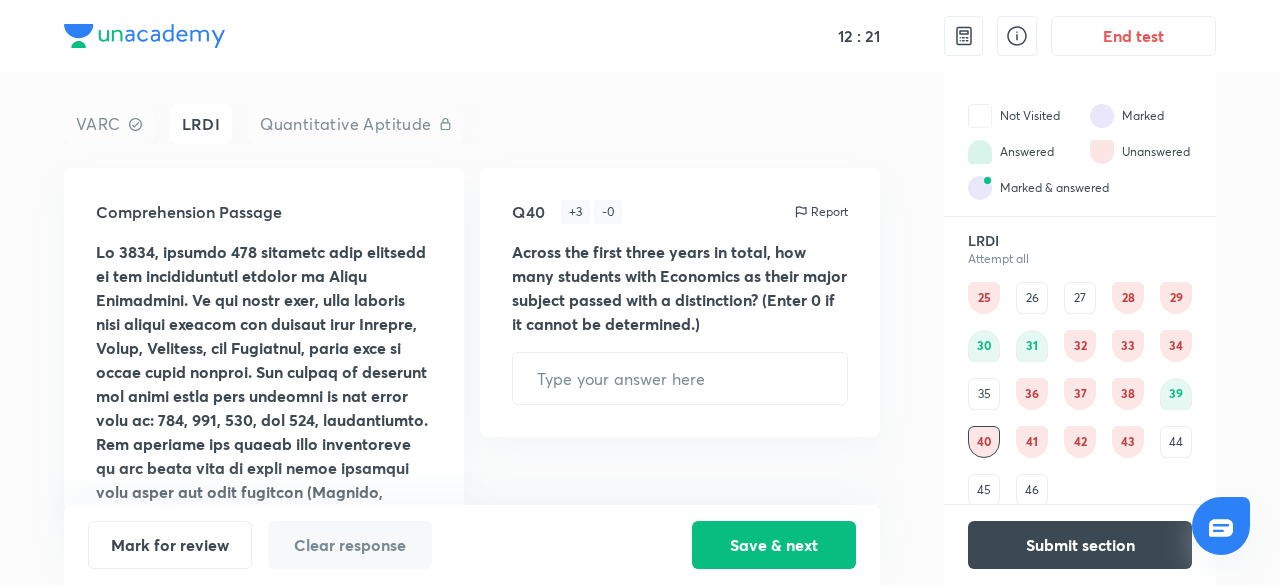 click on "Across the first three years in total, how many students with Economics as their major subject passed with a distinction? (Enter 0 if it cannot be determined.)" at bounding box center (679, 287) 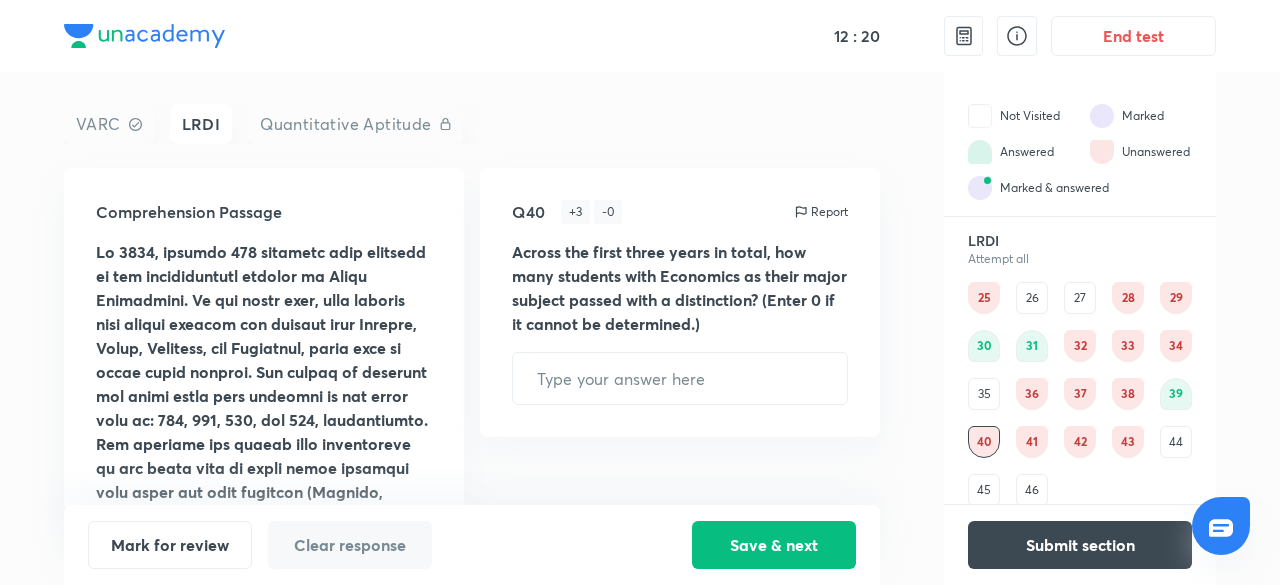 drag, startPoint x: 518, startPoint y: 251, endPoint x: 842, endPoint y: 211, distance: 326.4598 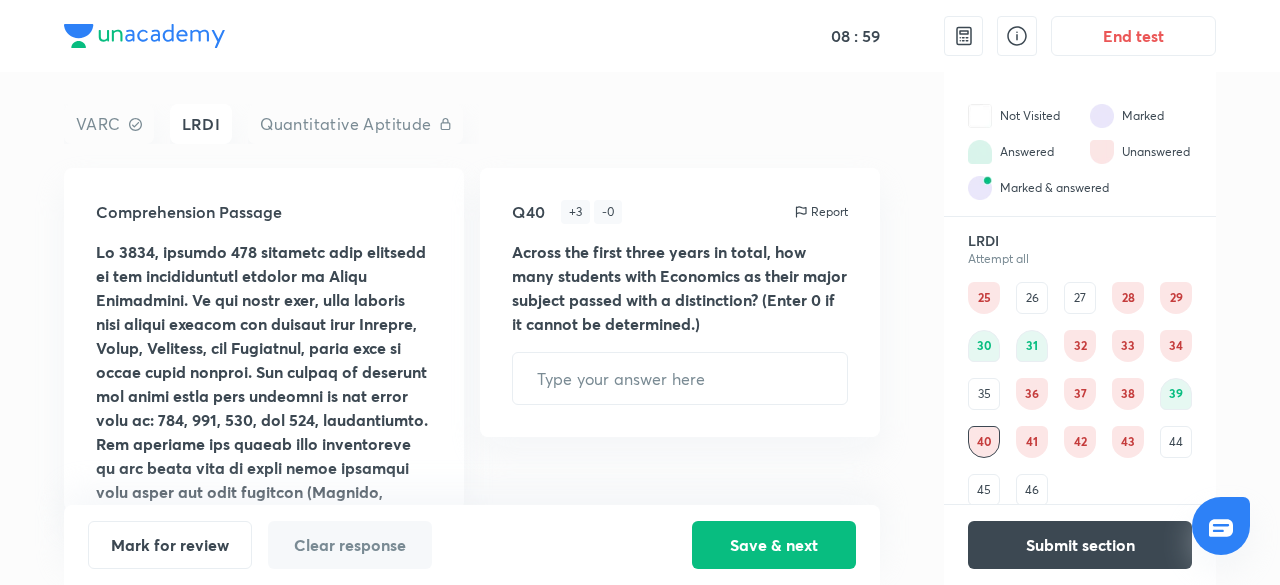 click on "33" at bounding box center (1128, 346) 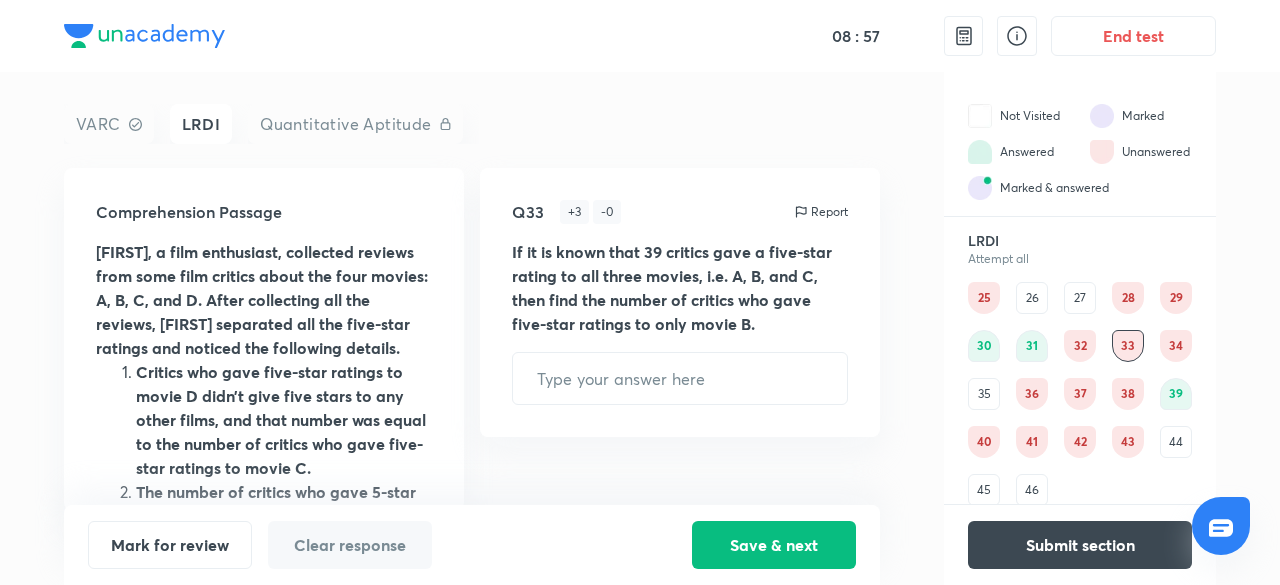 click on "34" at bounding box center [1176, 346] 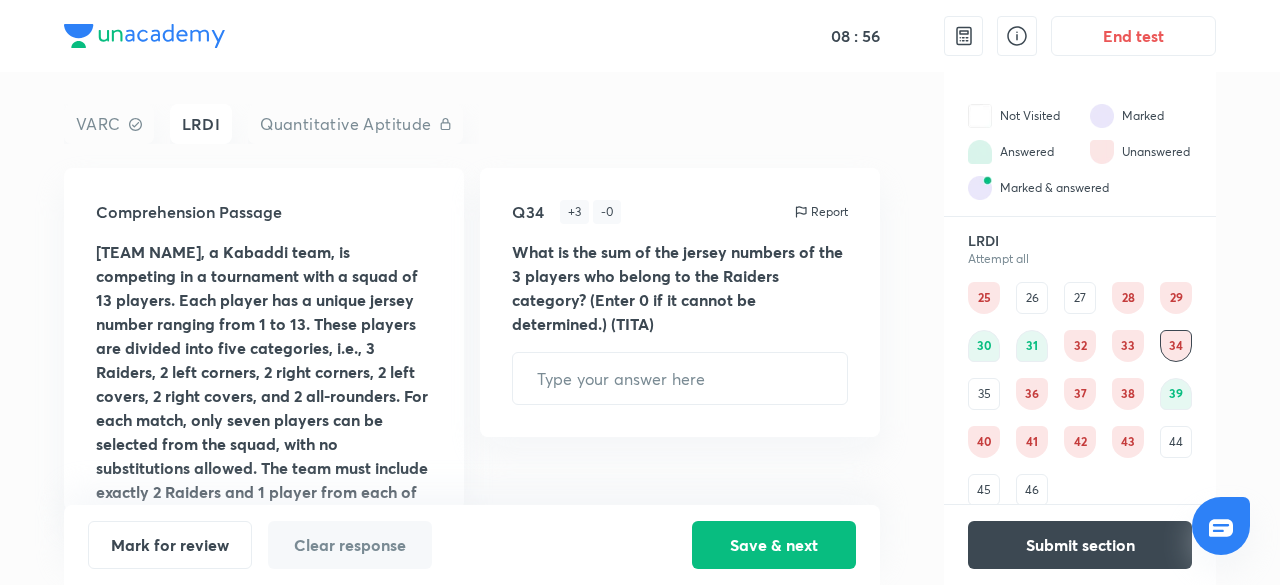 click on "36" at bounding box center [1032, 394] 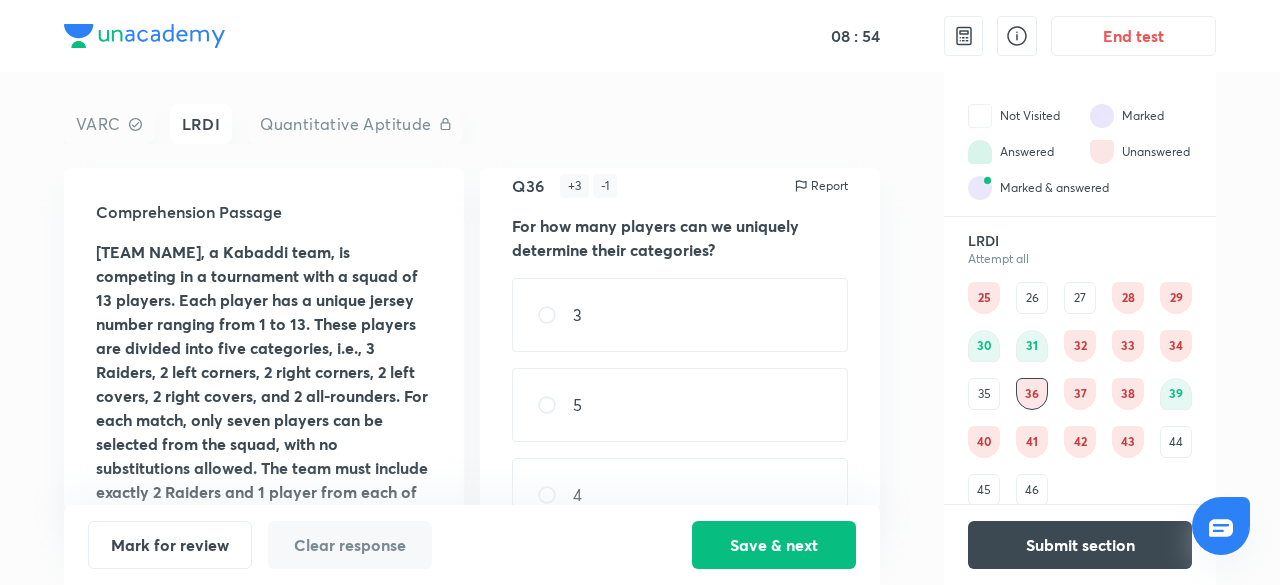 scroll, scrollTop: 27, scrollLeft: 0, axis: vertical 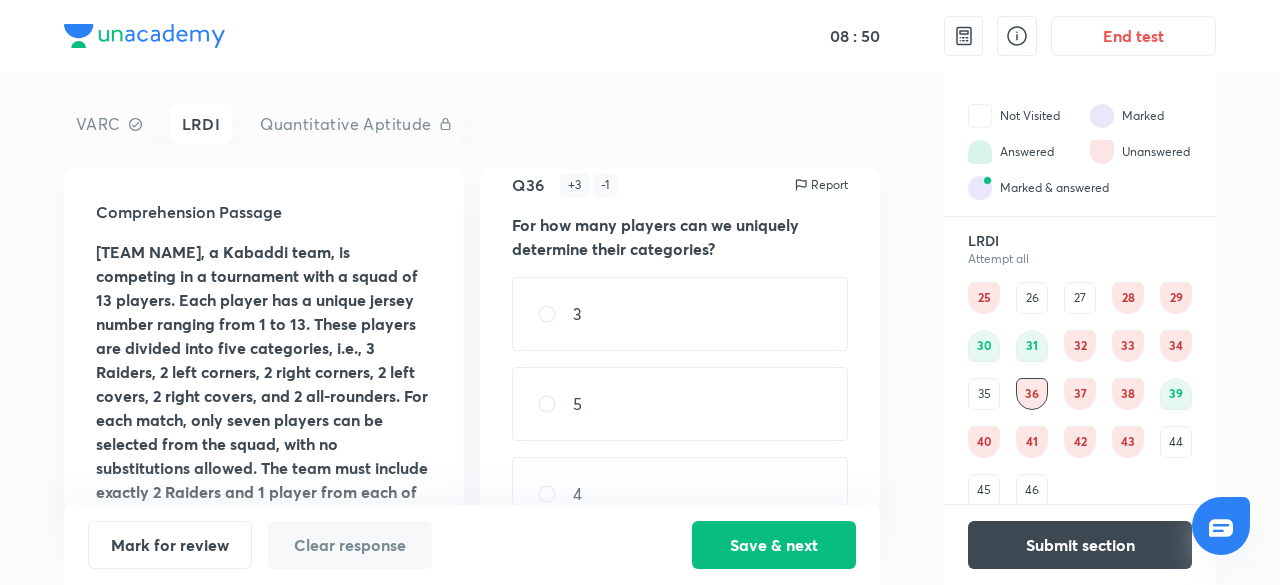 click on "33" at bounding box center (1128, 346) 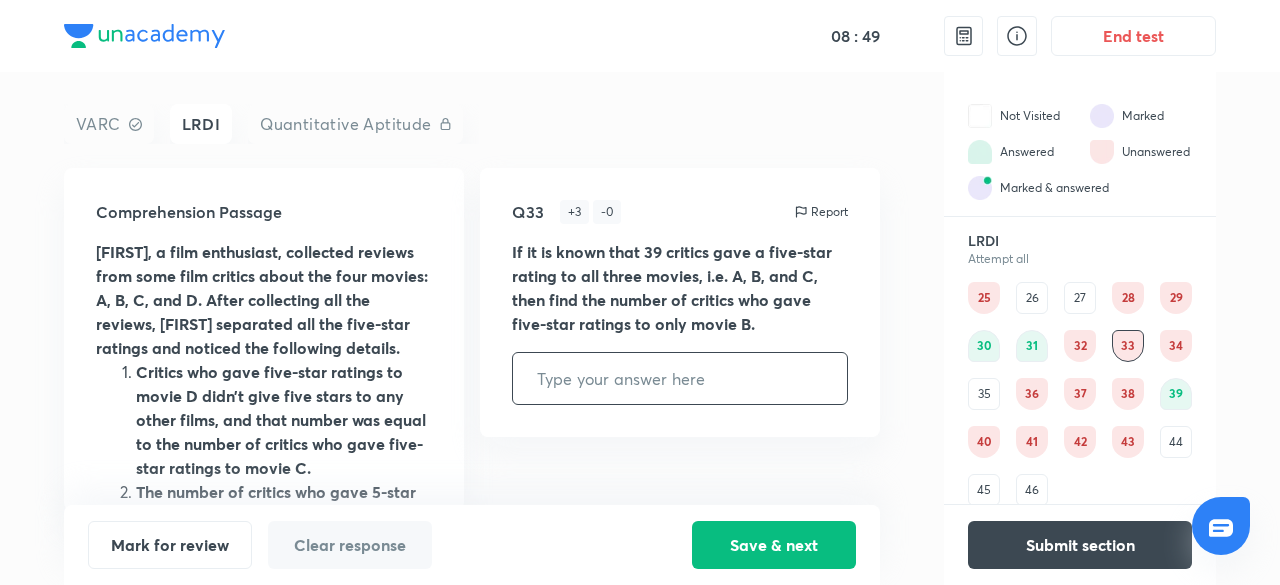 scroll, scrollTop: 0, scrollLeft: 0, axis: both 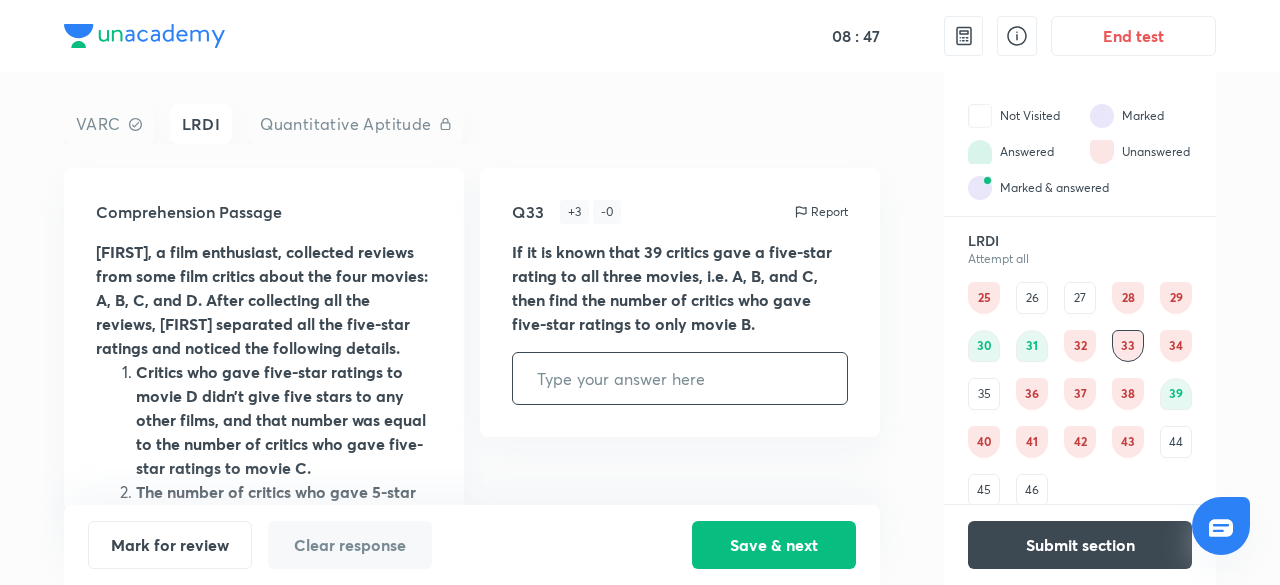 click on "40" at bounding box center (984, 442) 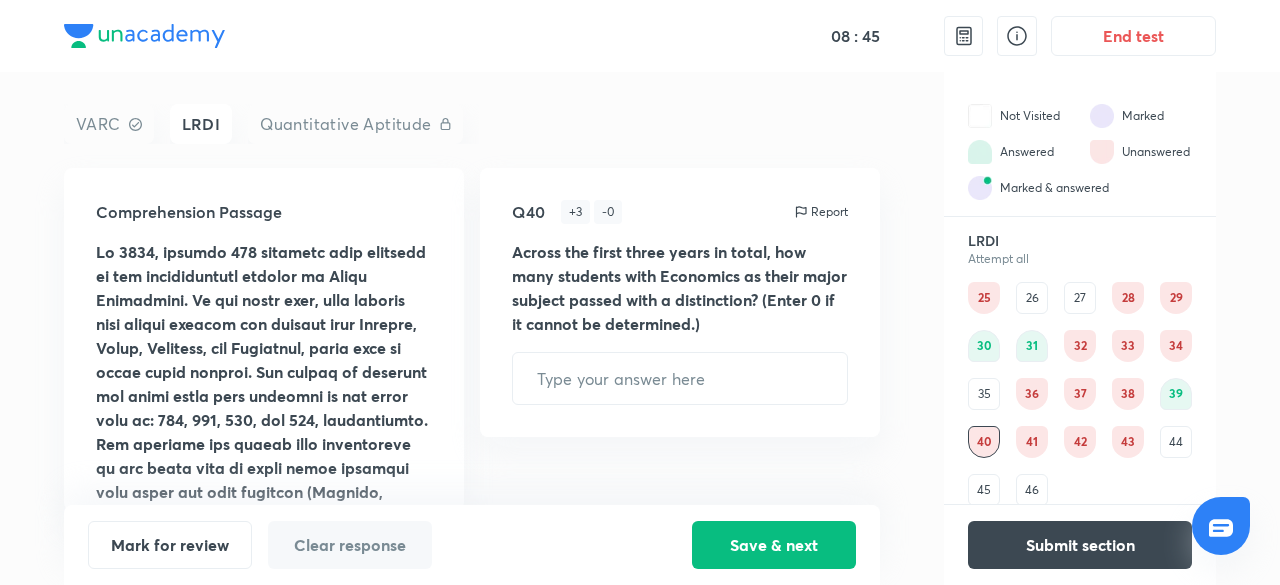 click on "41" at bounding box center [1032, 442] 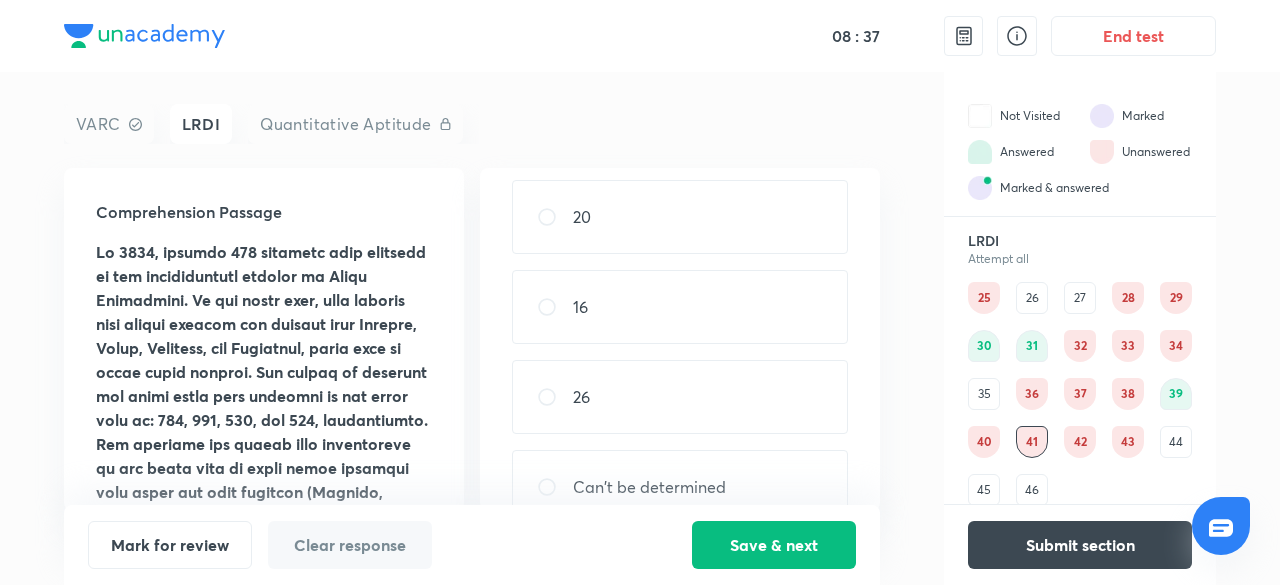 scroll, scrollTop: 190, scrollLeft: 0, axis: vertical 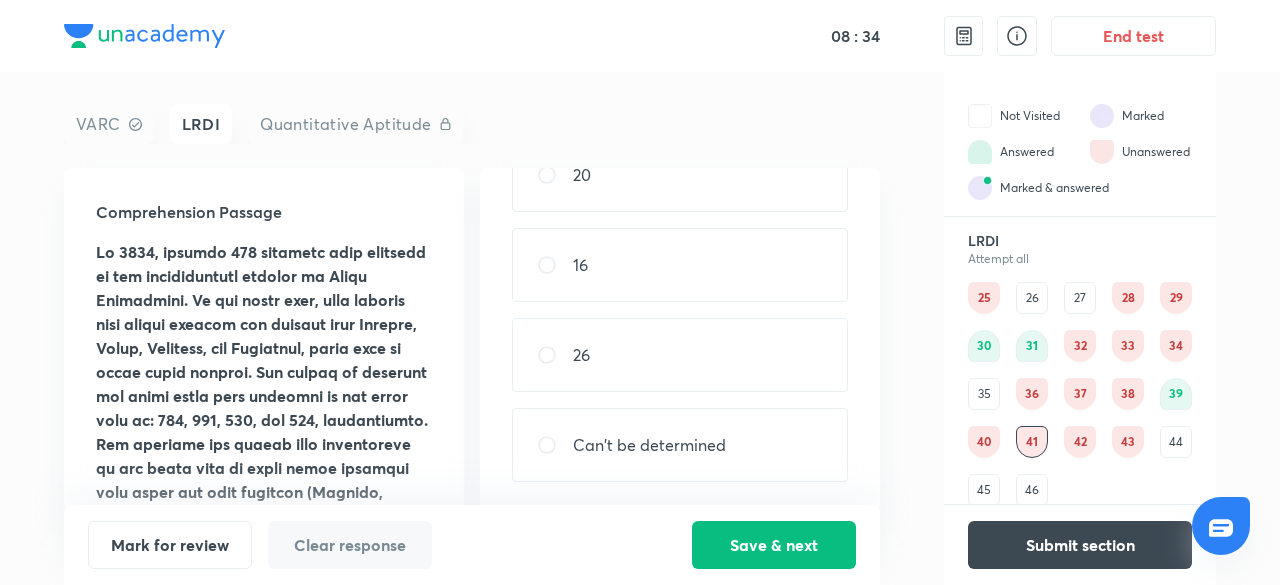 click on "16" at bounding box center (680, 265) 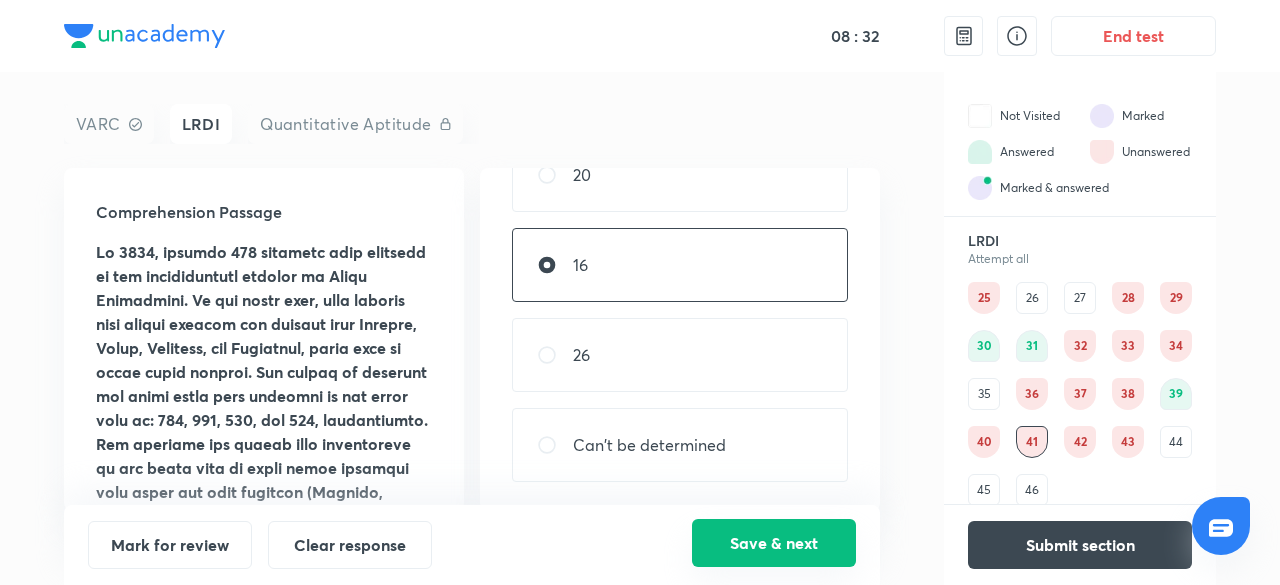 click on "Save & next" at bounding box center (774, 543) 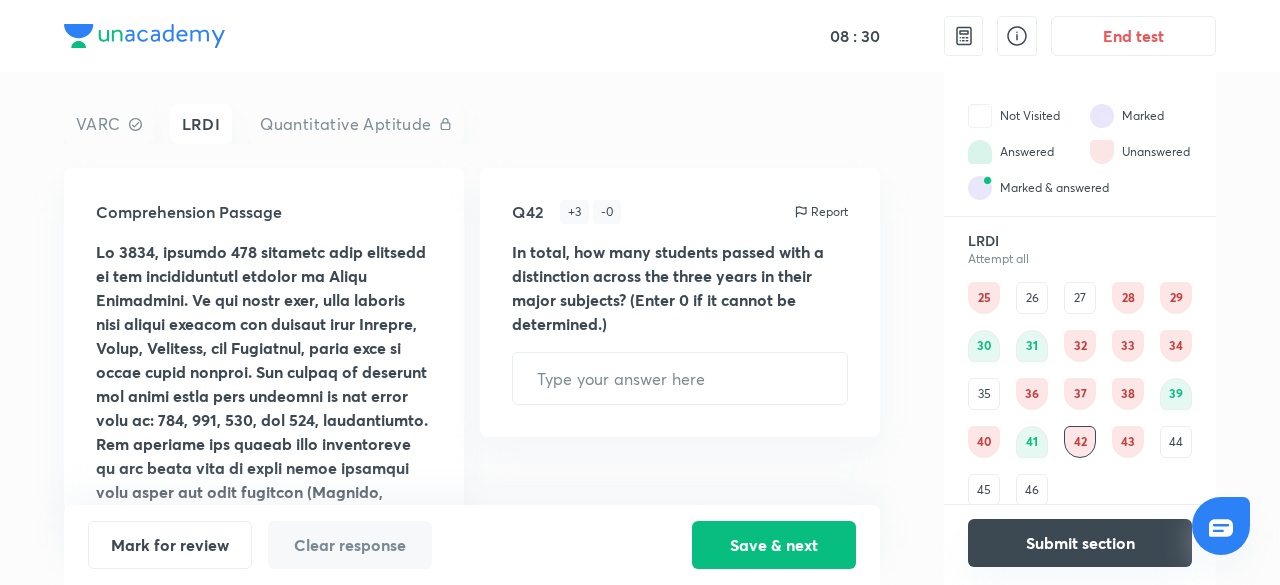 click on "Submit section" at bounding box center [1080, 543] 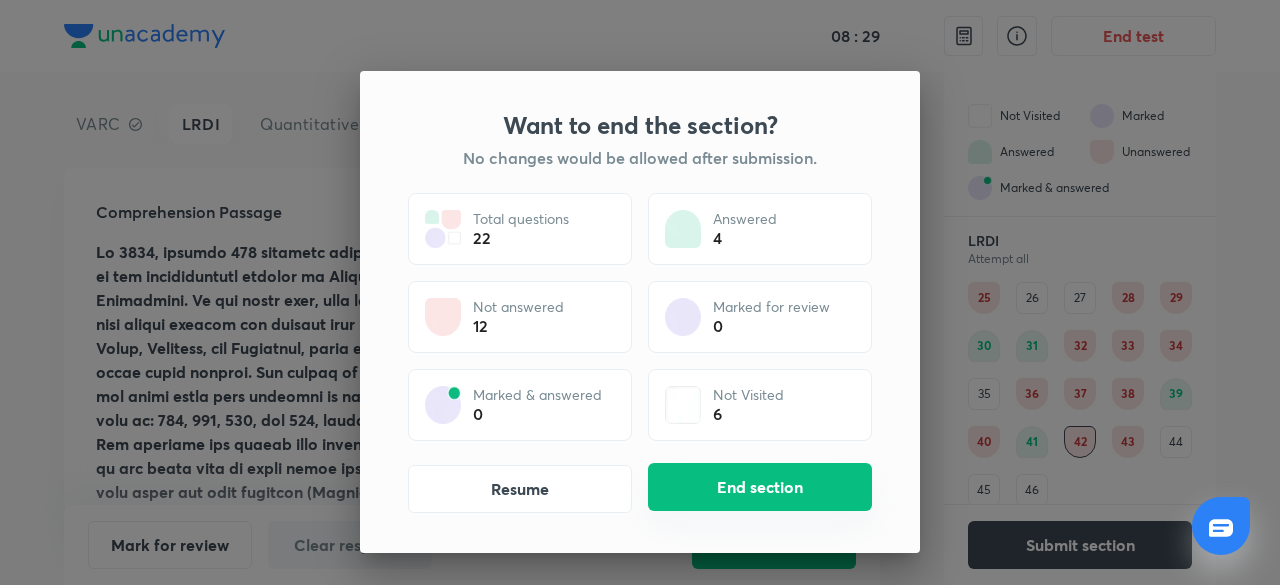 click on "End section" at bounding box center [760, 487] 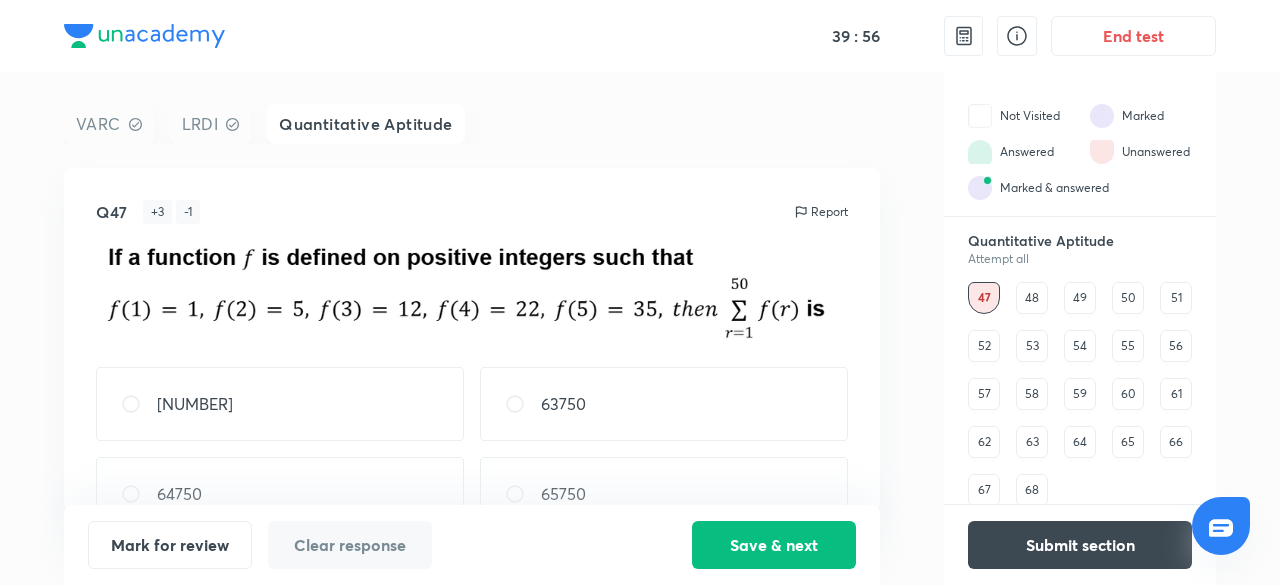 click on "48" at bounding box center (1032, 298) 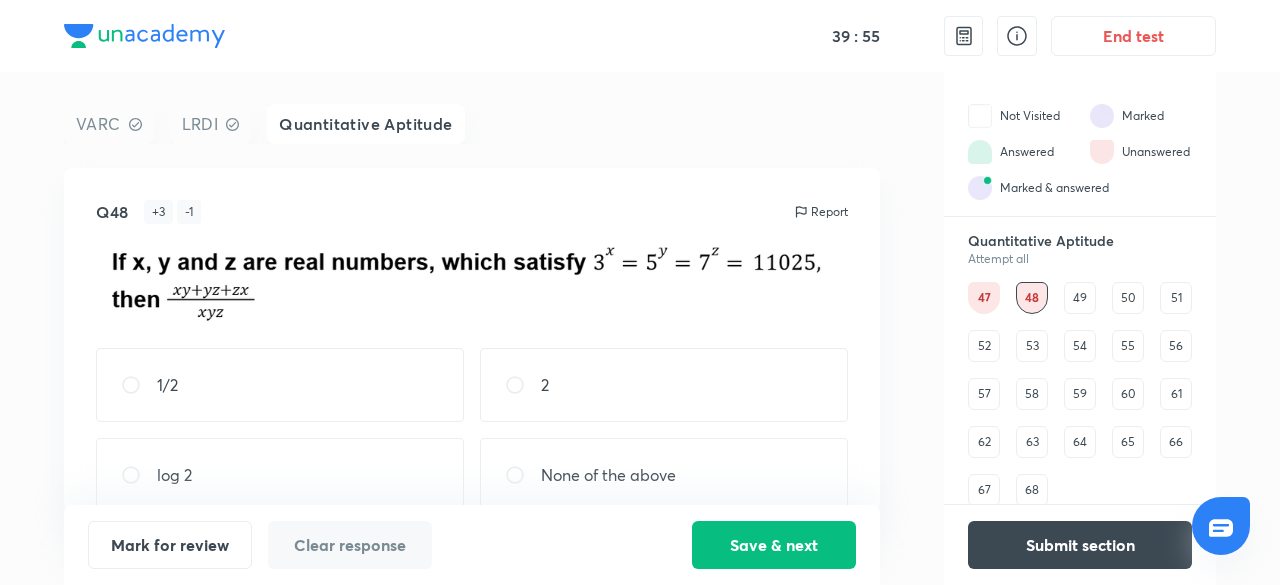 click on "49" at bounding box center [1080, 298] 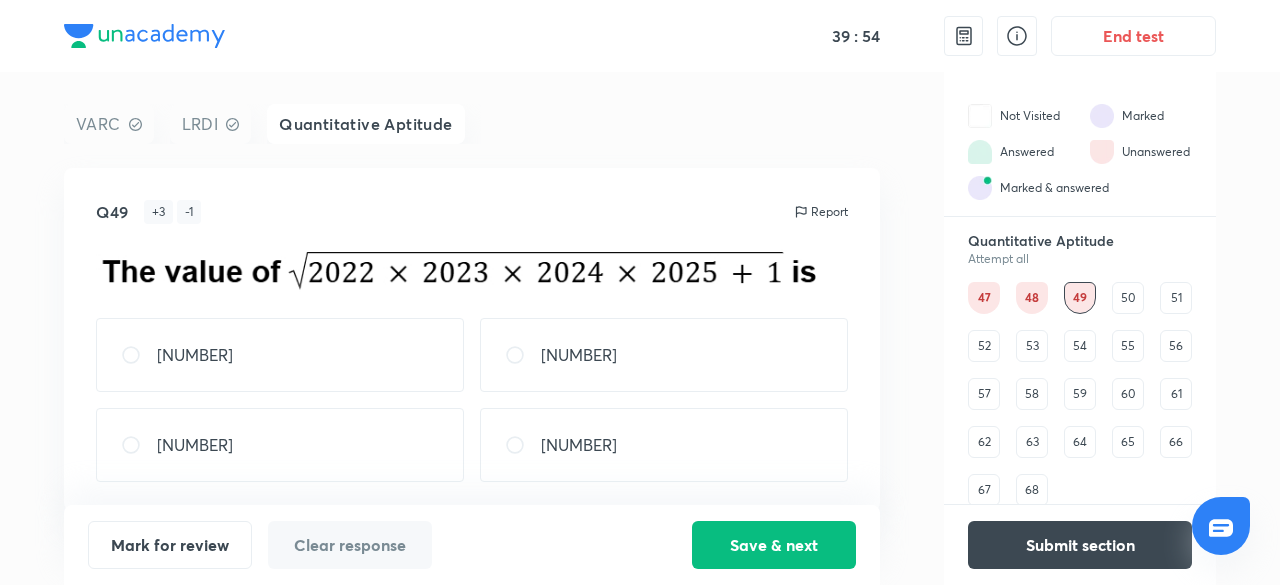 click on "50" at bounding box center [1128, 298] 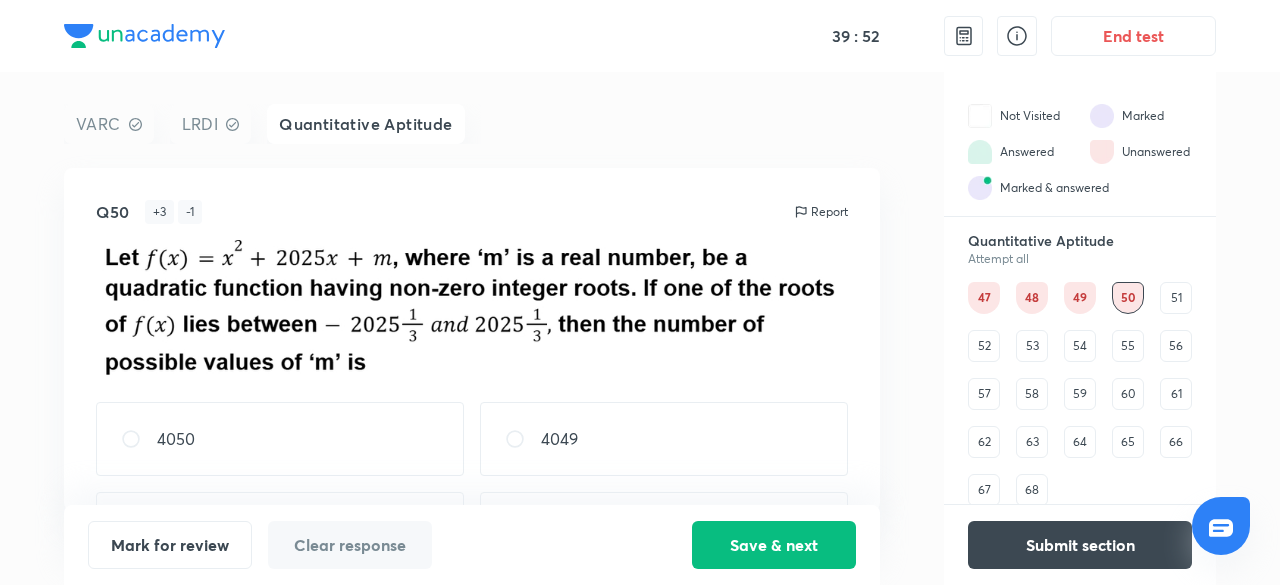 click on "68" at bounding box center (1032, 490) 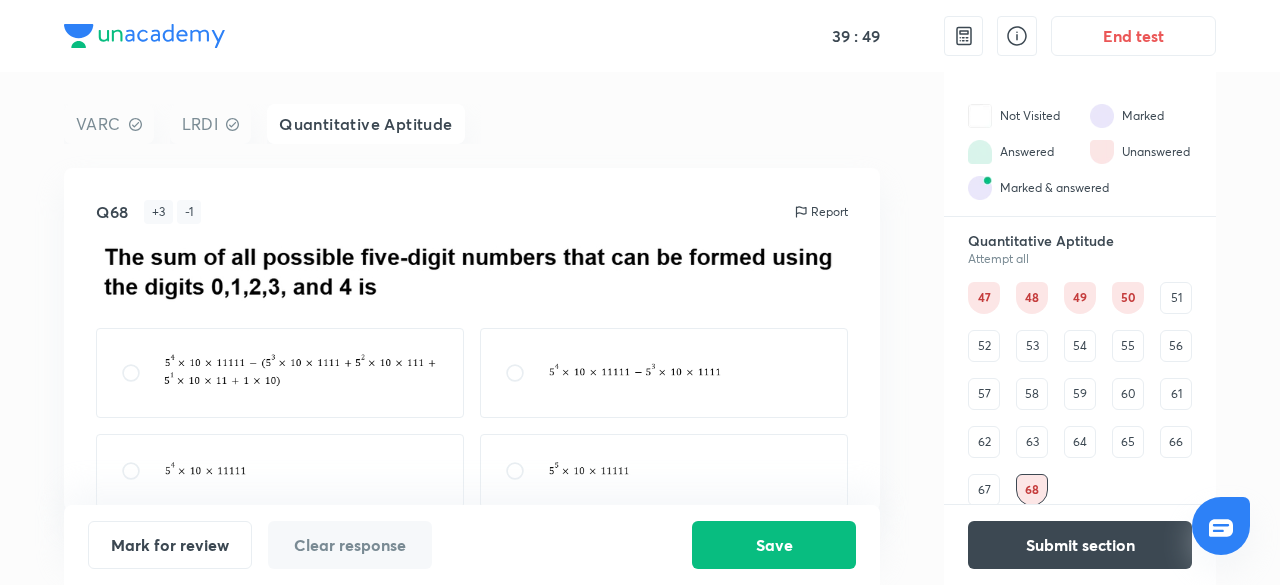 click on "67" at bounding box center [984, 490] 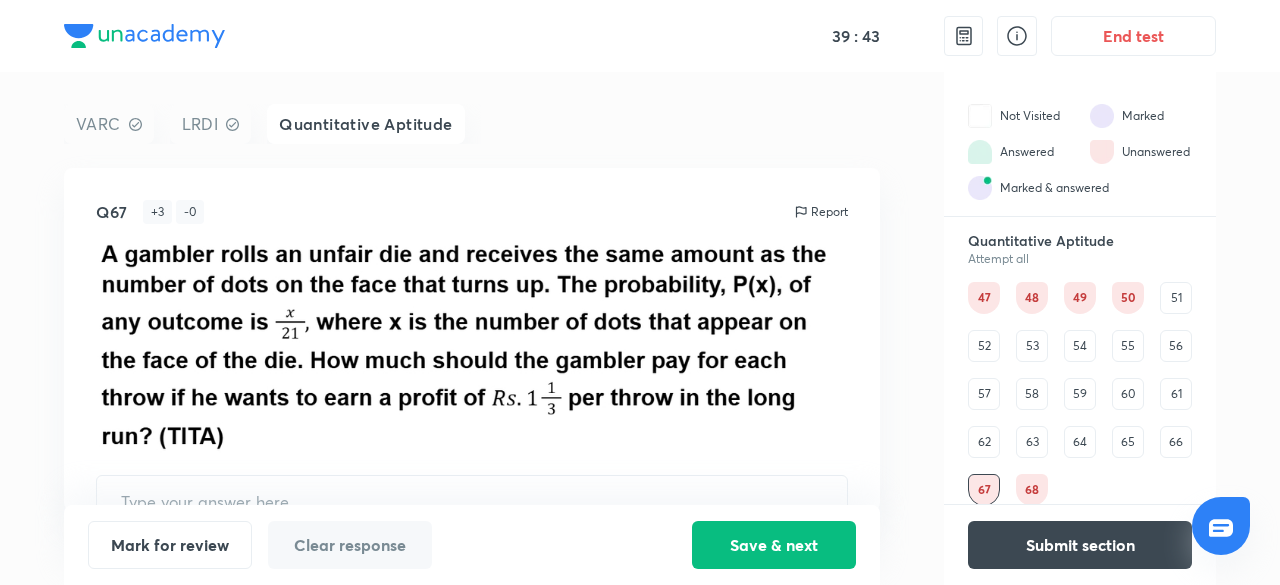 click on "66" at bounding box center [1176, 442] 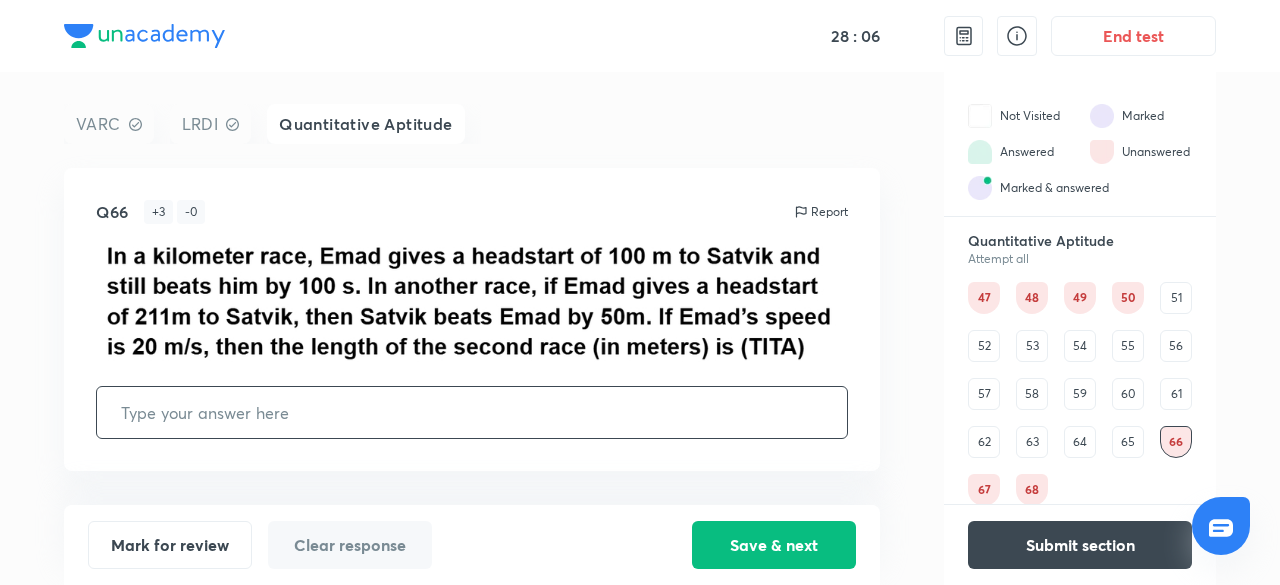 click at bounding box center (472, 412) 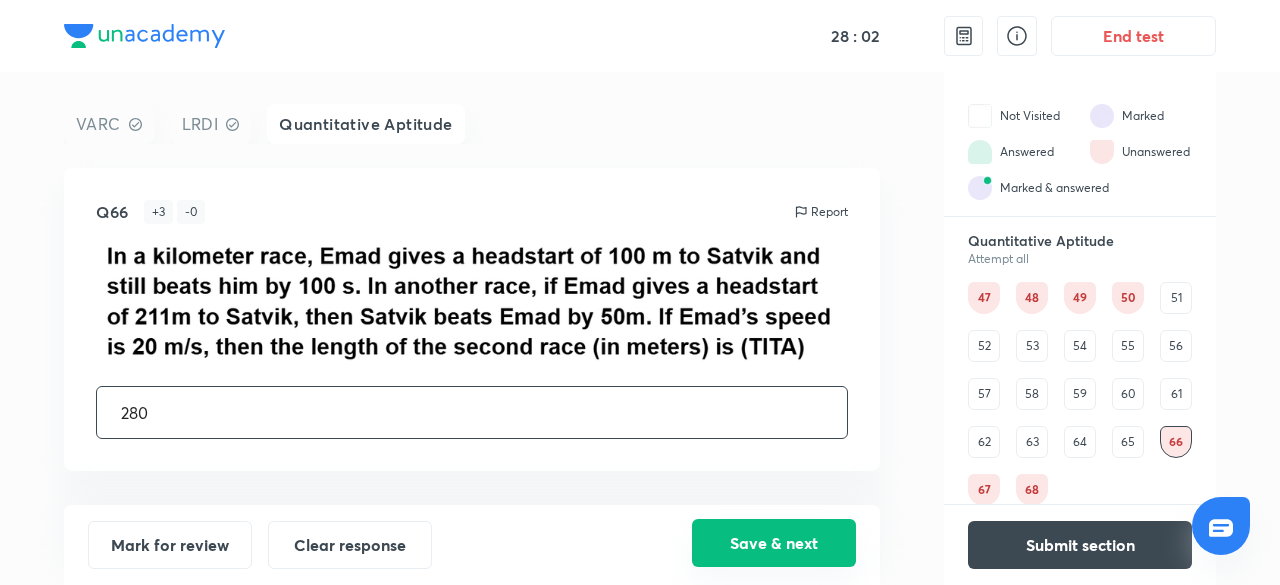 type on "280" 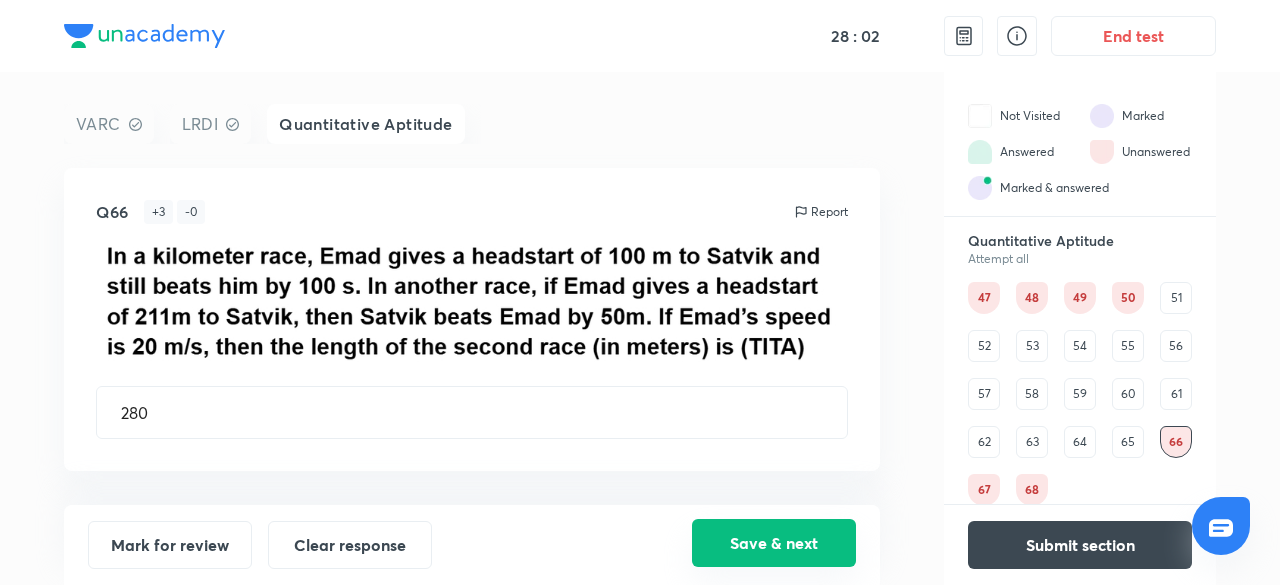 click on "Save & next" at bounding box center (774, 543) 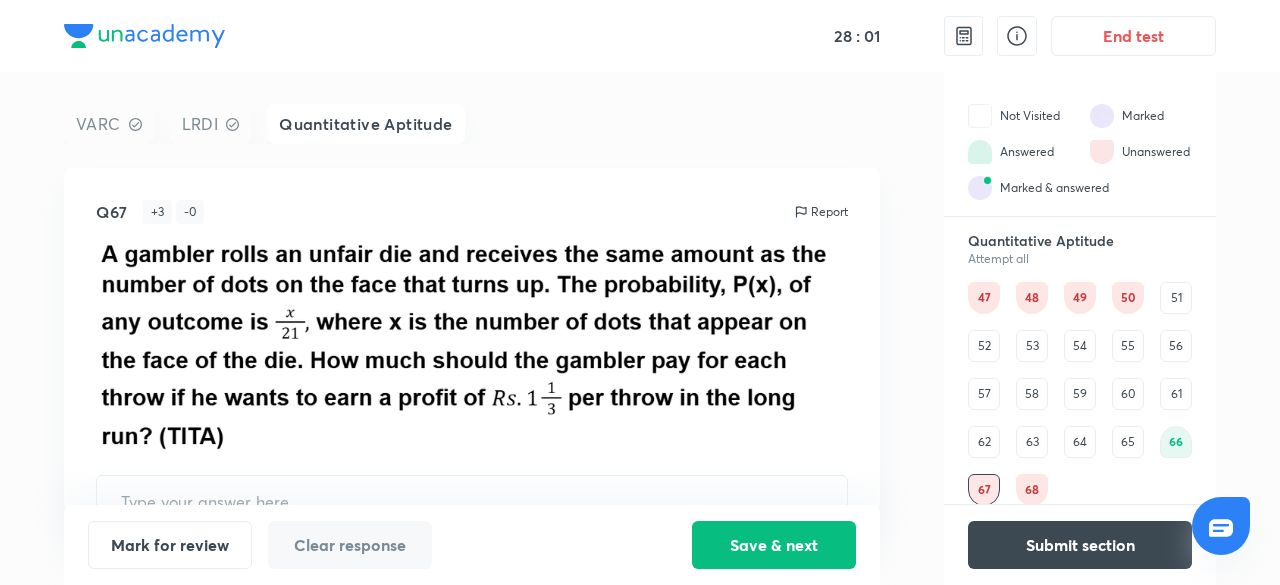 click on "65" at bounding box center (1128, 442) 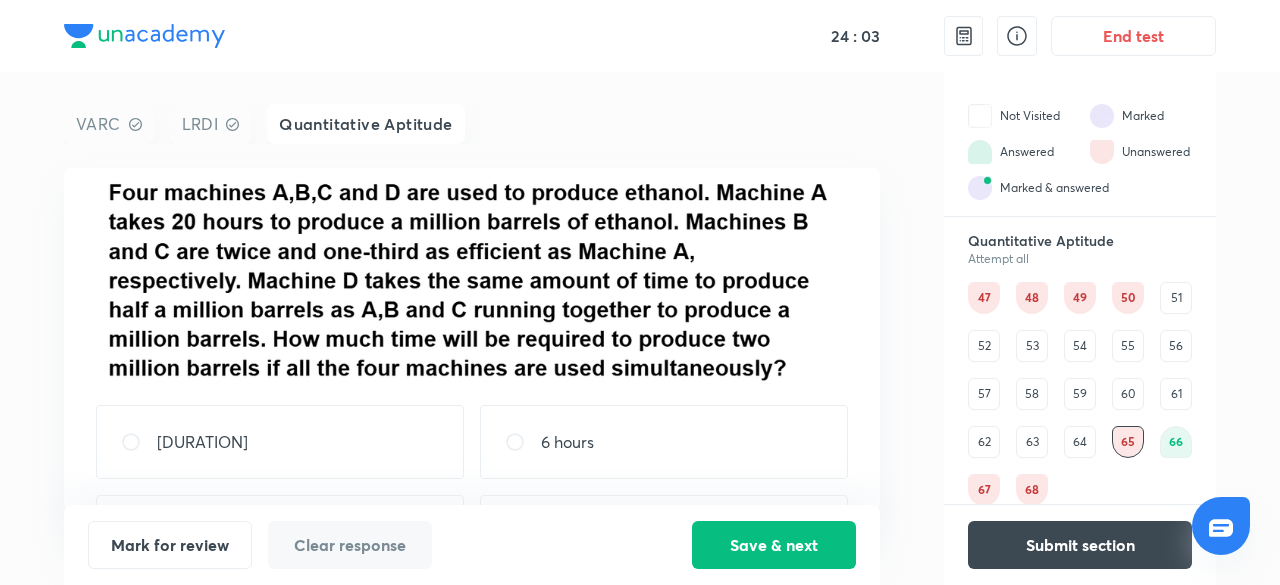 scroll, scrollTop: 64, scrollLeft: 0, axis: vertical 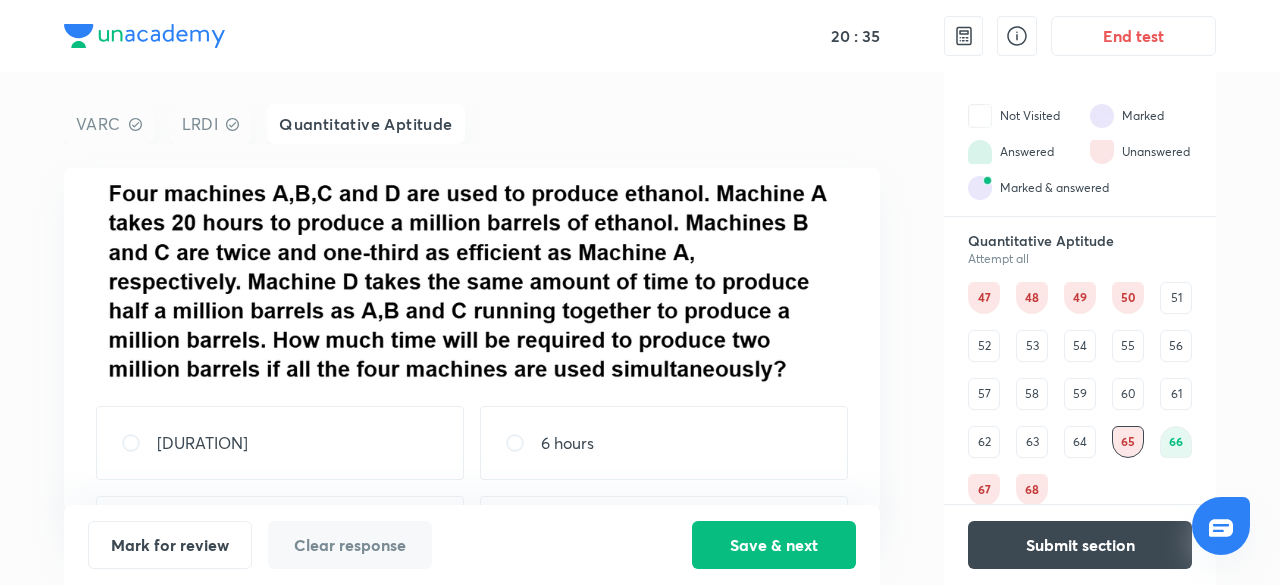 click on "[TIME]" at bounding box center [472, 36] 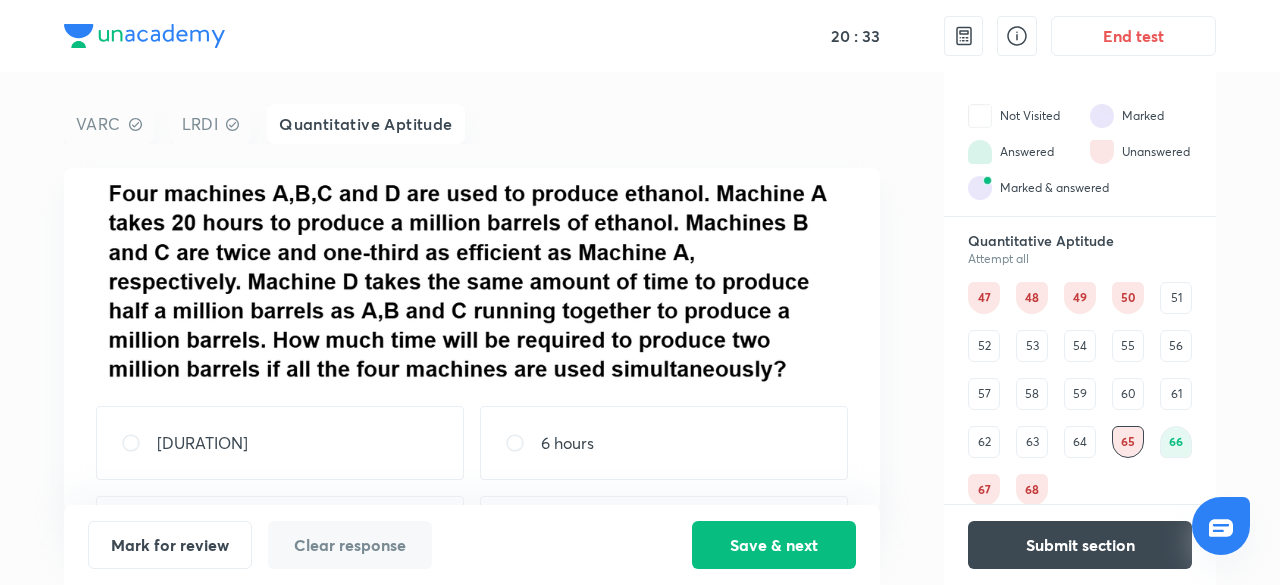 scroll, scrollTop: 178, scrollLeft: 0, axis: vertical 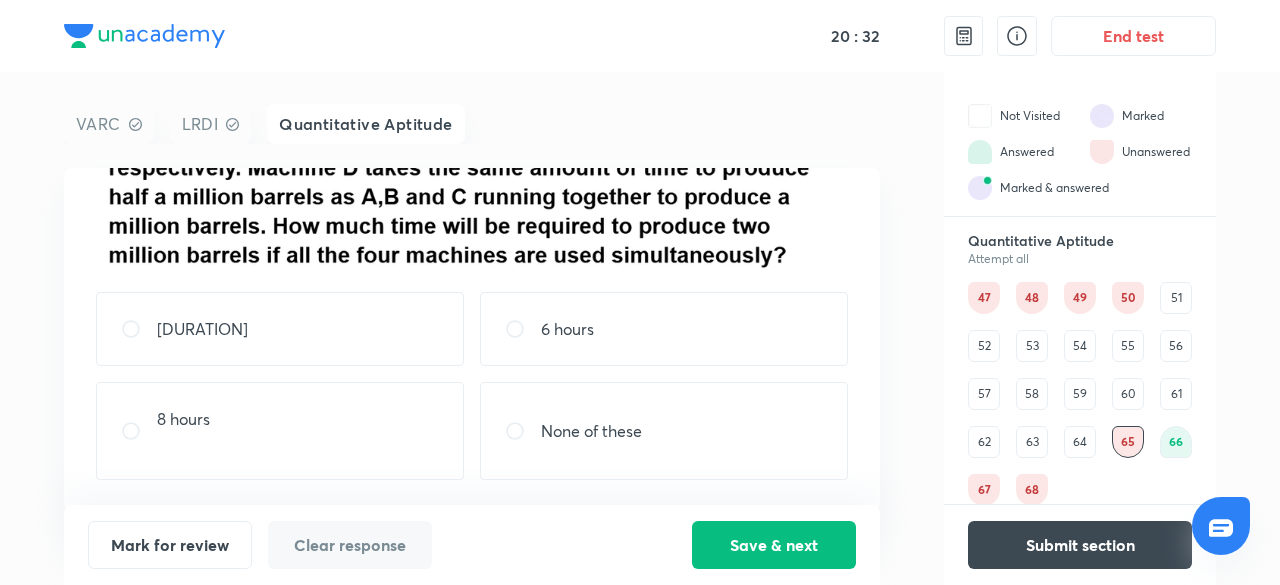 click on "8 hours" at bounding box center (280, 431) 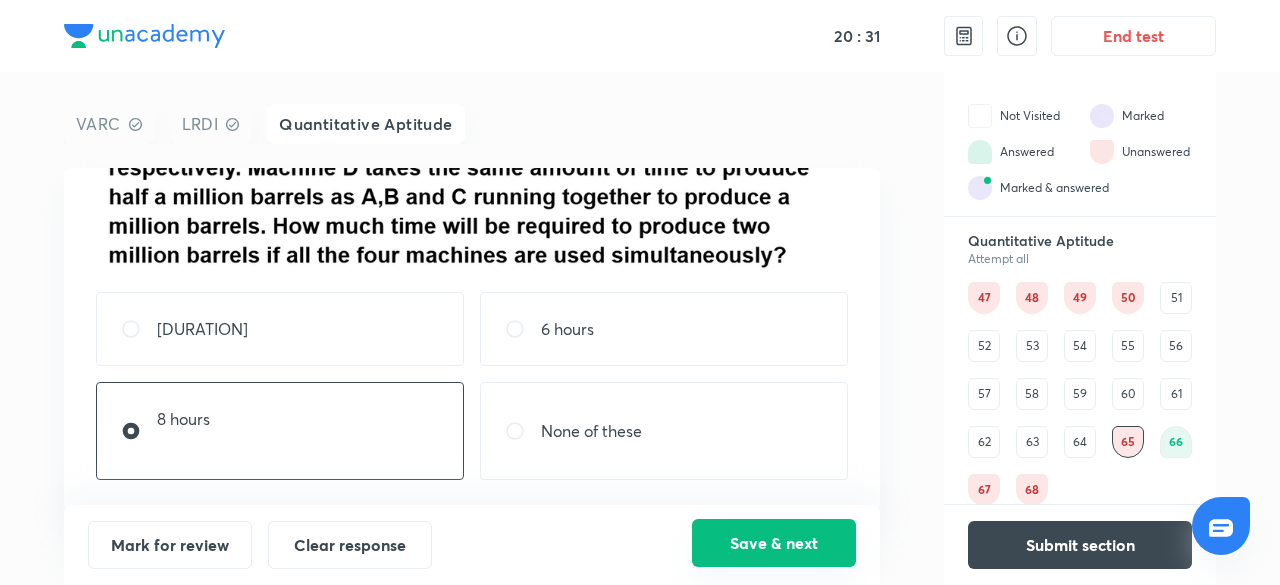 click on "Save & next" at bounding box center (774, 543) 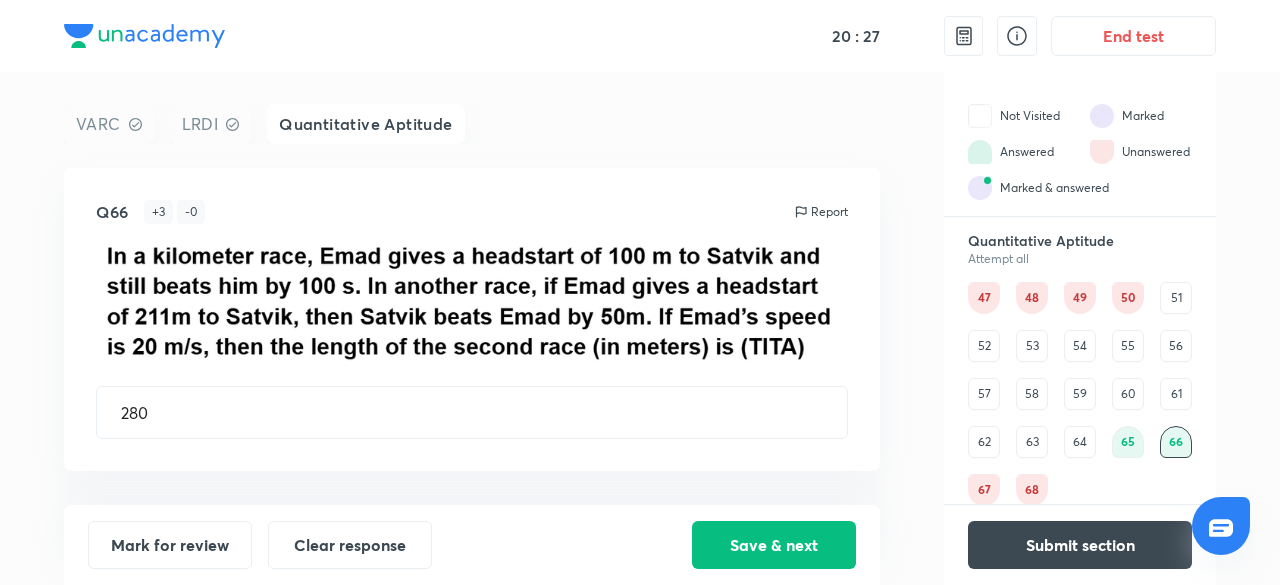 click on "67" at bounding box center (984, 490) 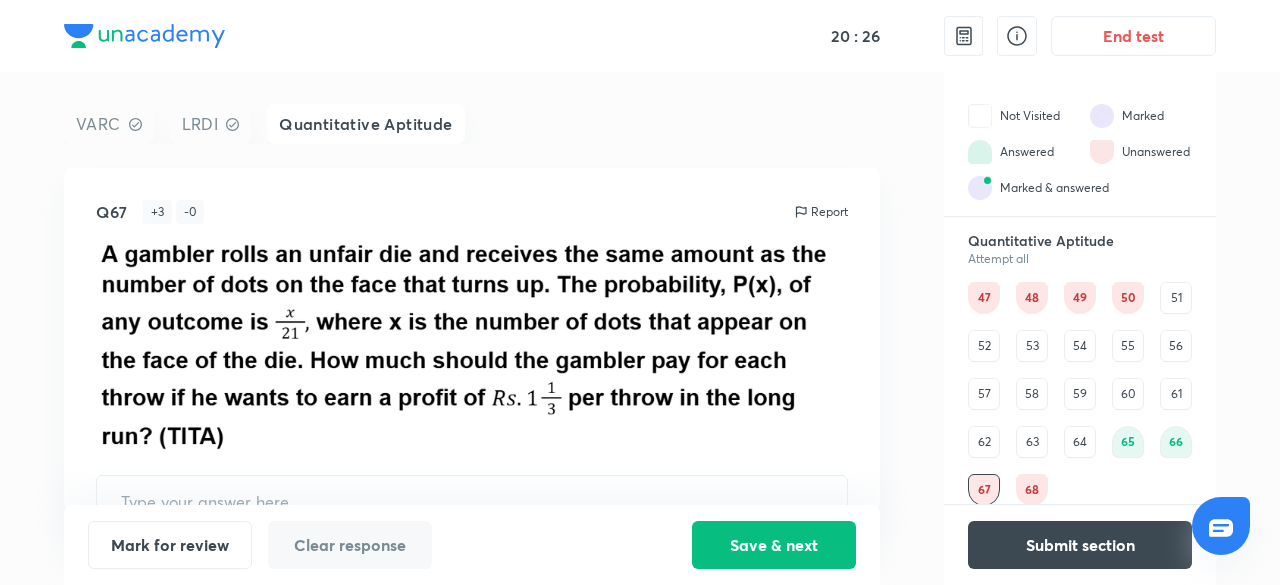 type 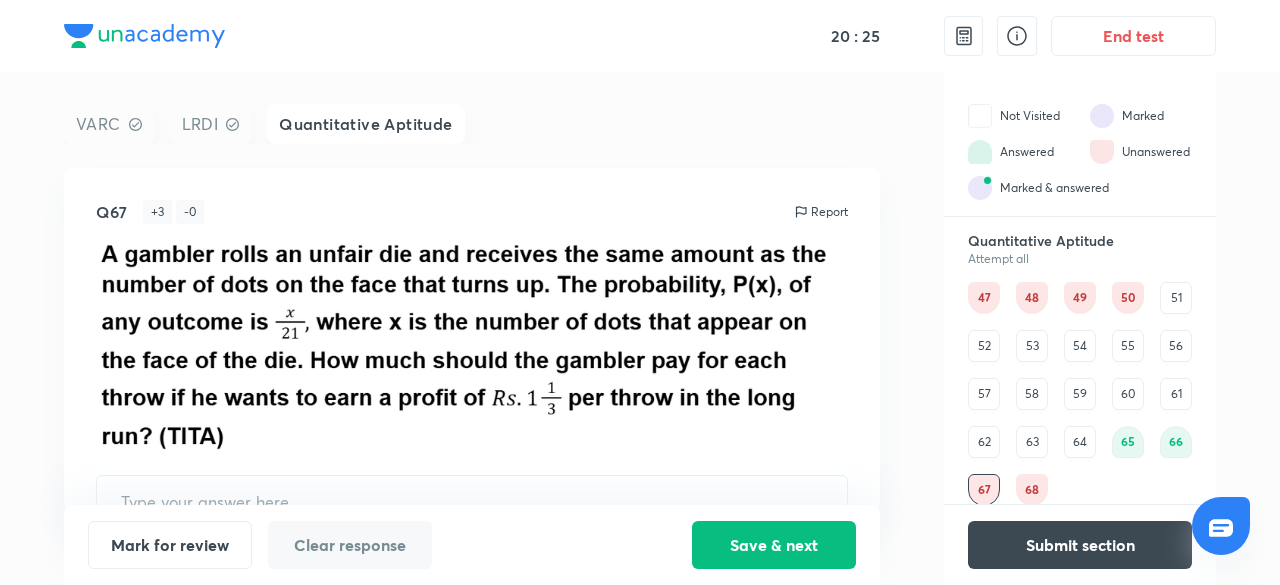 click on "64" at bounding box center (1080, 442) 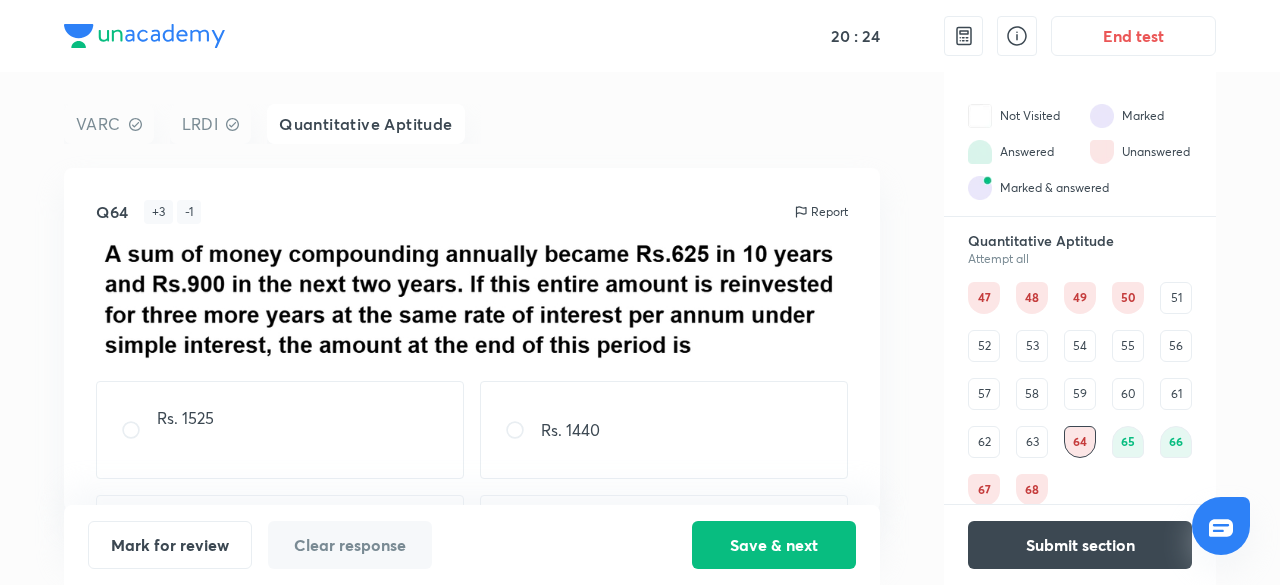 scroll, scrollTop: 52, scrollLeft: 0, axis: vertical 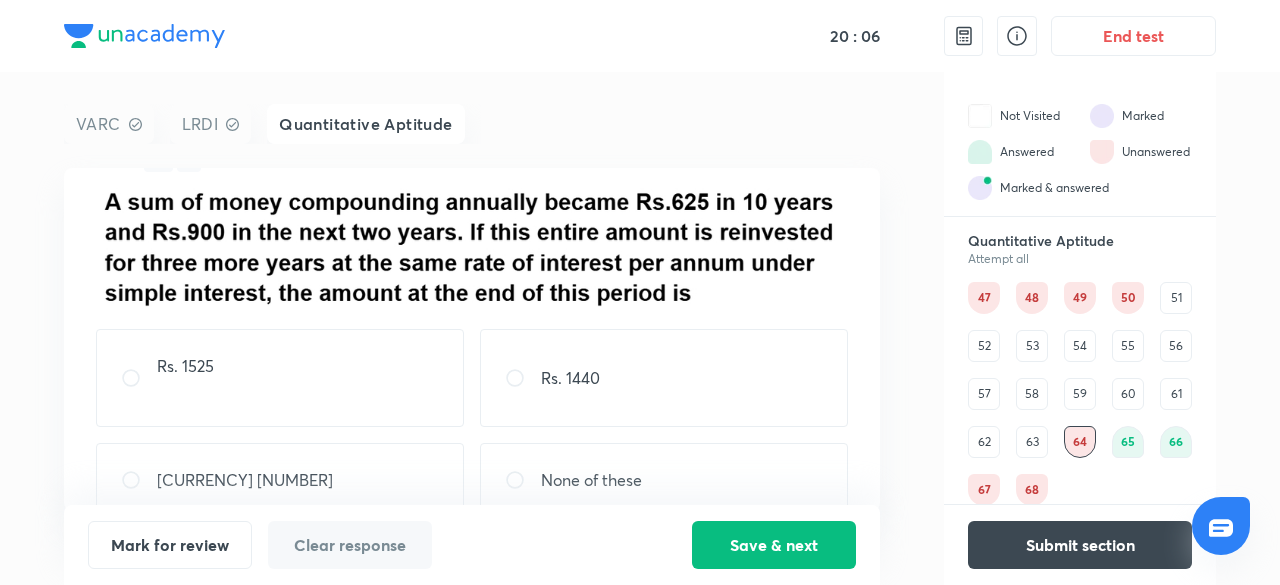 click on "63" at bounding box center (1032, 442) 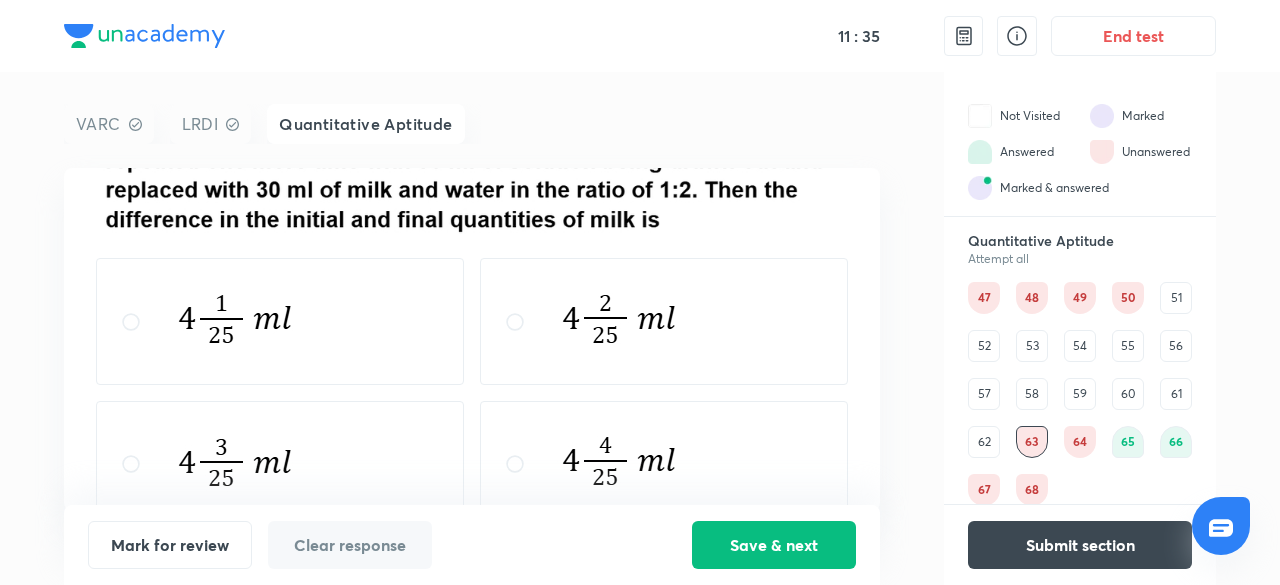 scroll, scrollTop: 212, scrollLeft: 0, axis: vertical 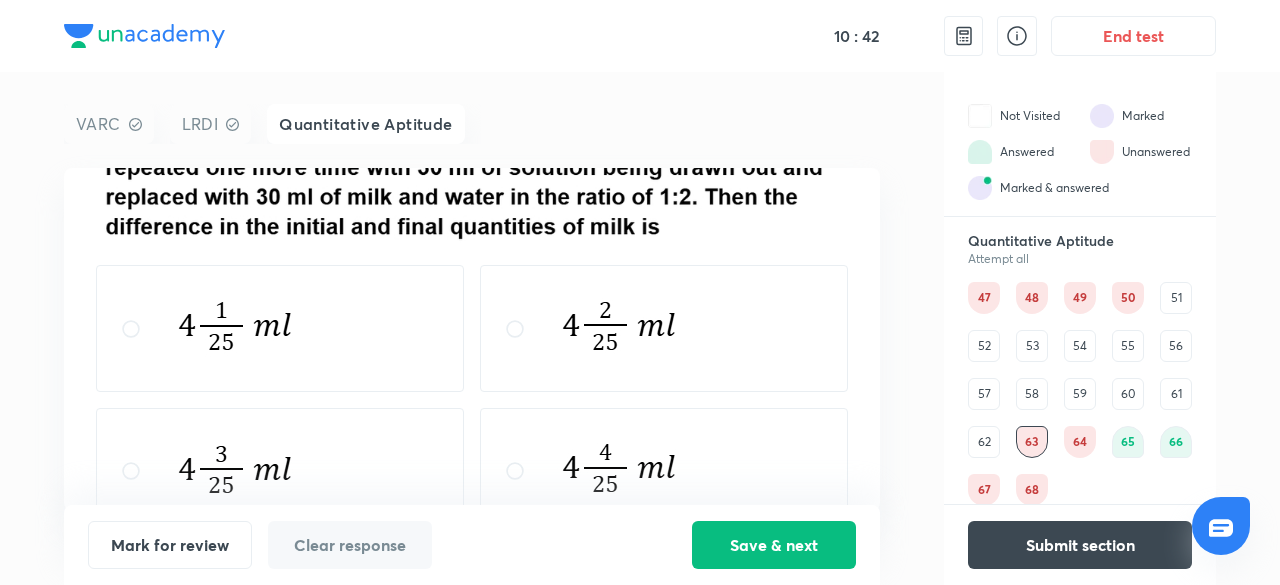 click at bounding box center (523, 471) 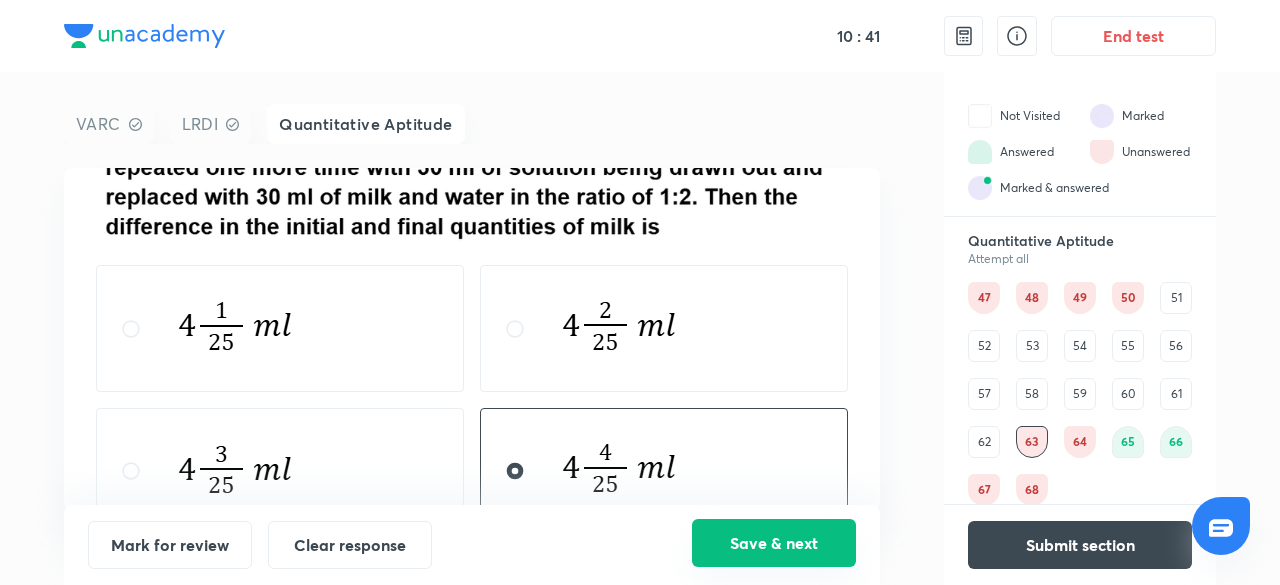 click on "Save & next" at bounding box center [774, 543] 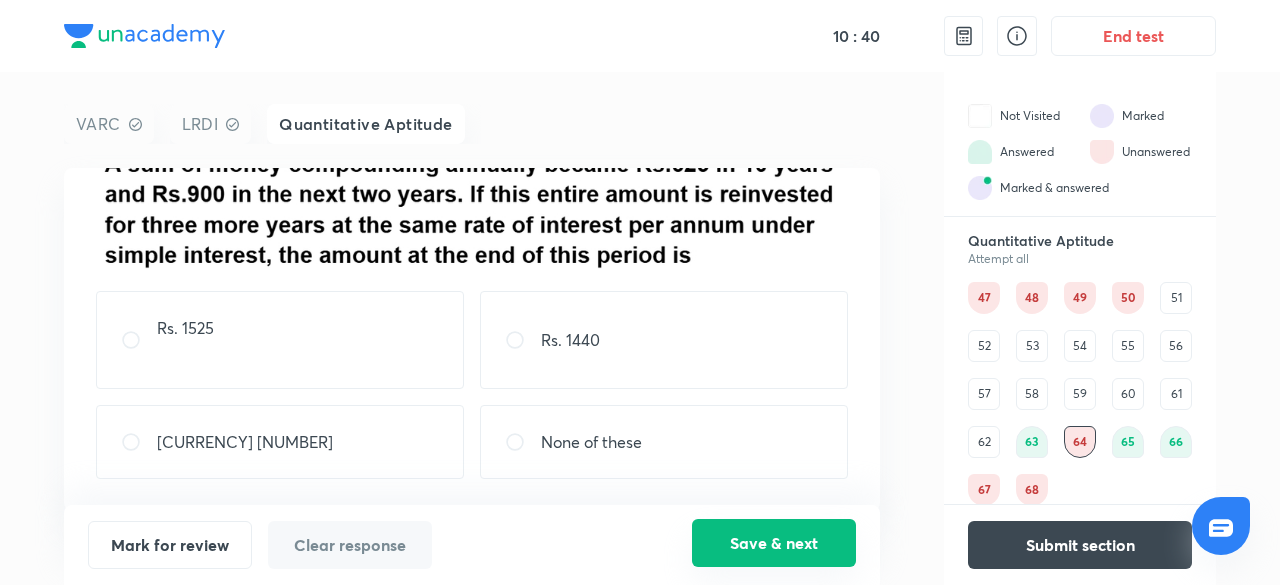 scroll, scrollTop: 0, scrollLeft: 0, axis: both 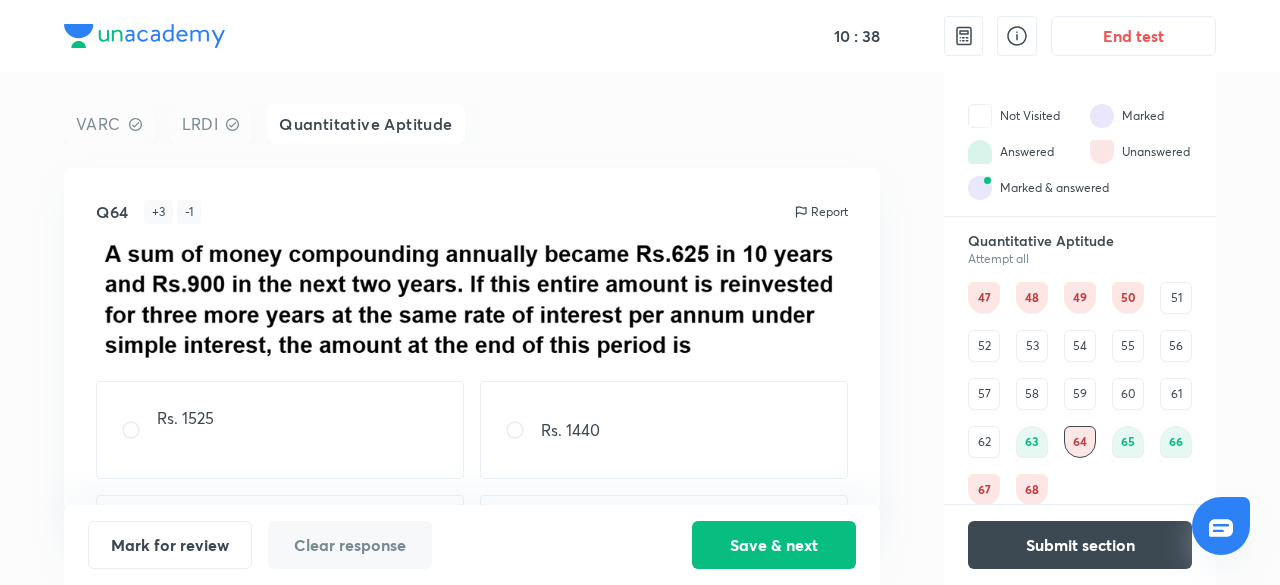 click on "62" at bounding box center [984, 442] 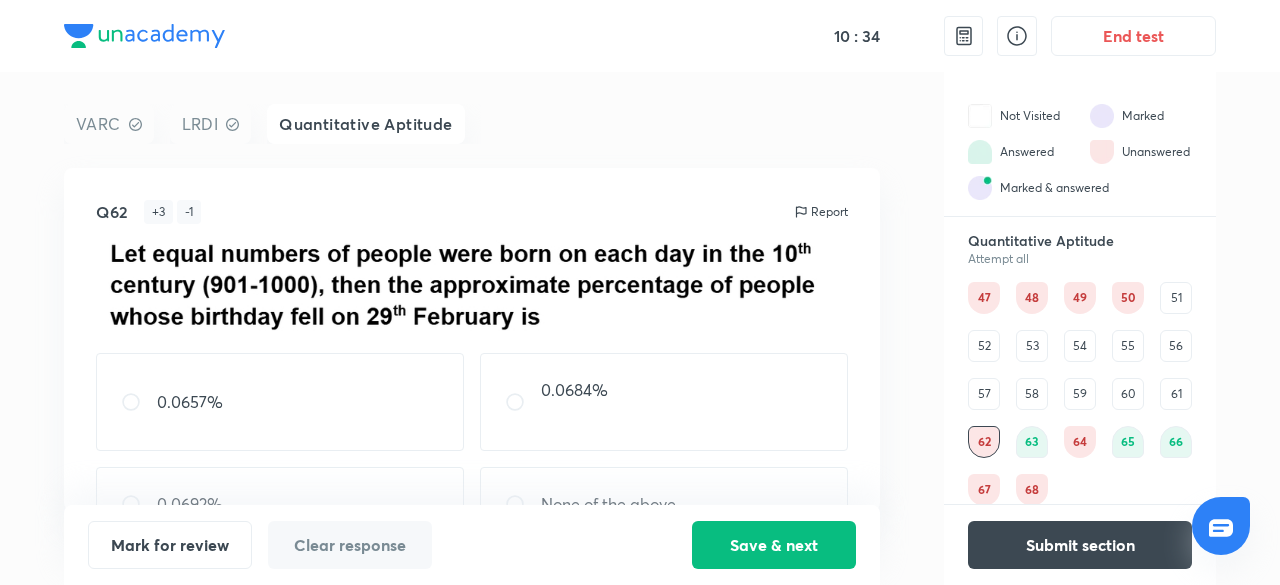 click on "61" at bounding box center [1176, 394] 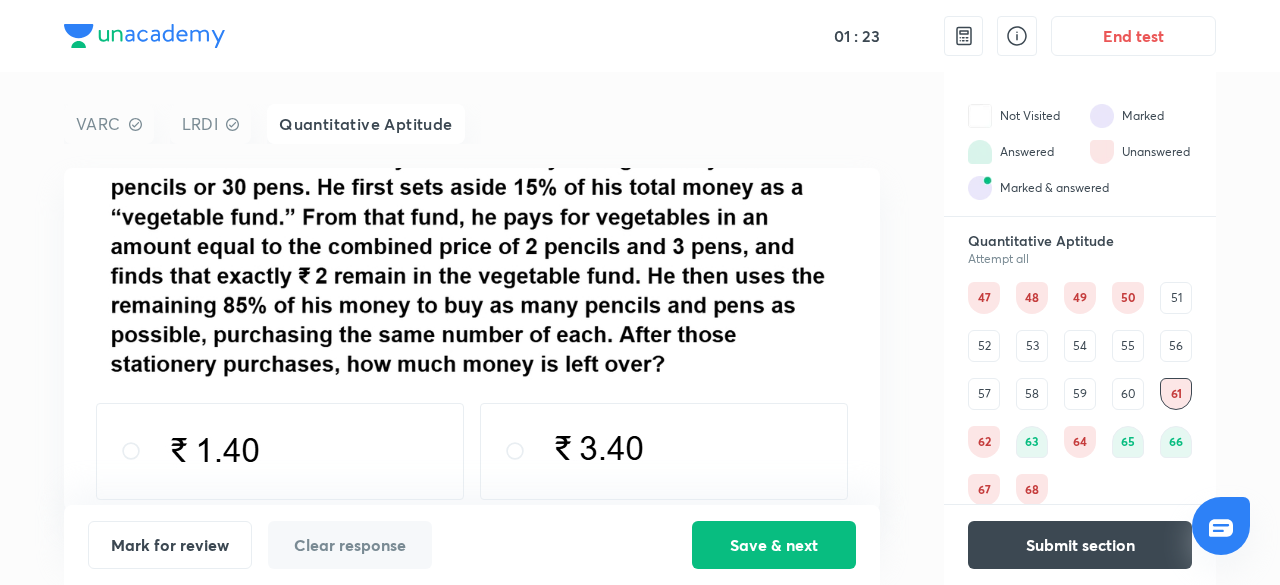 scroll, scrollTop: 232, scrollLeft: 0, axis: vertical 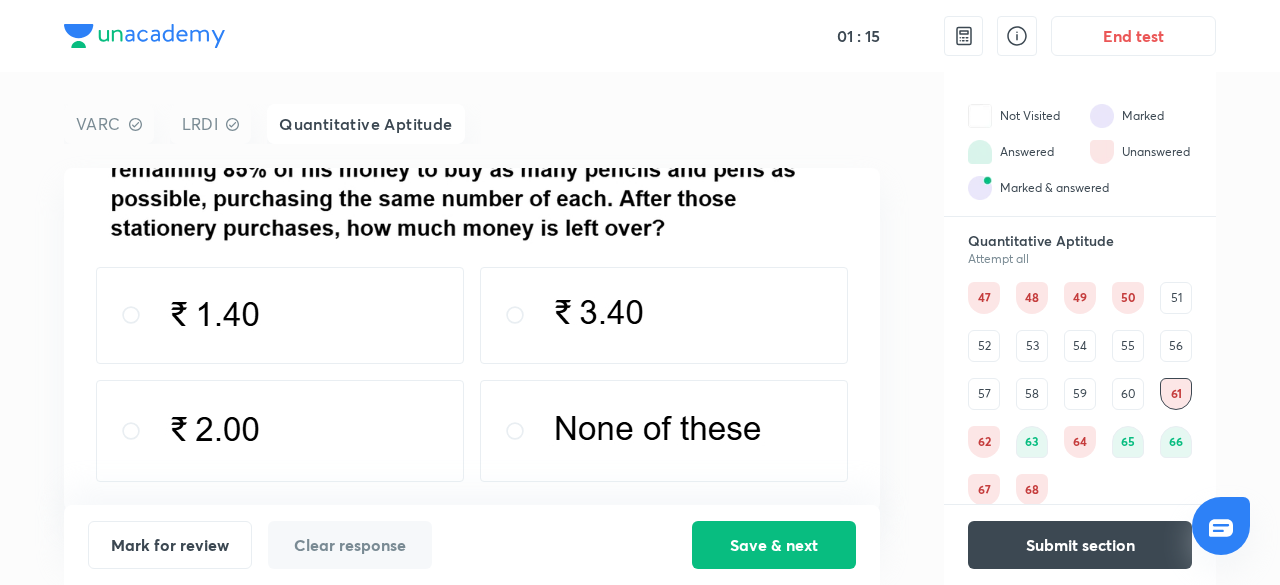 click at bounding box center [653, 427] 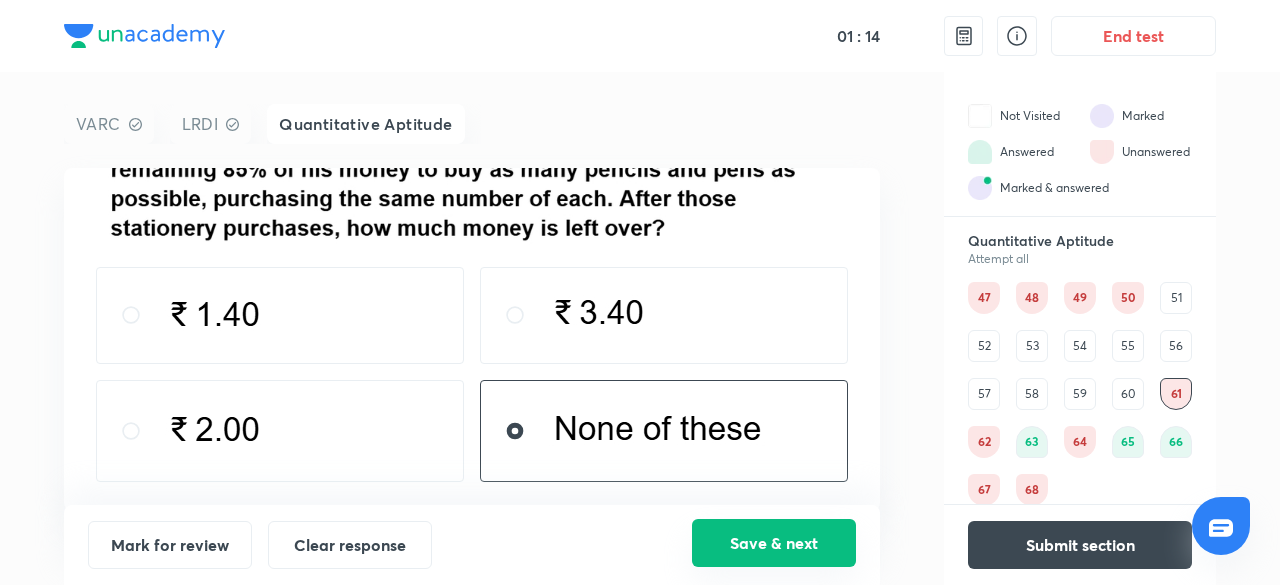 click on "Save & next" at bounding box center [774, 543] 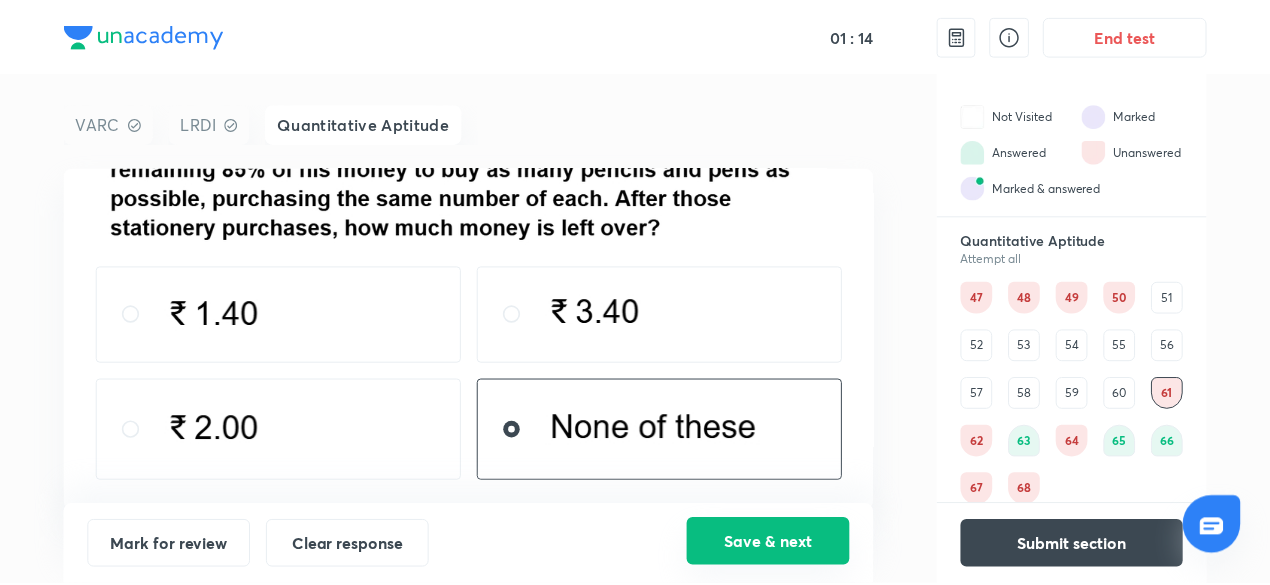 scroll, scrollTop: 0, scrollLeft: 0, axis: both 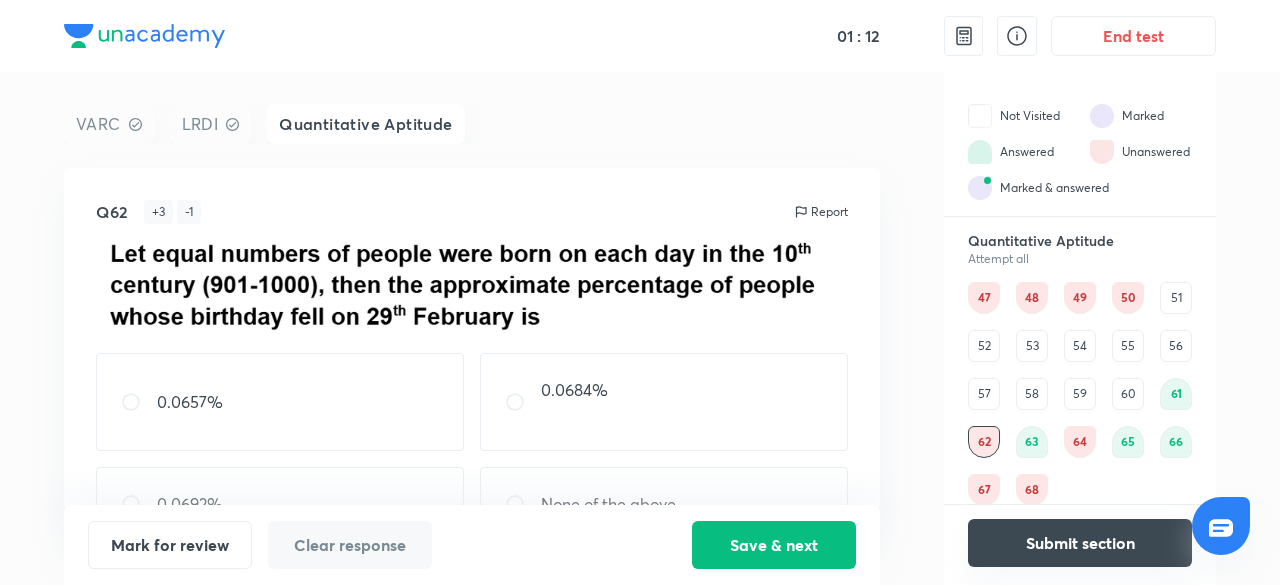 click on "Submit section" at bounding box center [1080, 543] 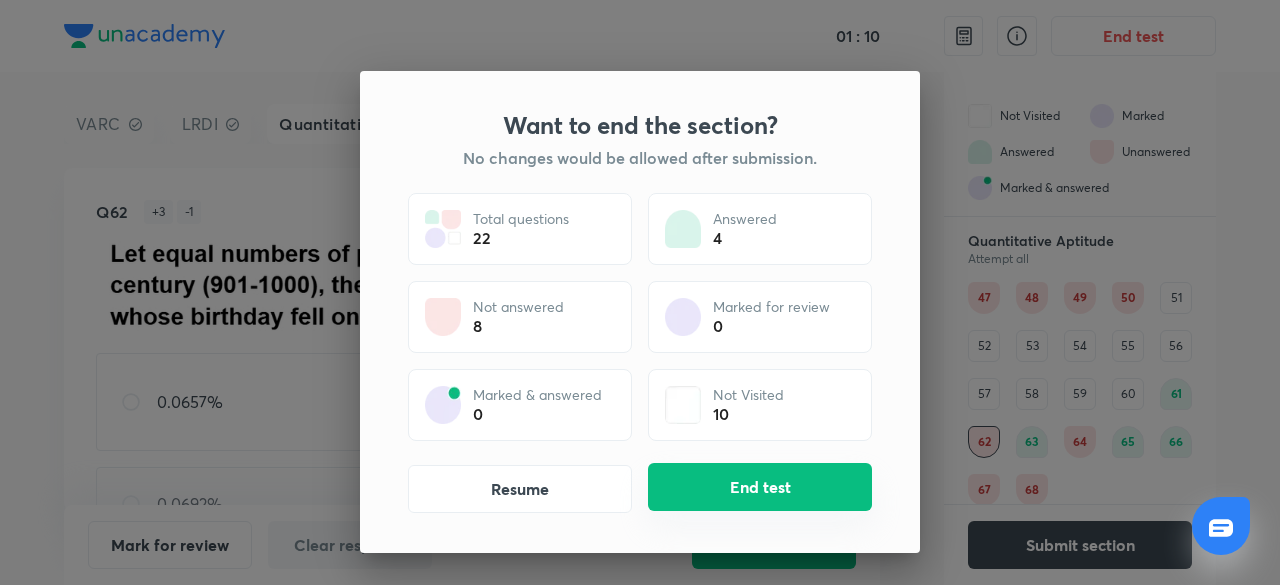 click on "End test" at bounding box center (760, 487) 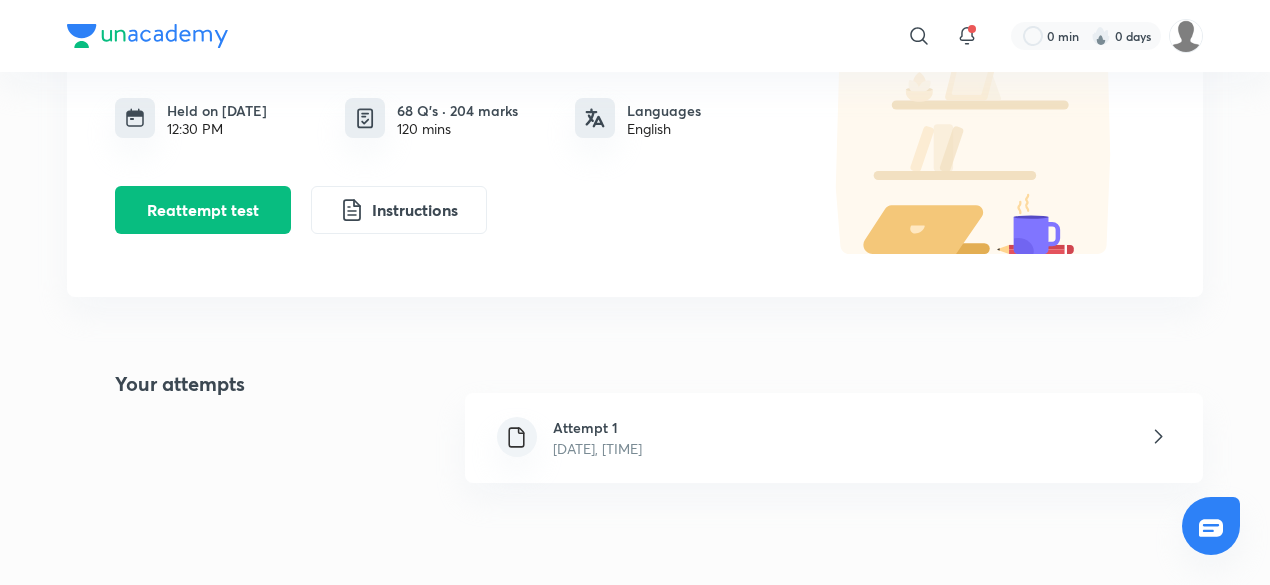 scroll, scrollTop: 193, scrollLeft: 0, axis: vertical 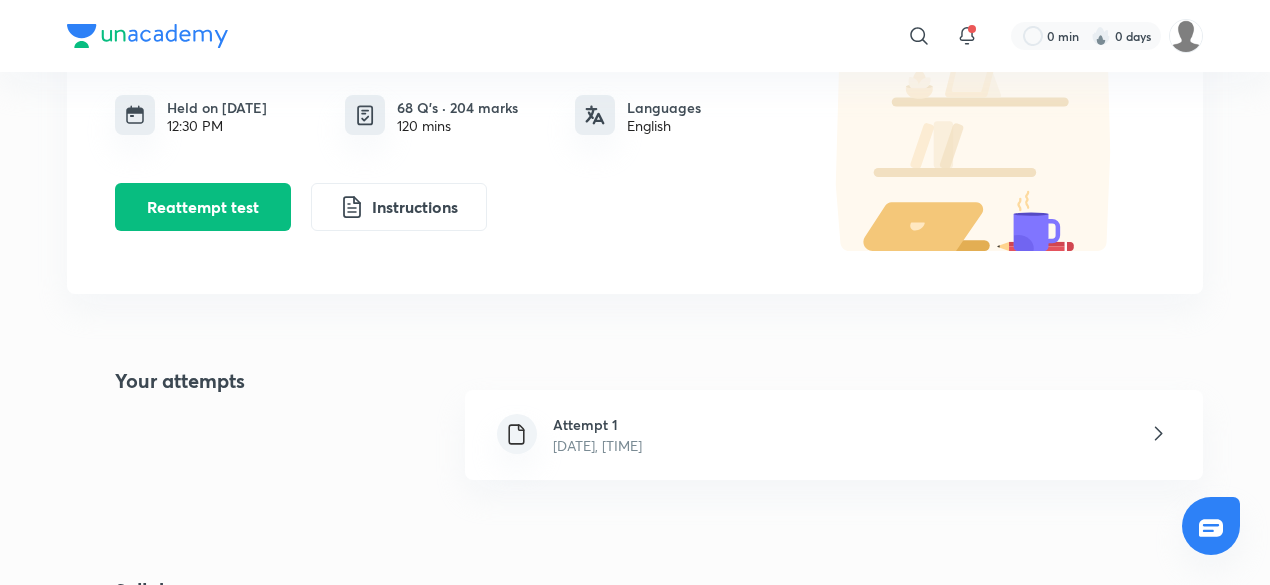 click on "Attempt 1 [DATE], [TIME]" at bounding box center (834, 435) 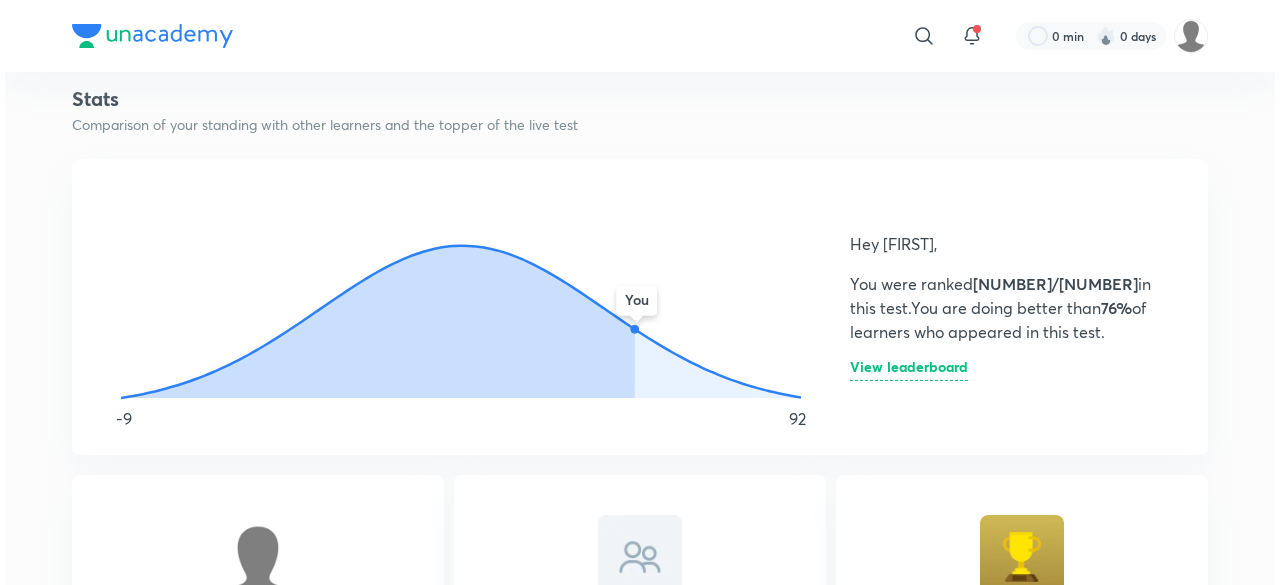 scroll, scrollTop: 1049, scrollLeft: 0, axis: vertical 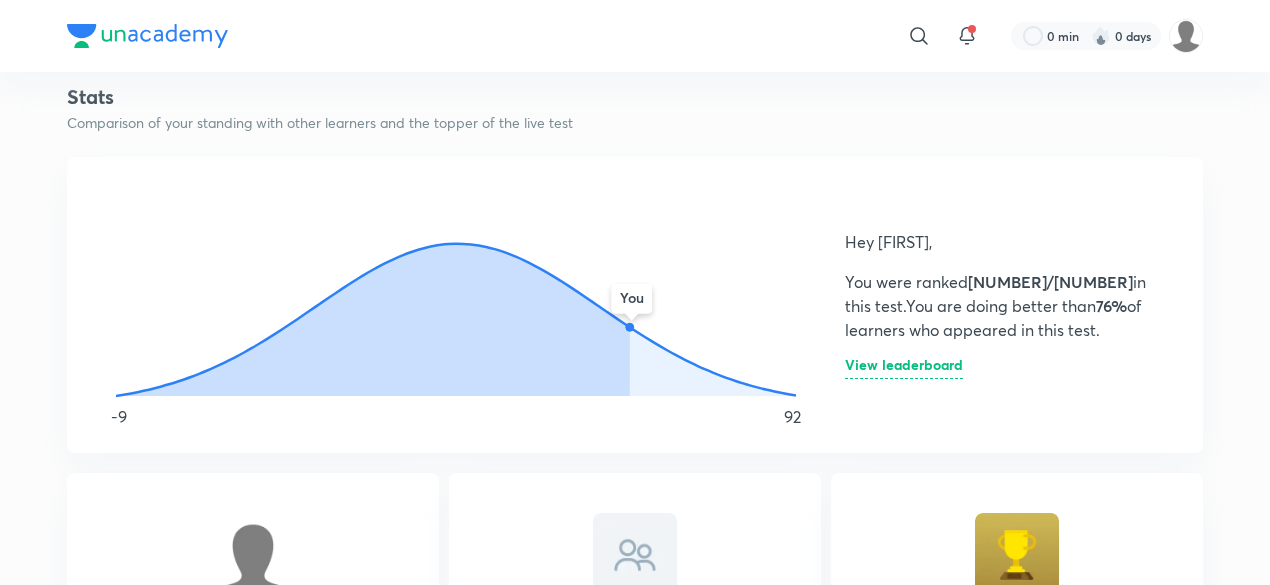 click on "View leaderboard" at bounding box center (904, 368) 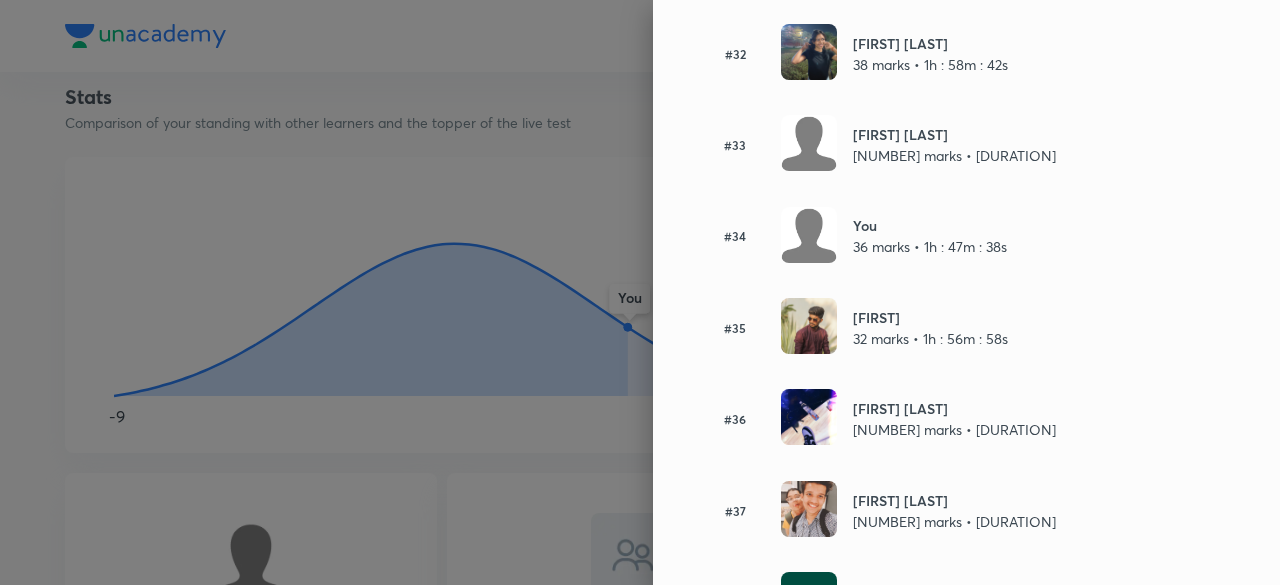 scroll, scrollTop: 3079, scrollLeft: 0, axis: vertical 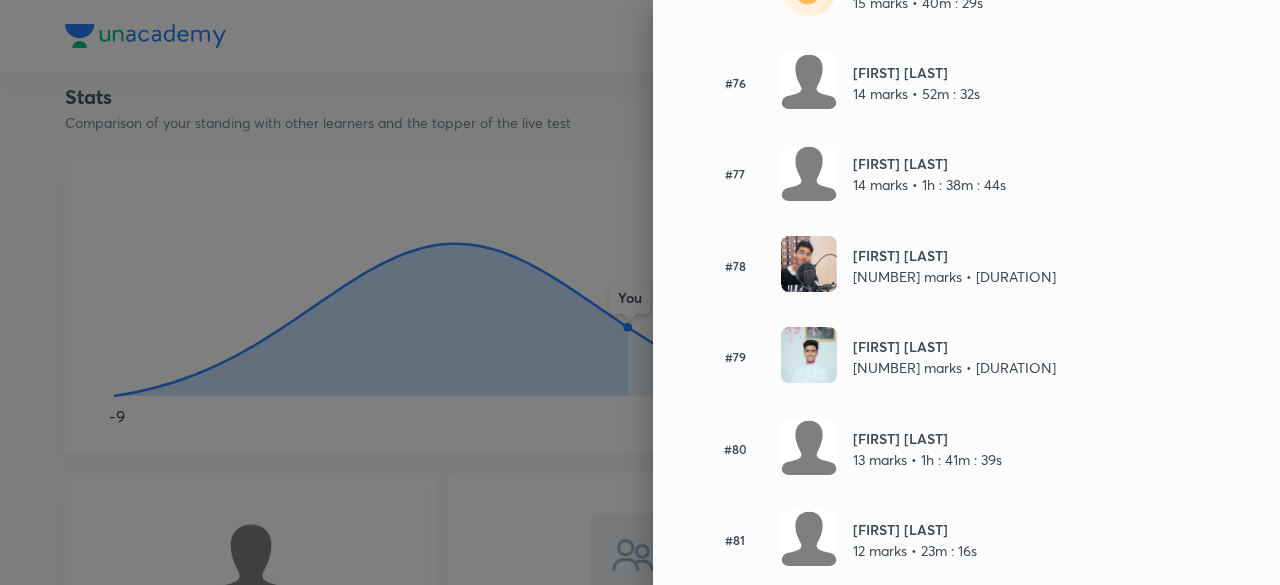 click at bounding box center (640, 292) 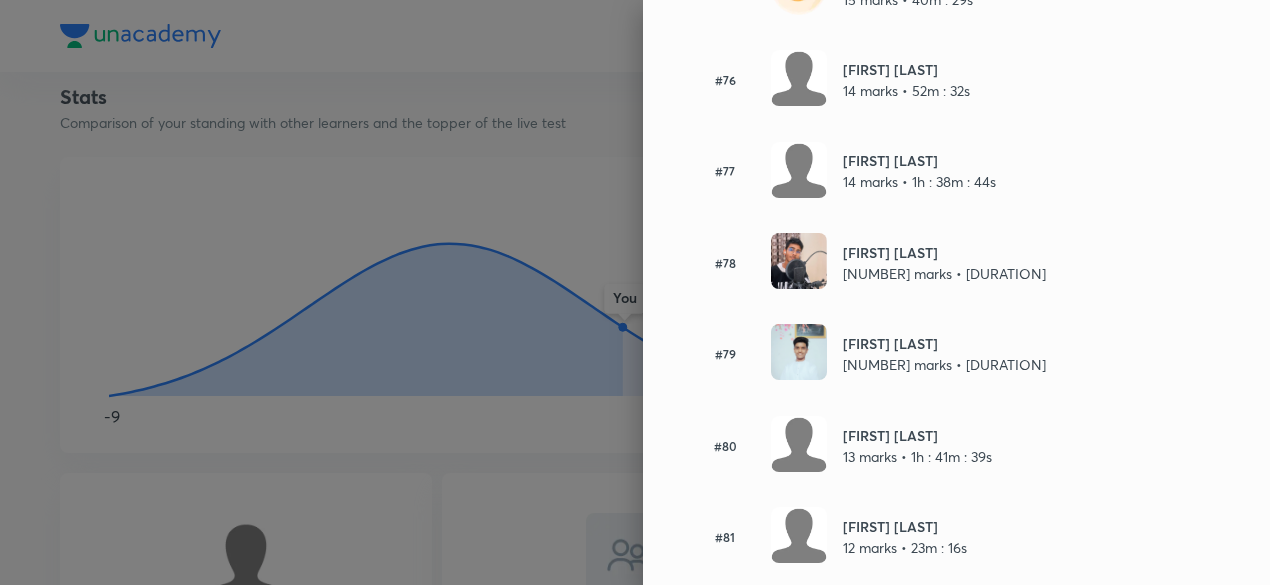 scroll, scrollTop: 0, scrollLeft: 0, axis: both 